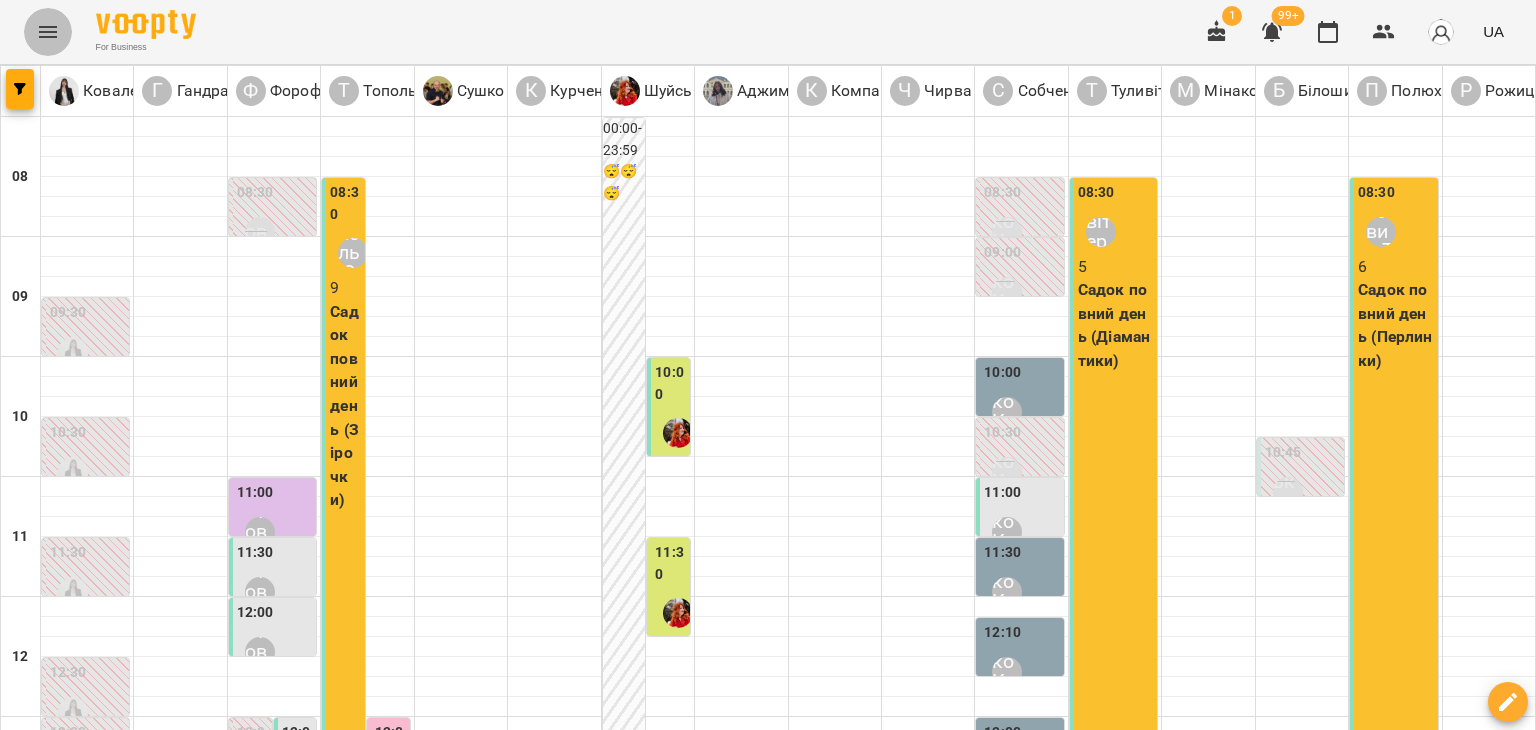 click 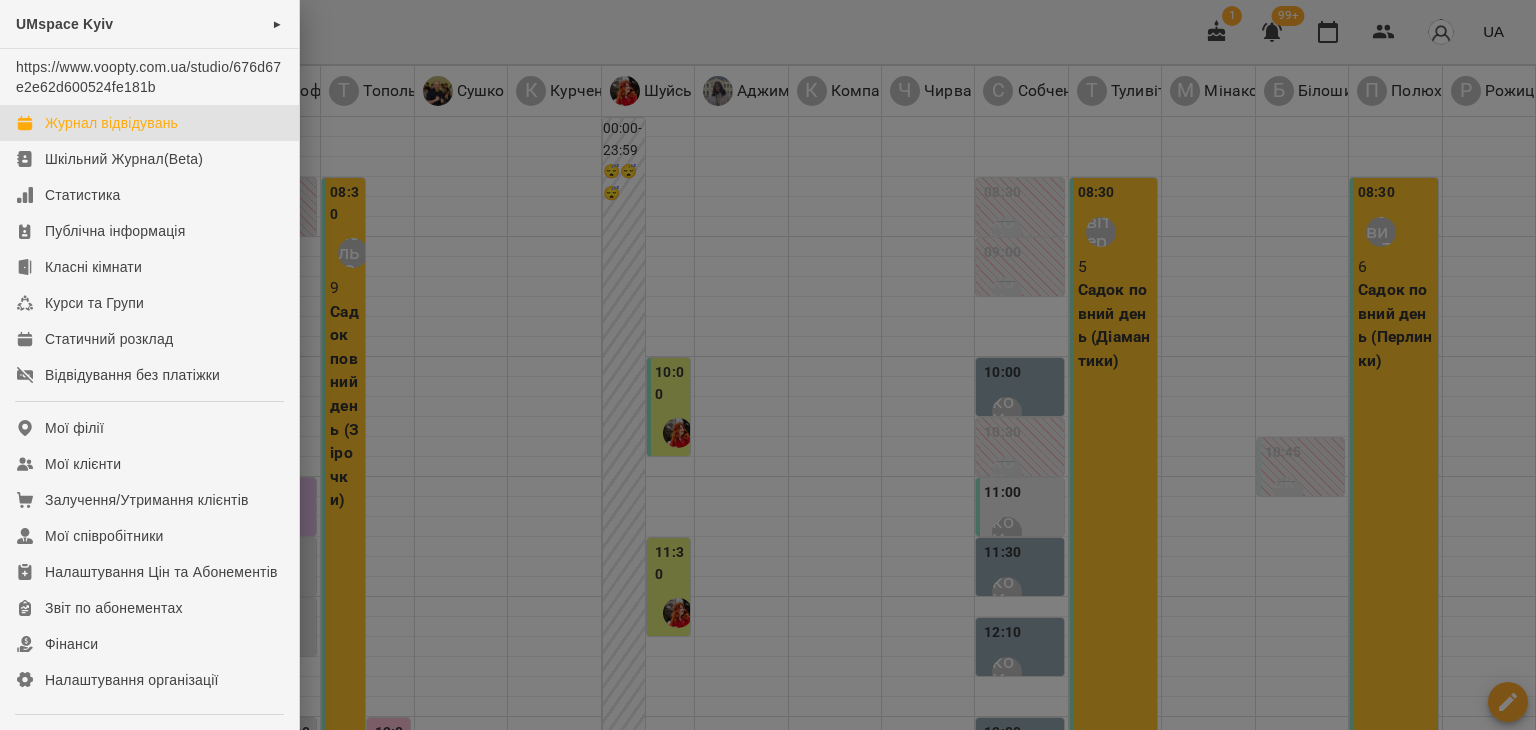 click on "Журнал відвідувань" at bounding box center (111, 123) 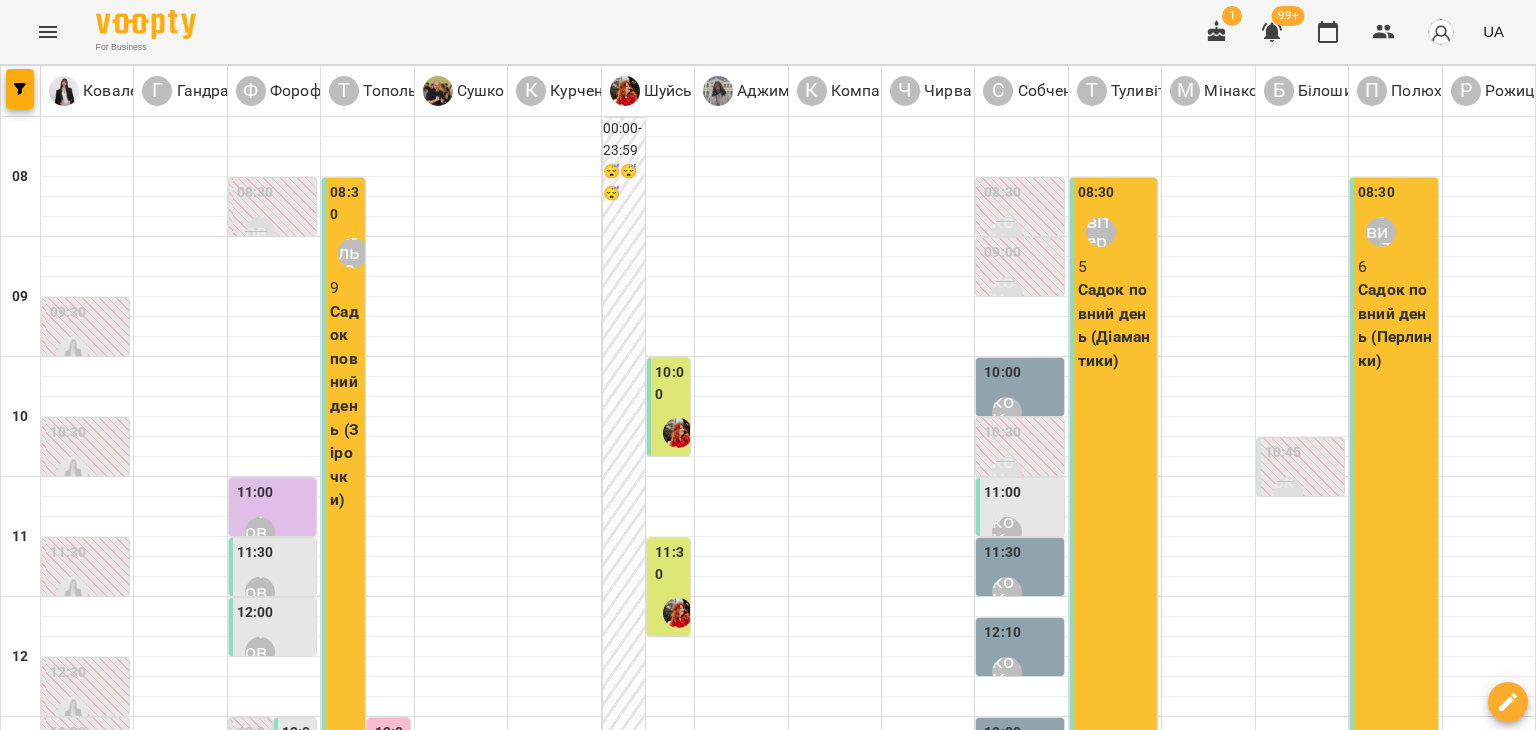 click 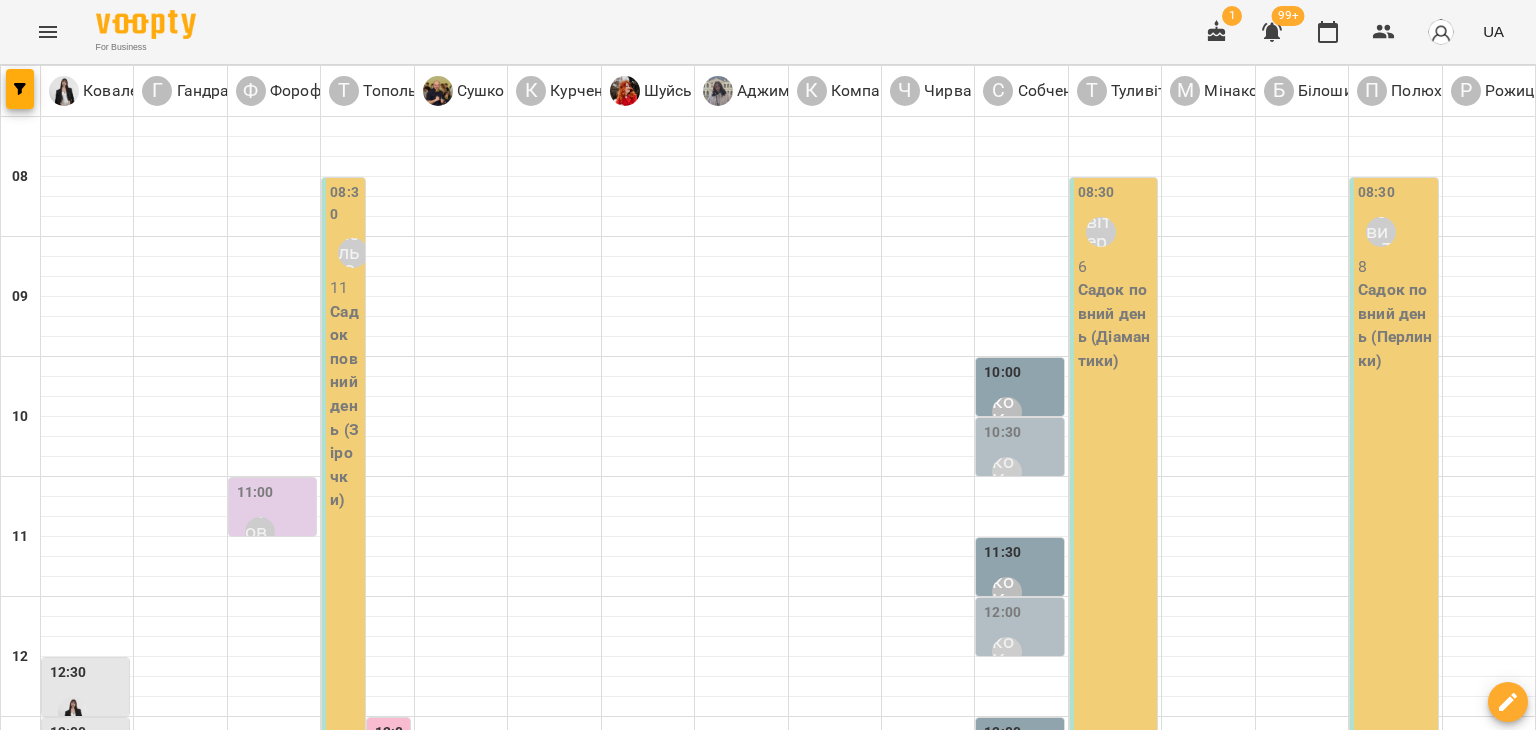 click on "04 серп" at bounding box center [129, 1722] 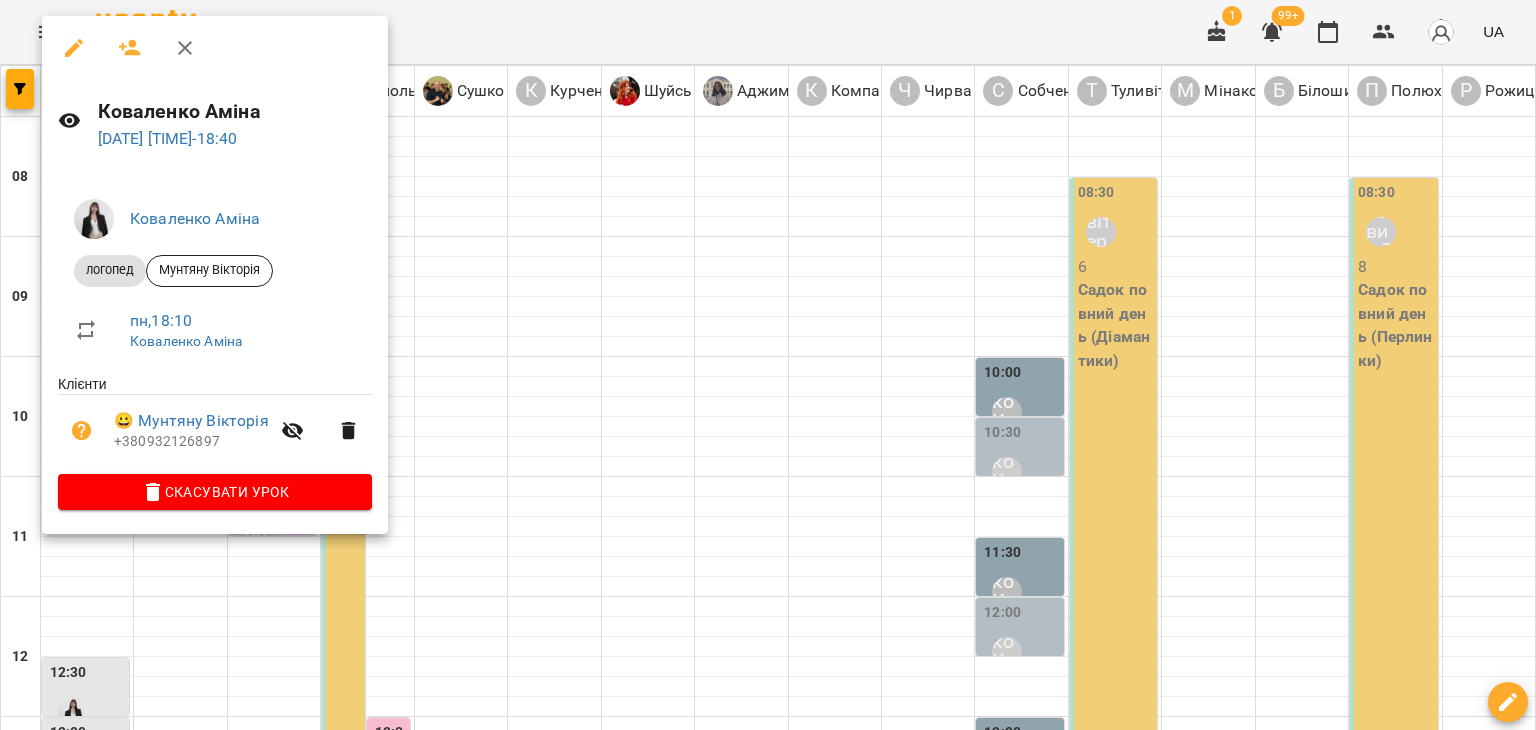 click at bounding box center (768, 365) 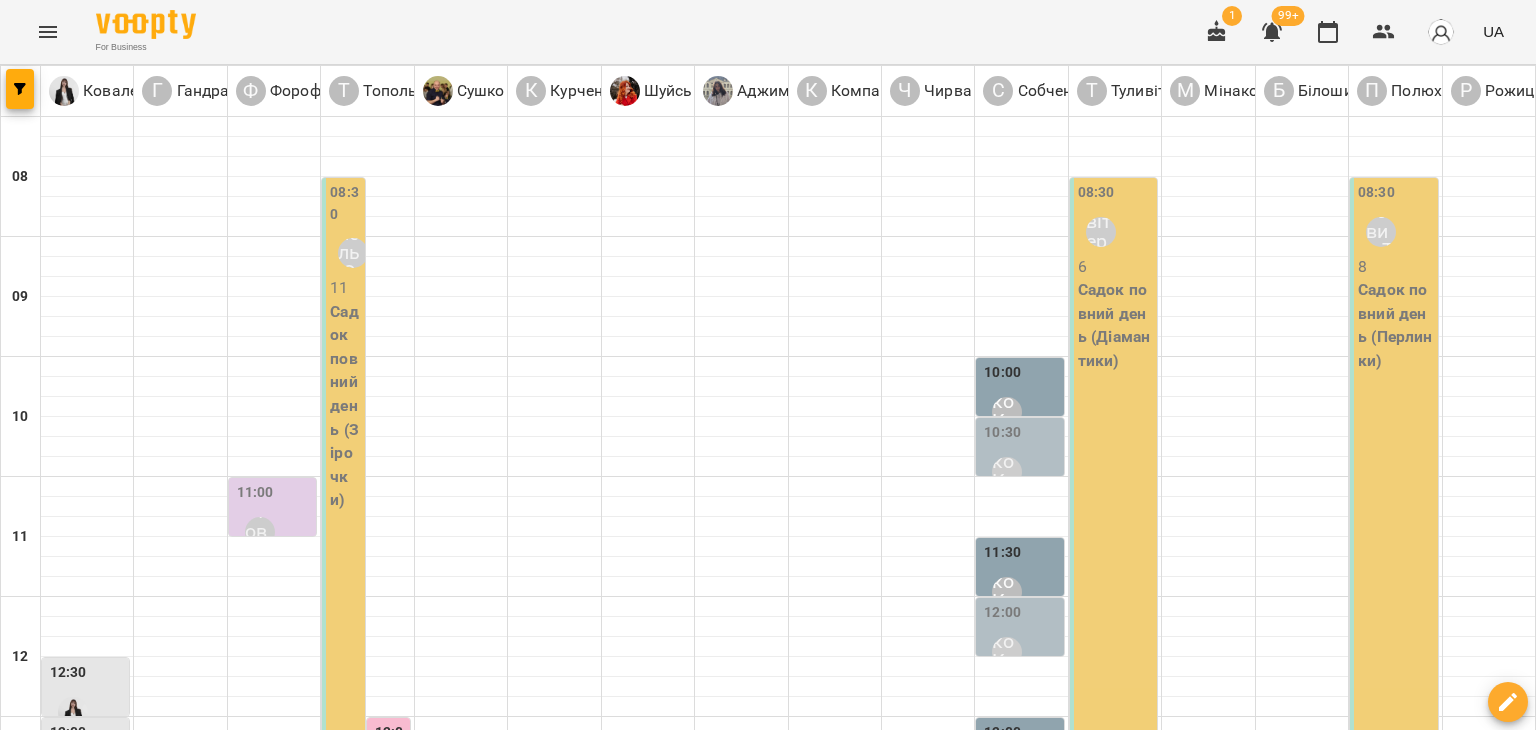 scroll, scrollTop: 722, scrollLeft: 0, axis: vertical 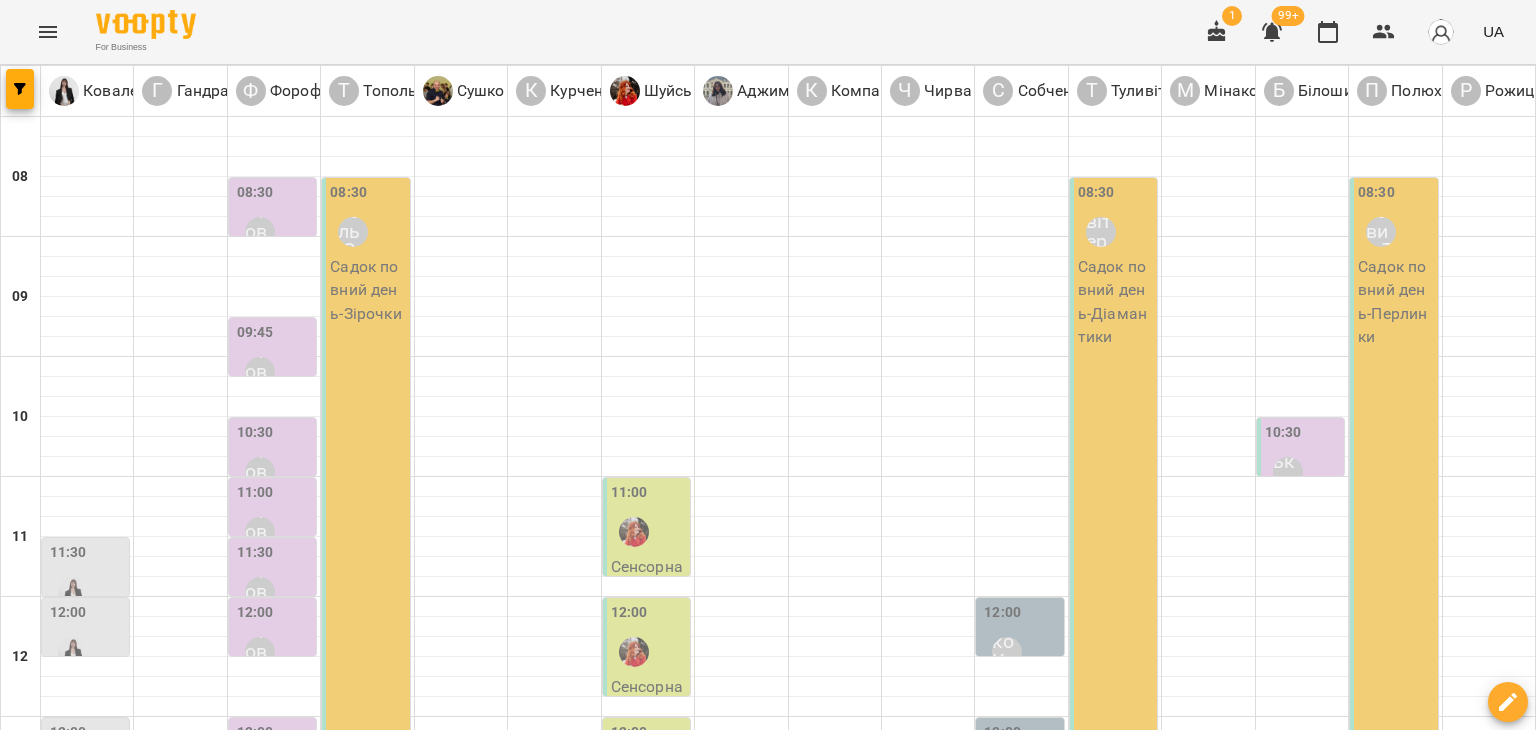 click on "Собченко Катерина" at bounding box center (1007, 1492) 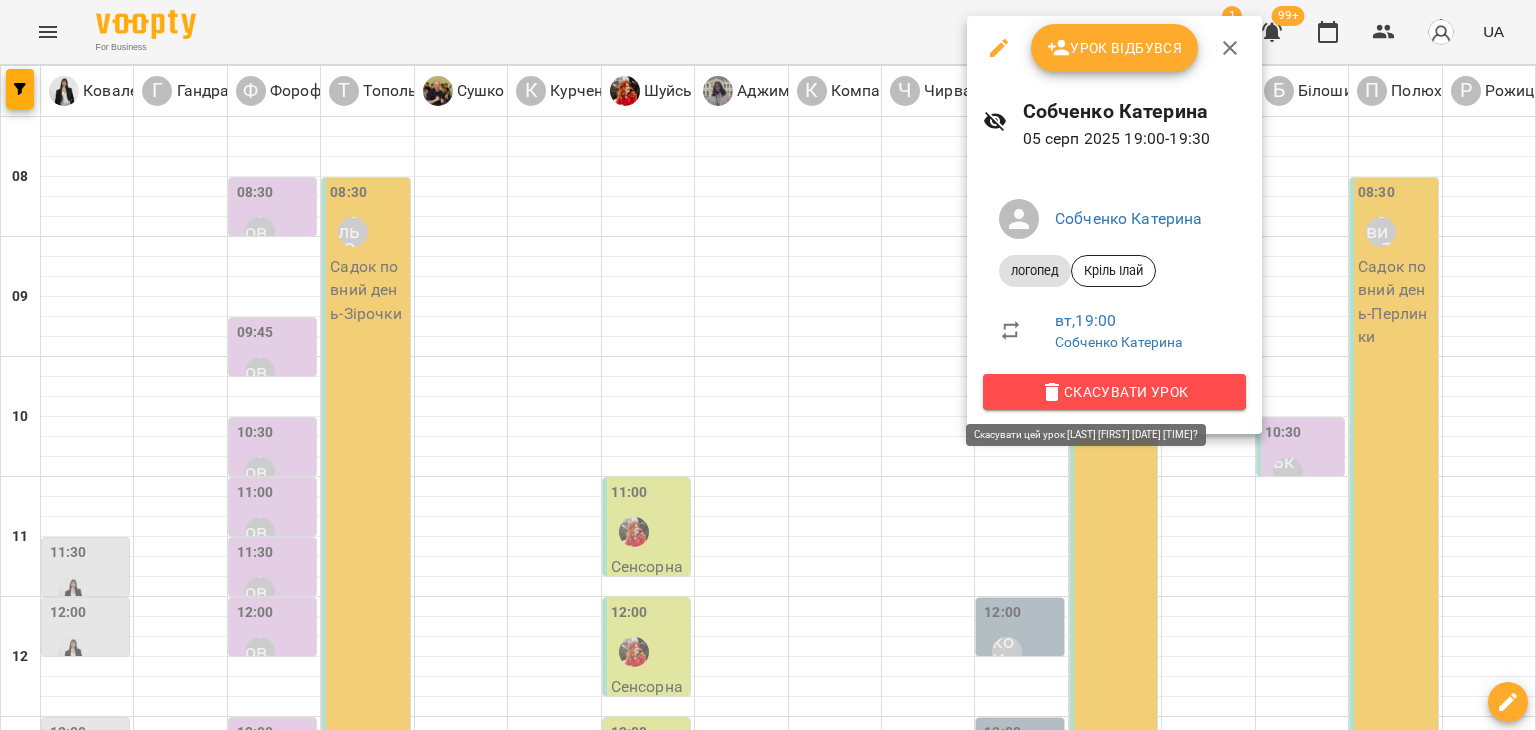 click on "Скасувати Урок" at bounding box center (1114, 392) 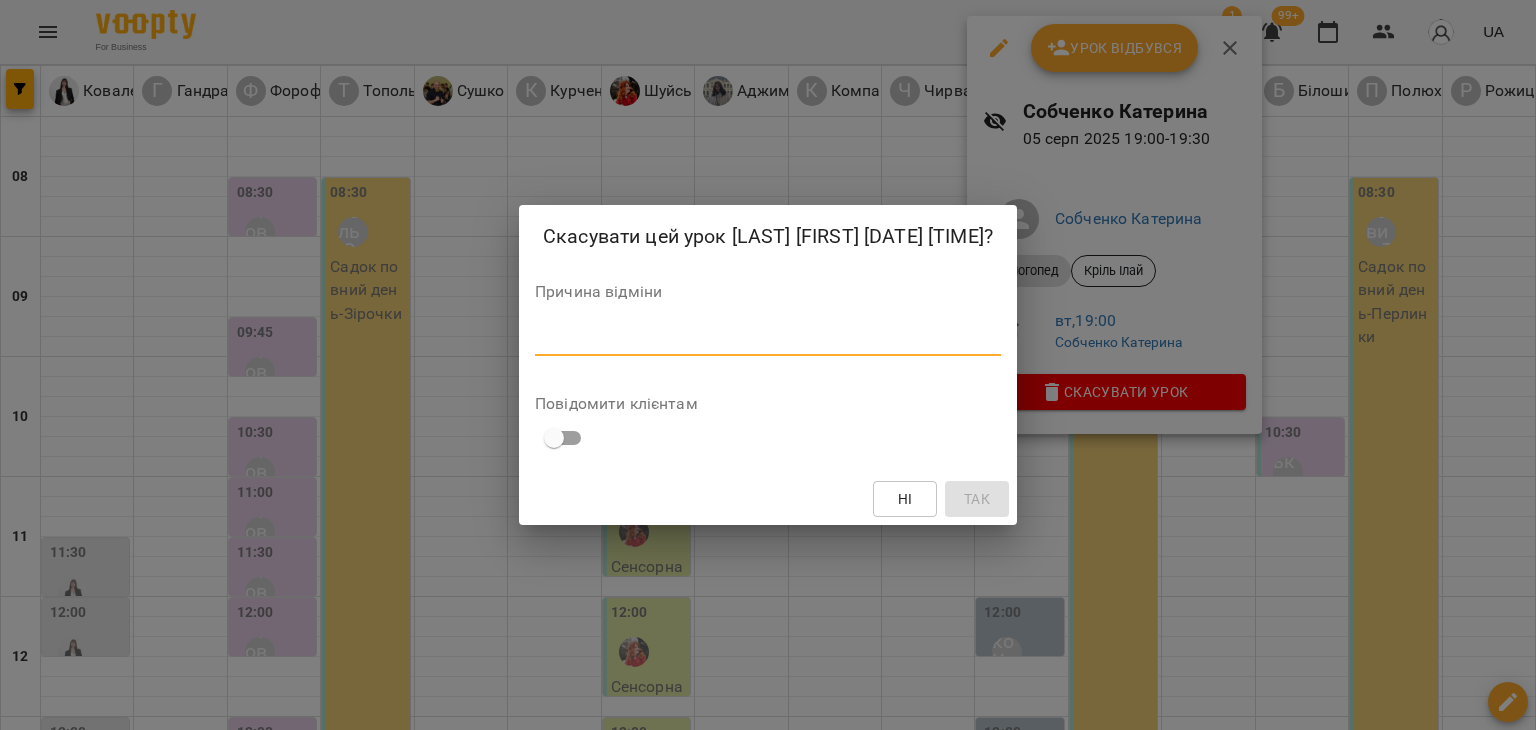 click at bounding box center (768, 339) 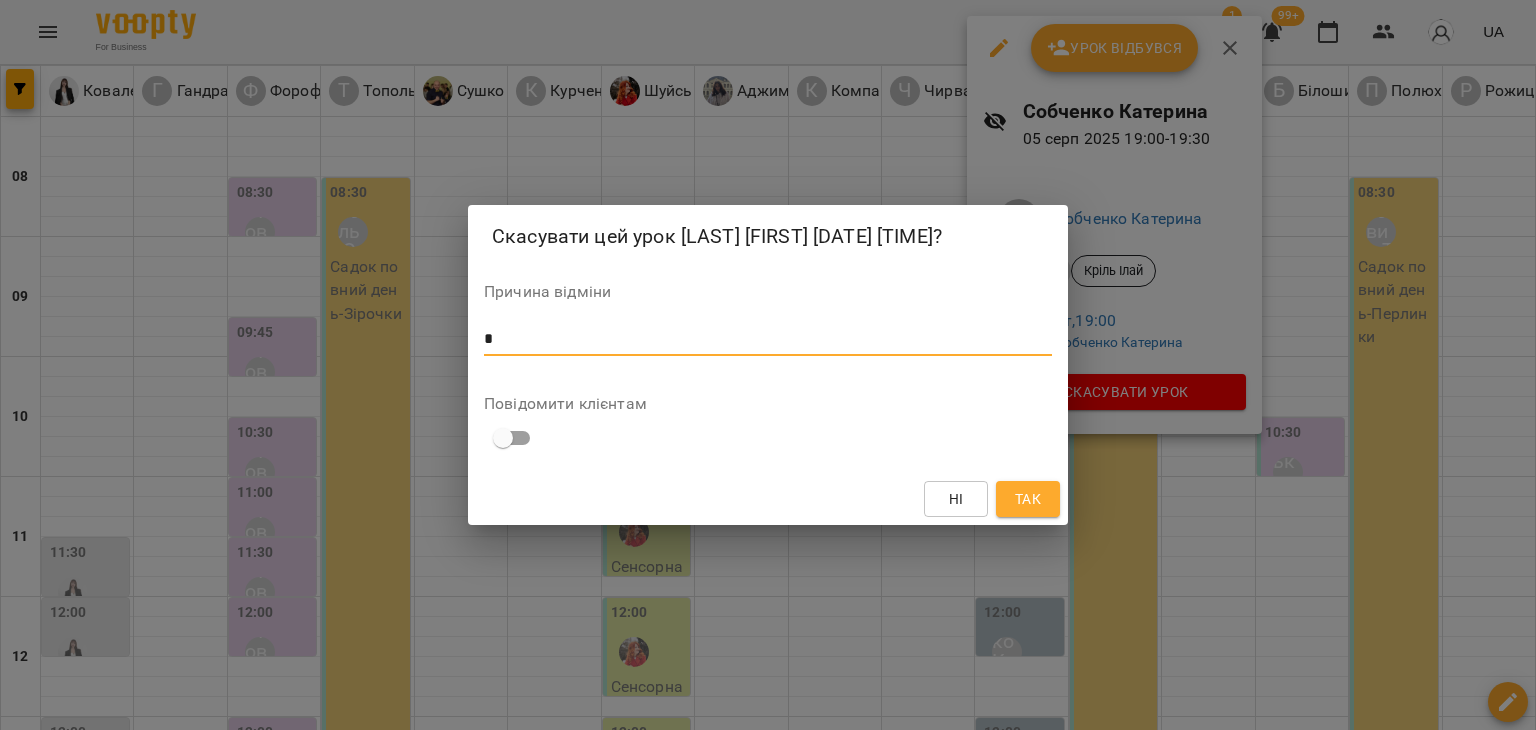 type on "*" 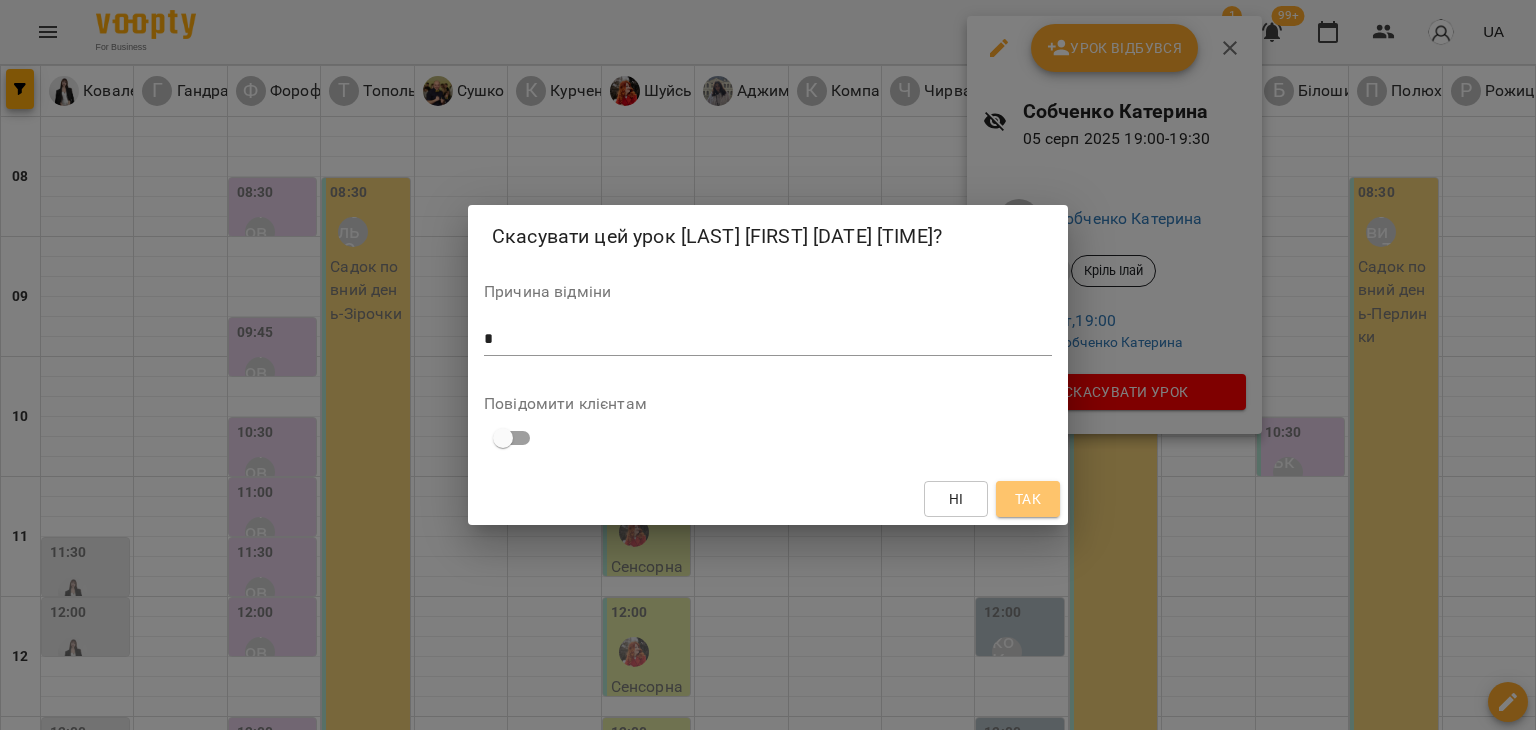 click on "Так" at bounding box center [1028, 499] 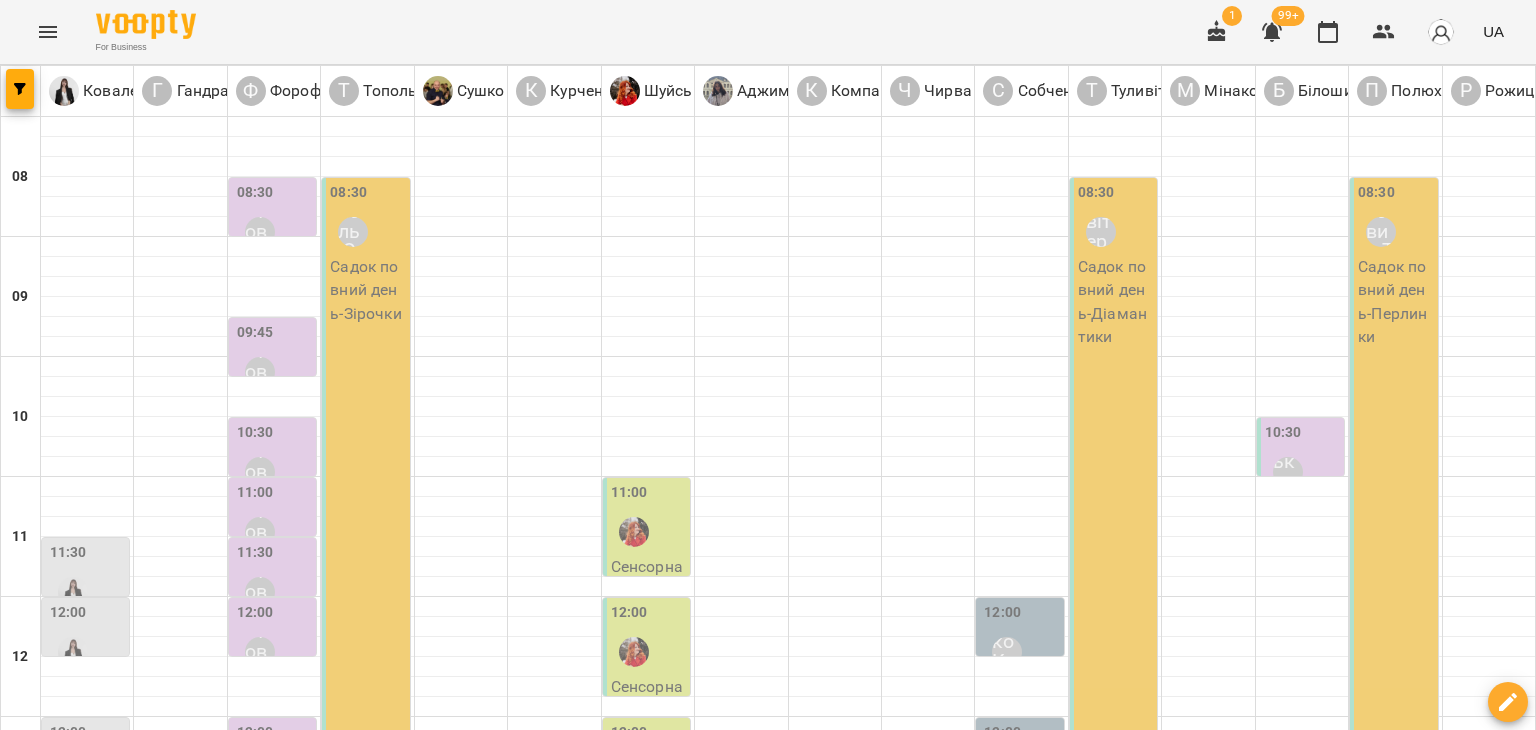 click on "[HH]:[MM] [LAST] [FIRST]" at bounding box center [1021, 1418] 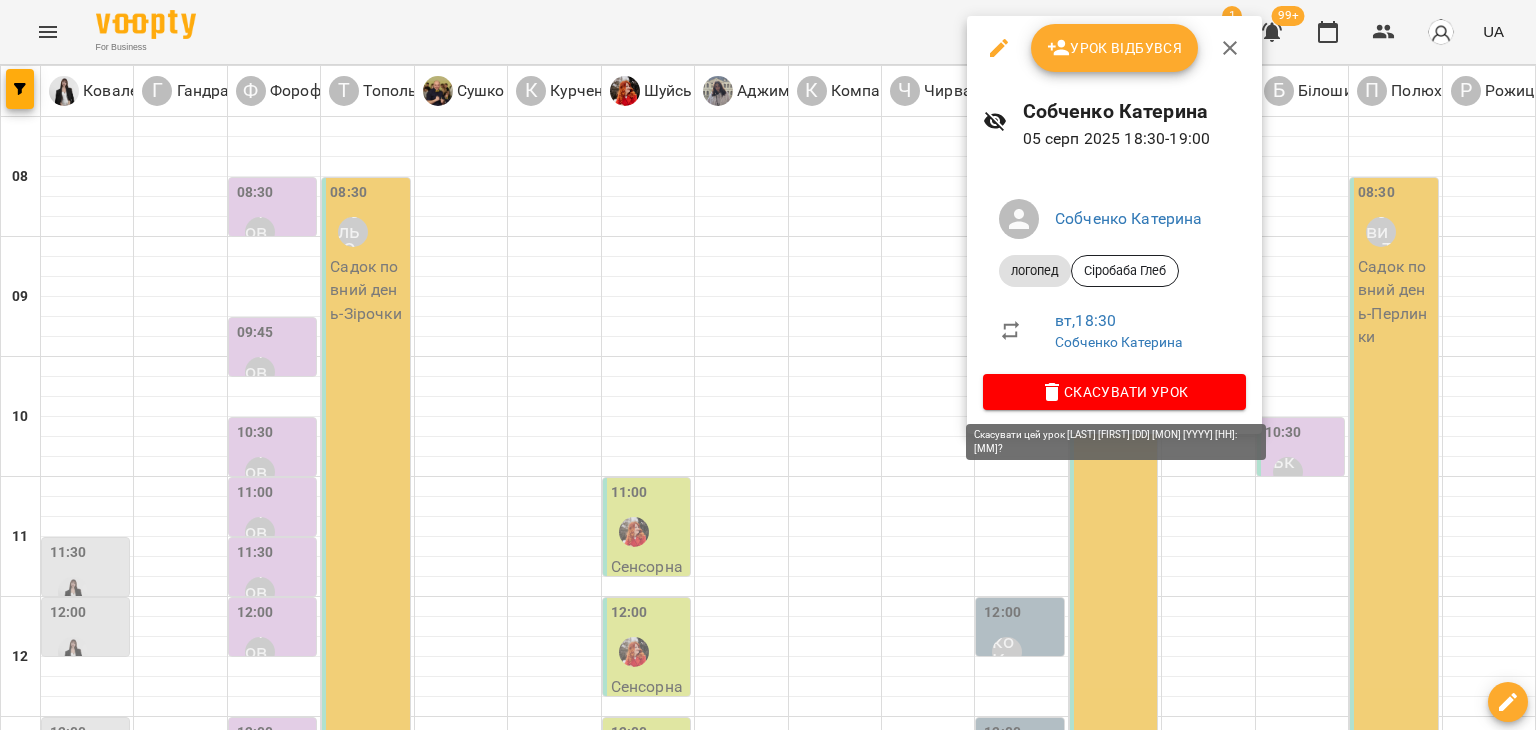 click on "Скасувати Урок" at bounding box center [1114, 392] 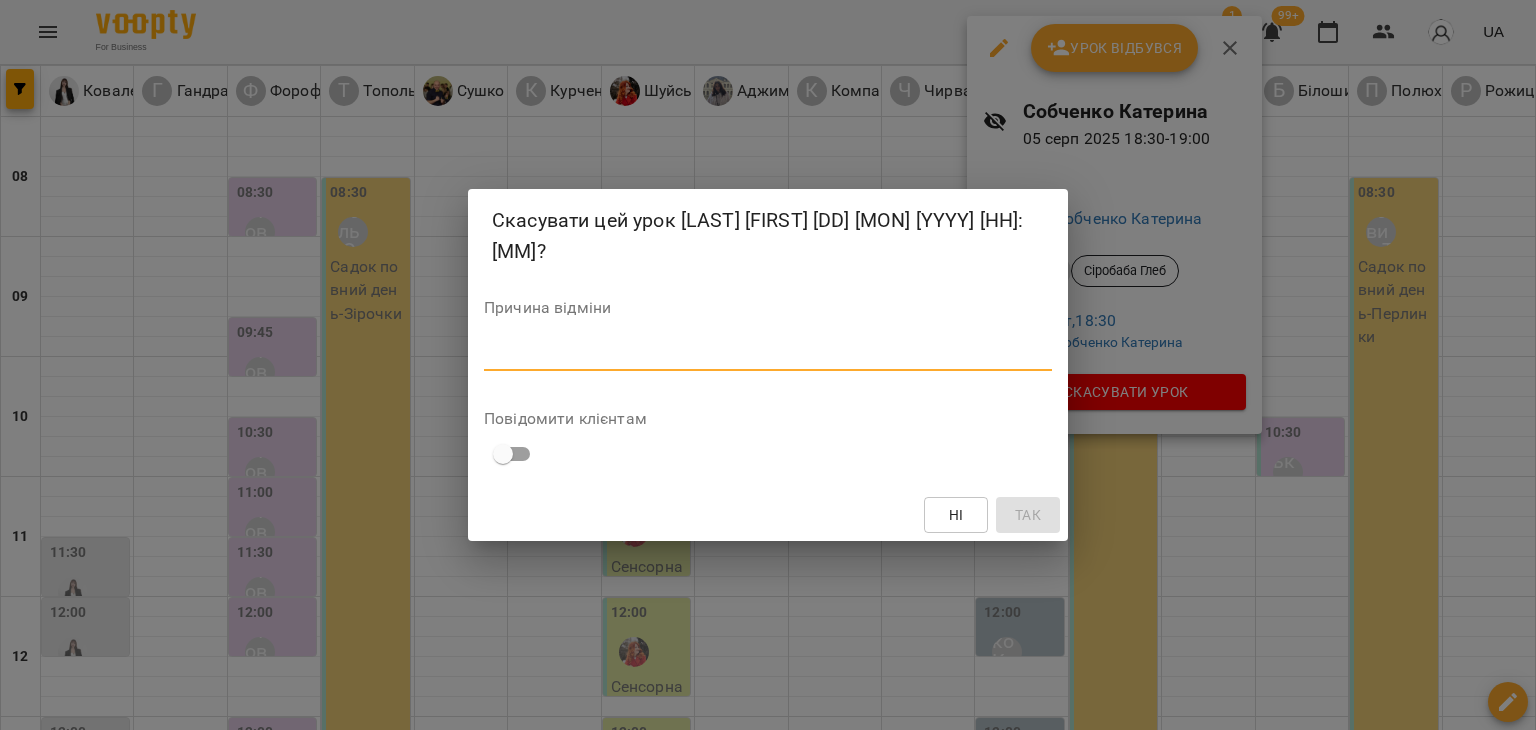 click at bounding box center (768, 354) 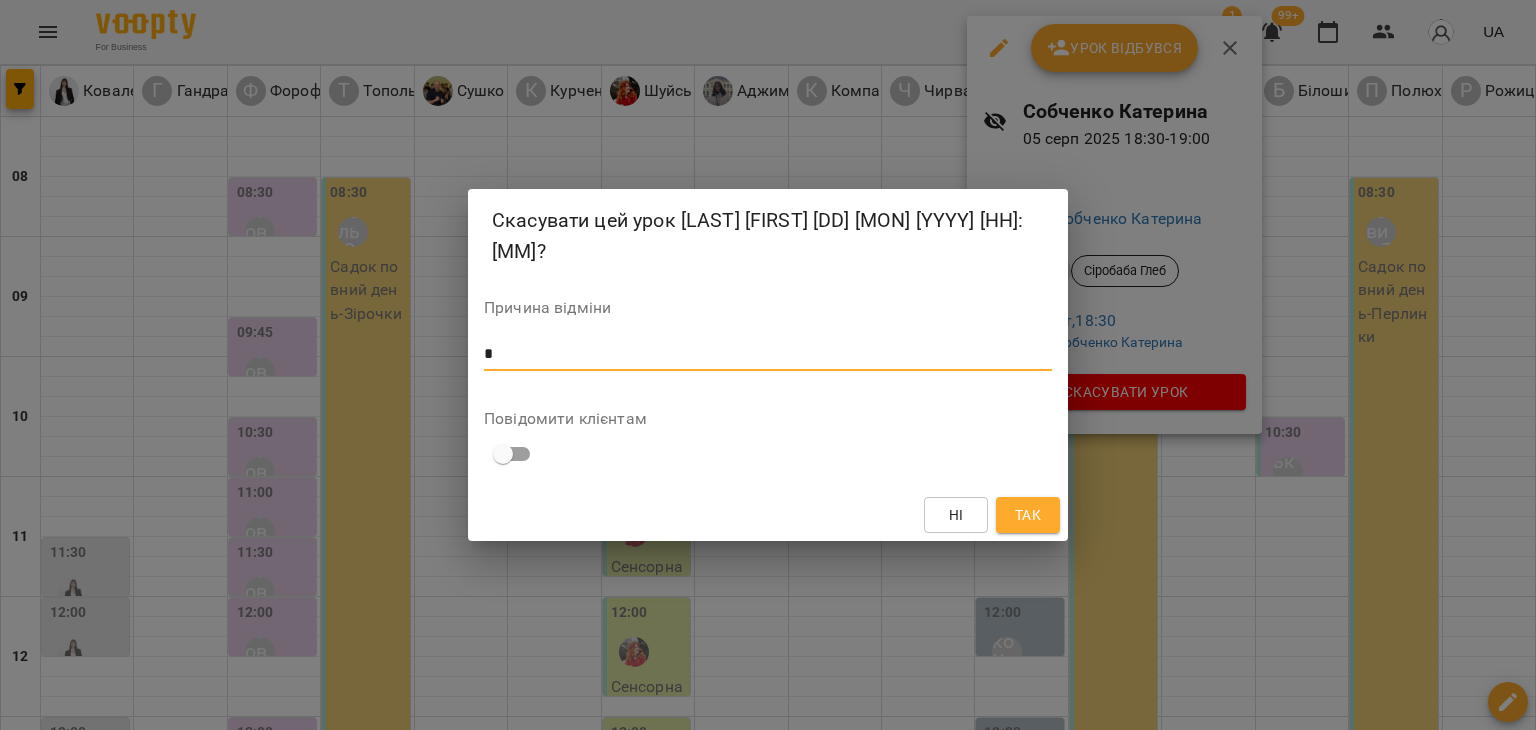 type on "*" 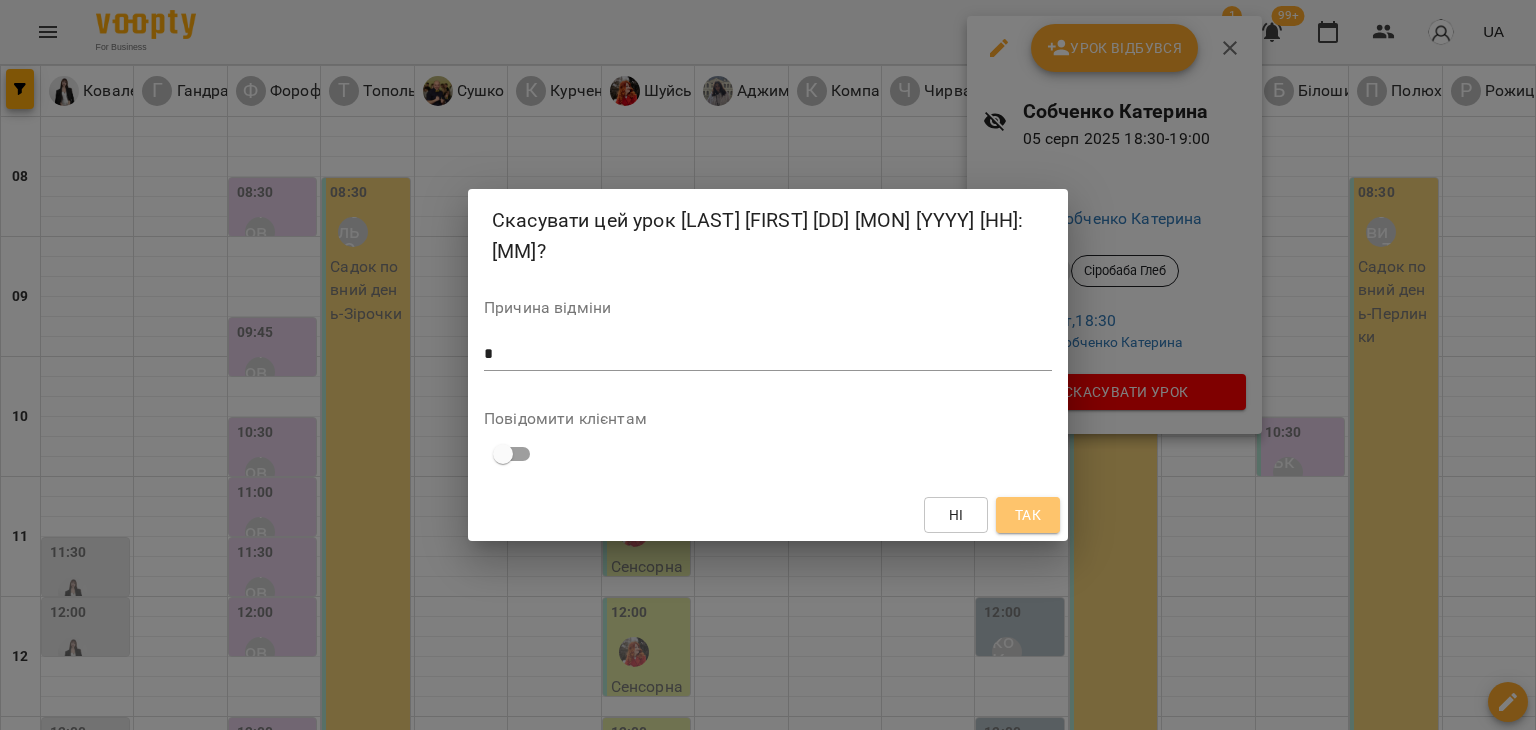 click on "Так" at bounding box center (1028, 515) 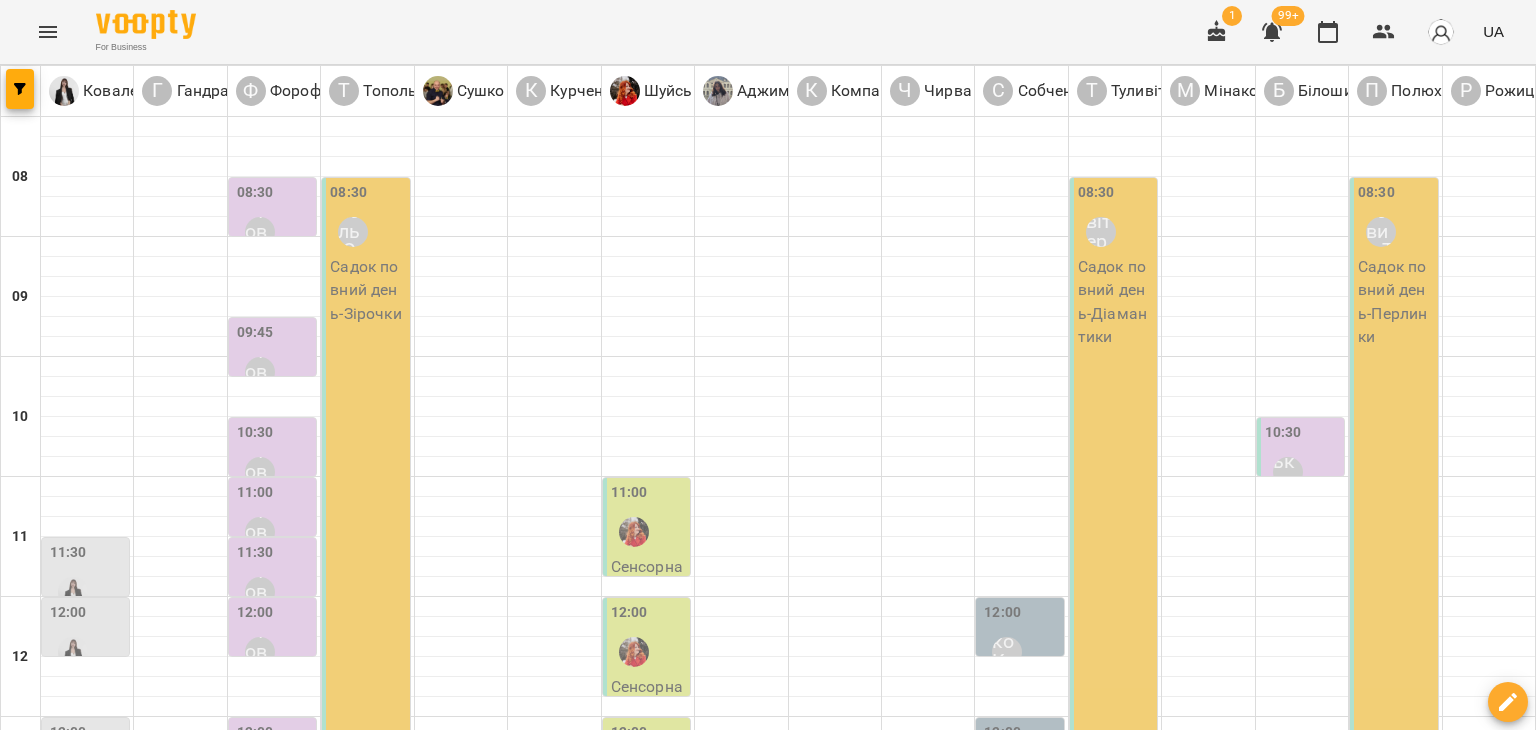 scroll, scrollTop: 842, scrollLeft: 0, axis: vertical 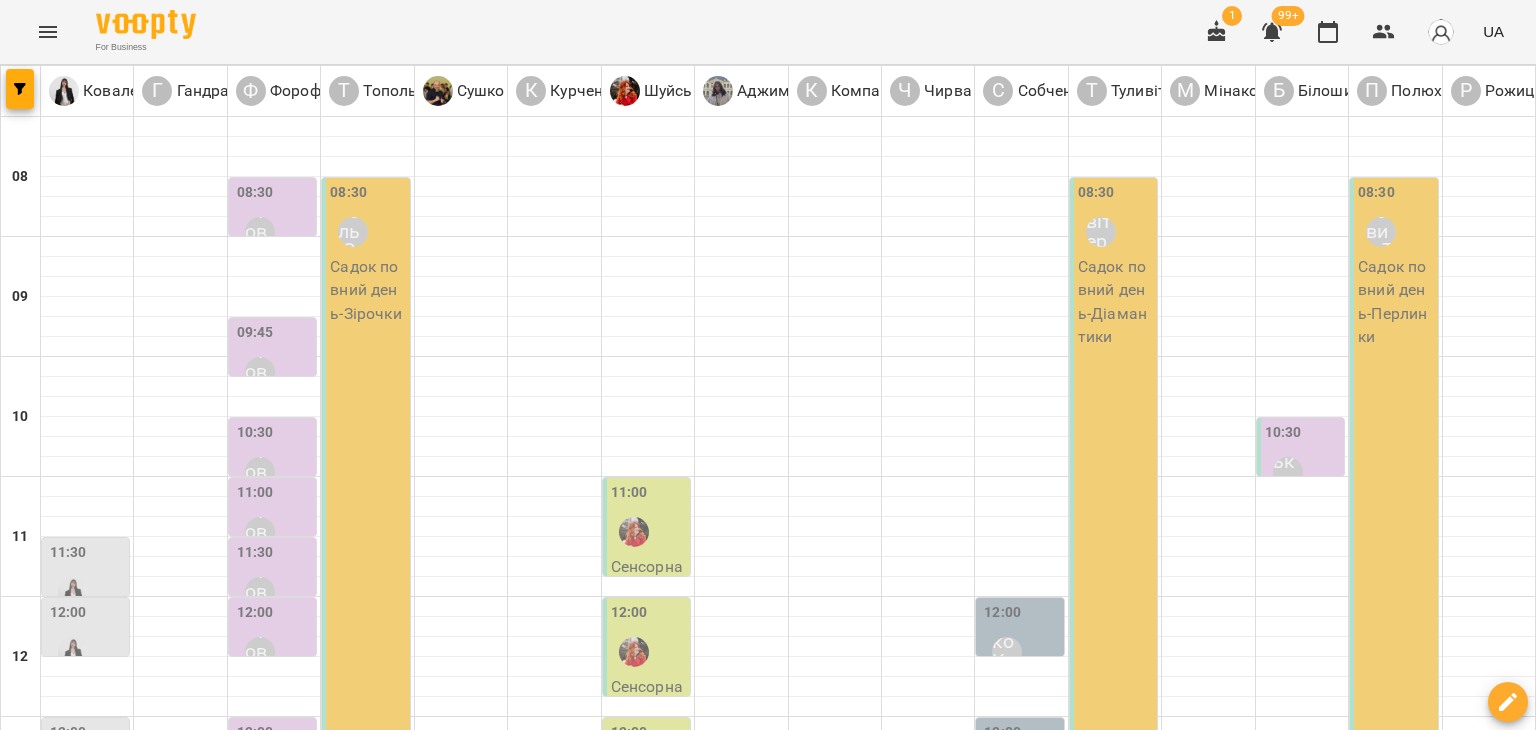 click on "18:00" at bounding box center [1002, 1335] 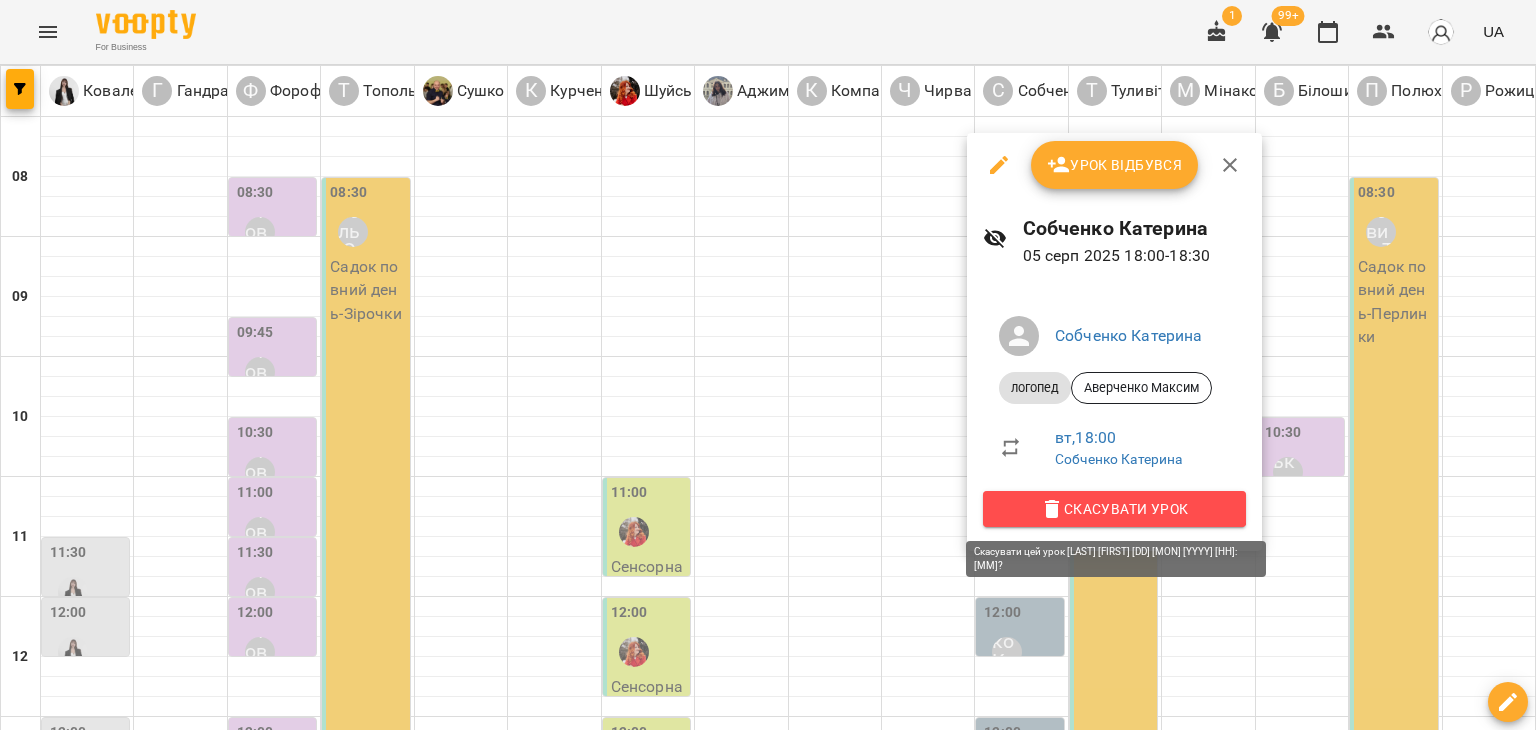 click on "Скасувати Урок" at bounding box center [1114, 509] 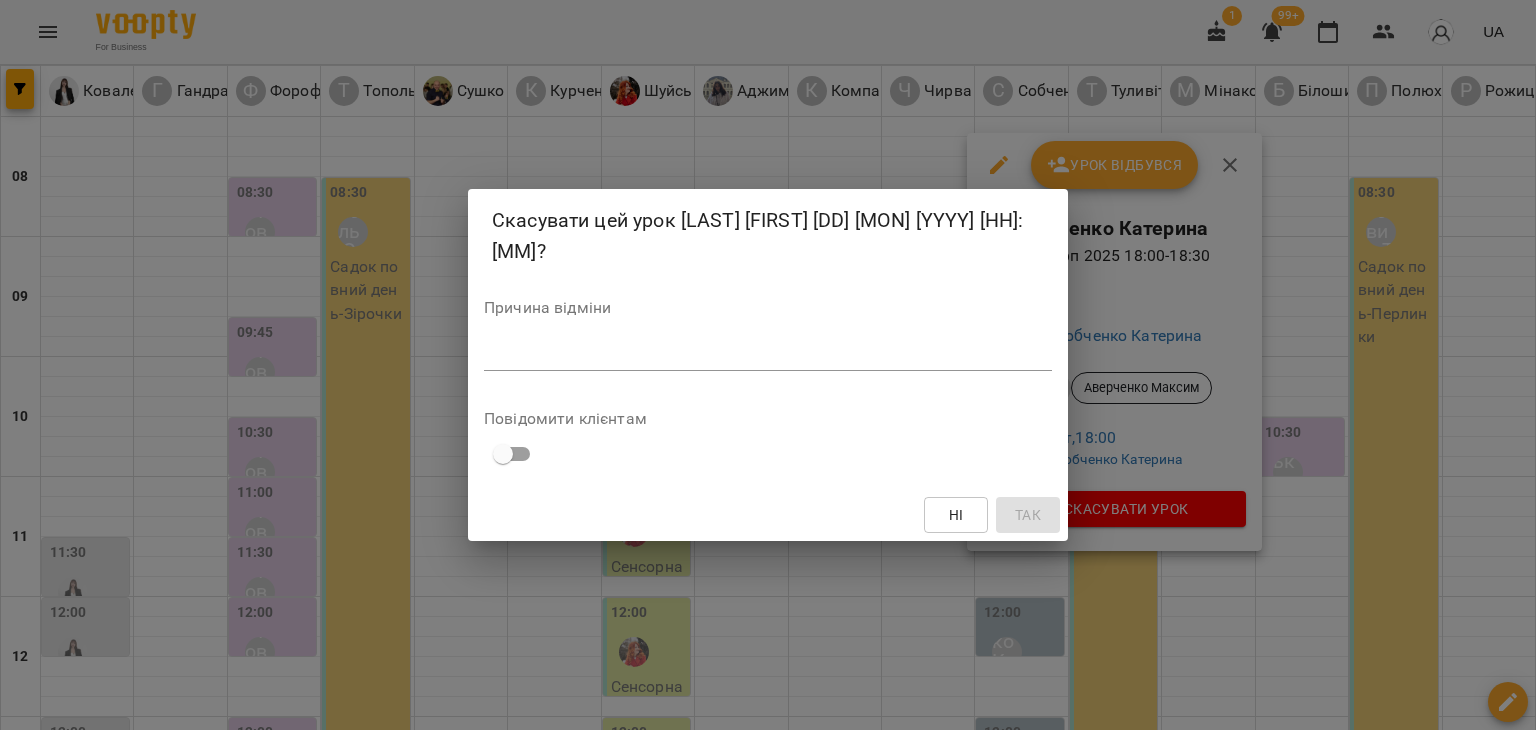 click at bounding box center (768, 354) 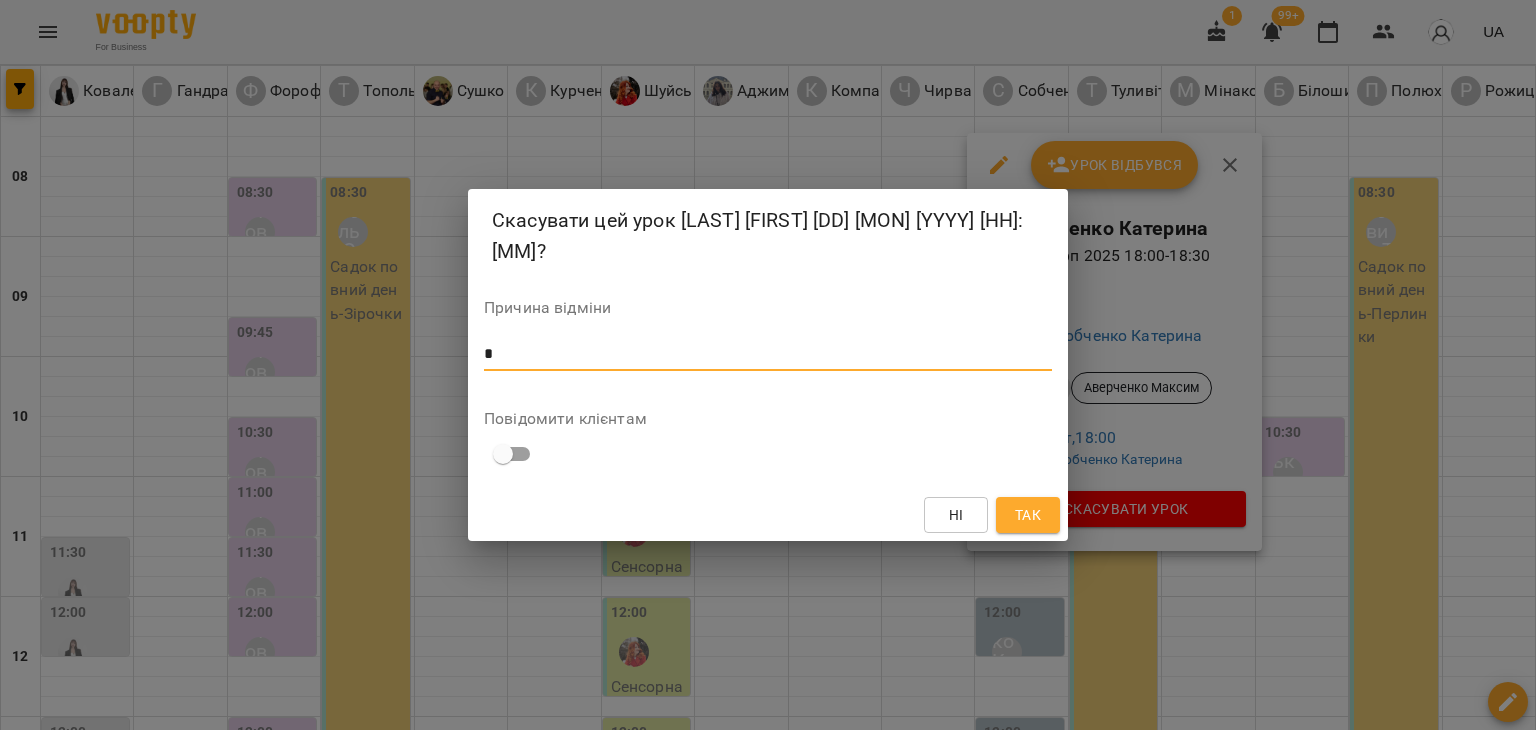 type on "*" 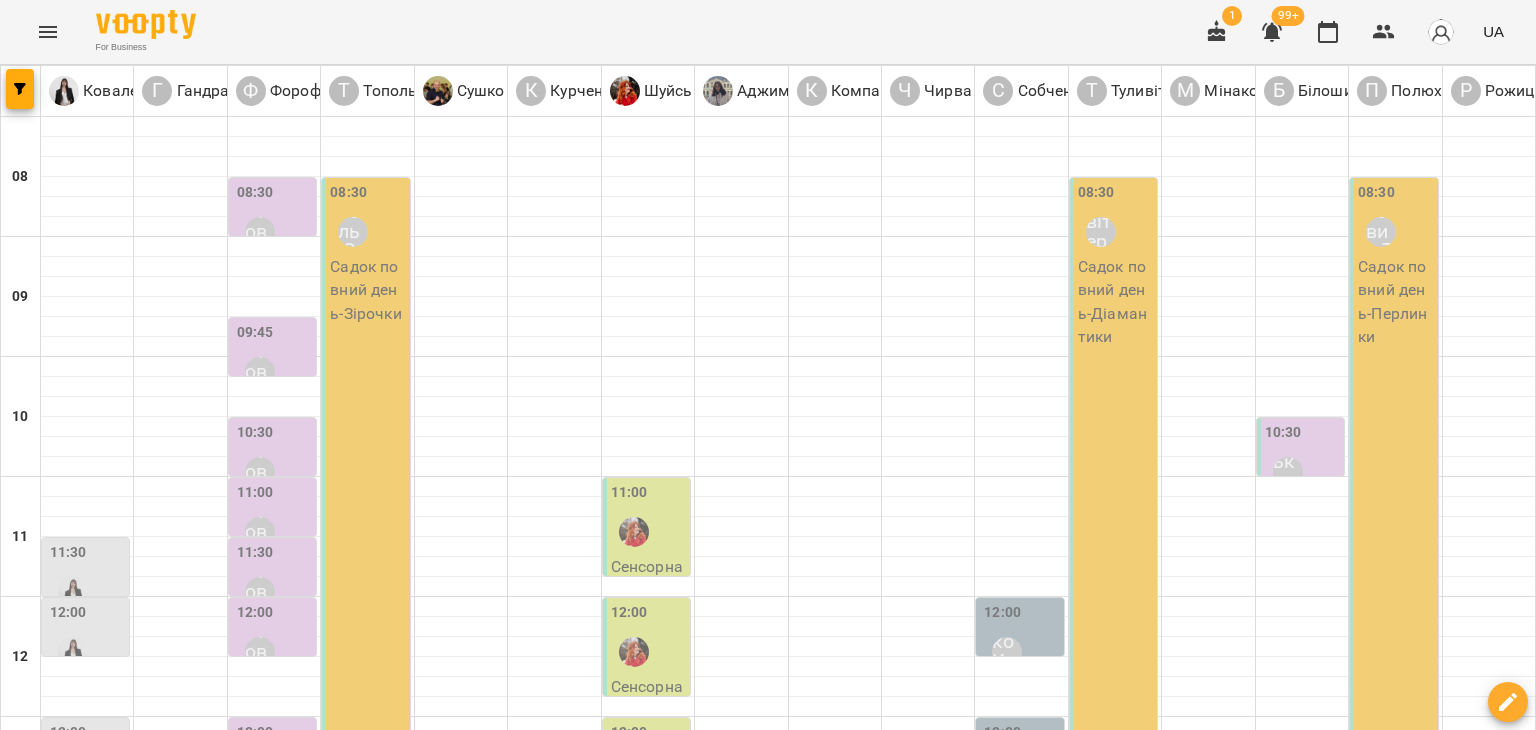 click on "17:30" at bounding box center (1002, 1273) 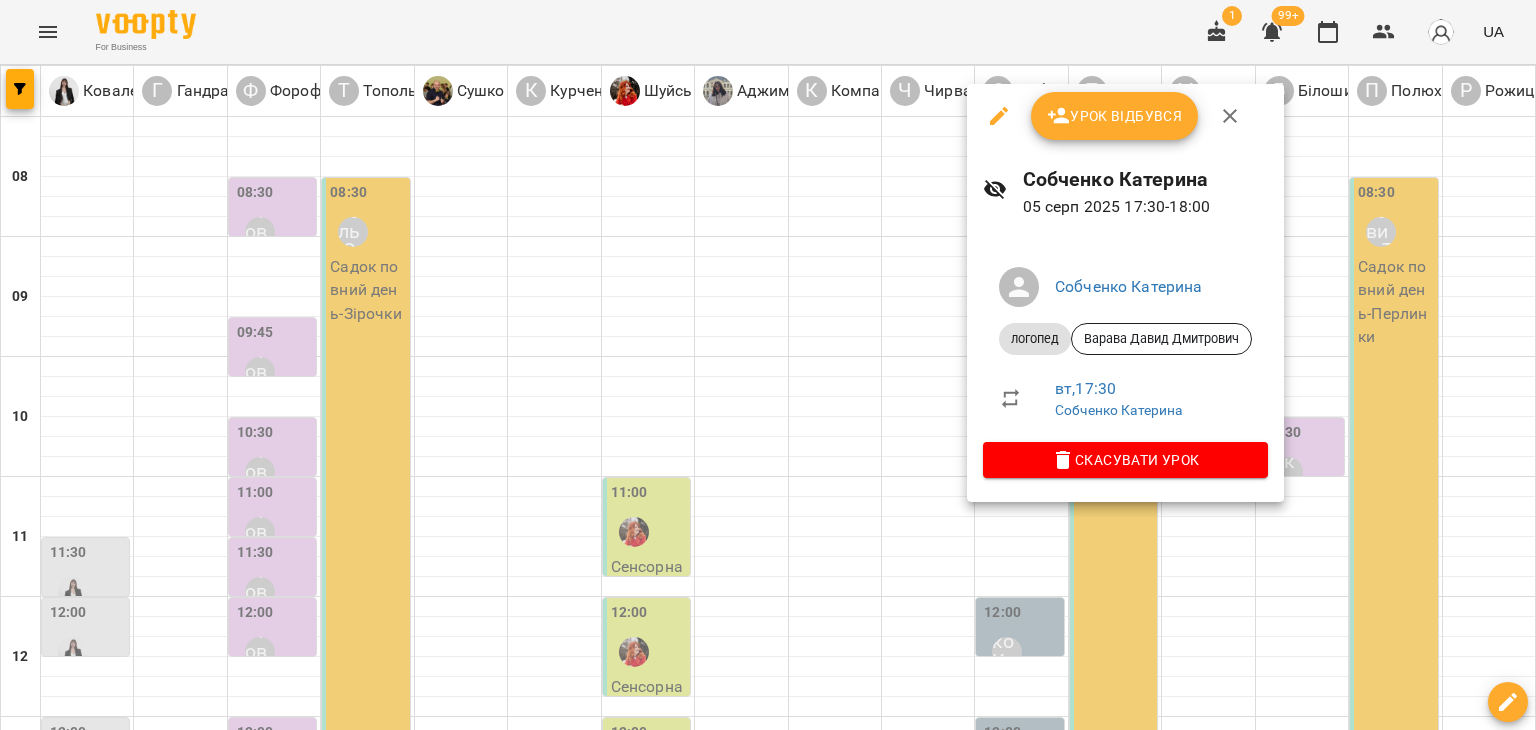 click at bounding box center [768, 365] 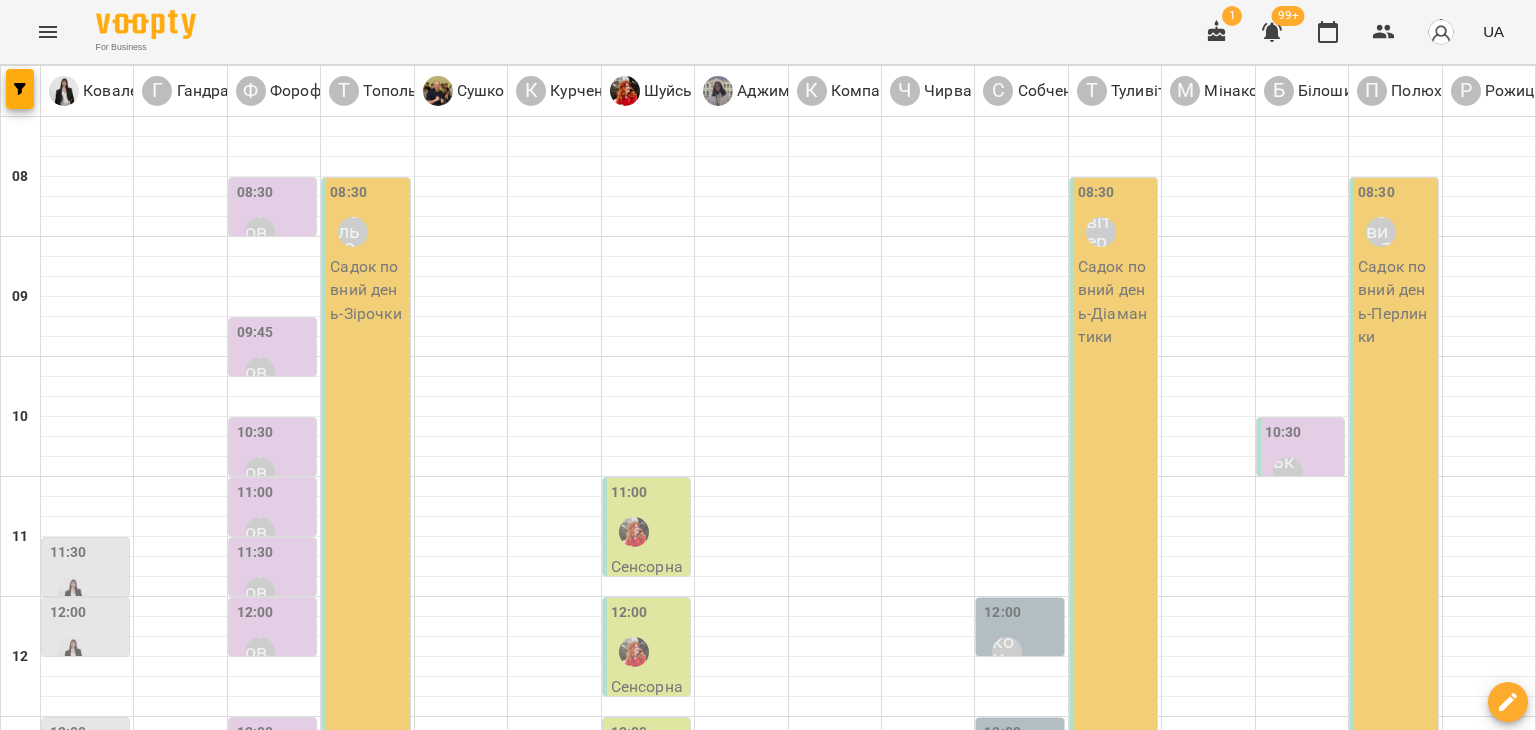click on "[TIME] [LAST] [FIRST]" at bounding box center [1021, 1298] 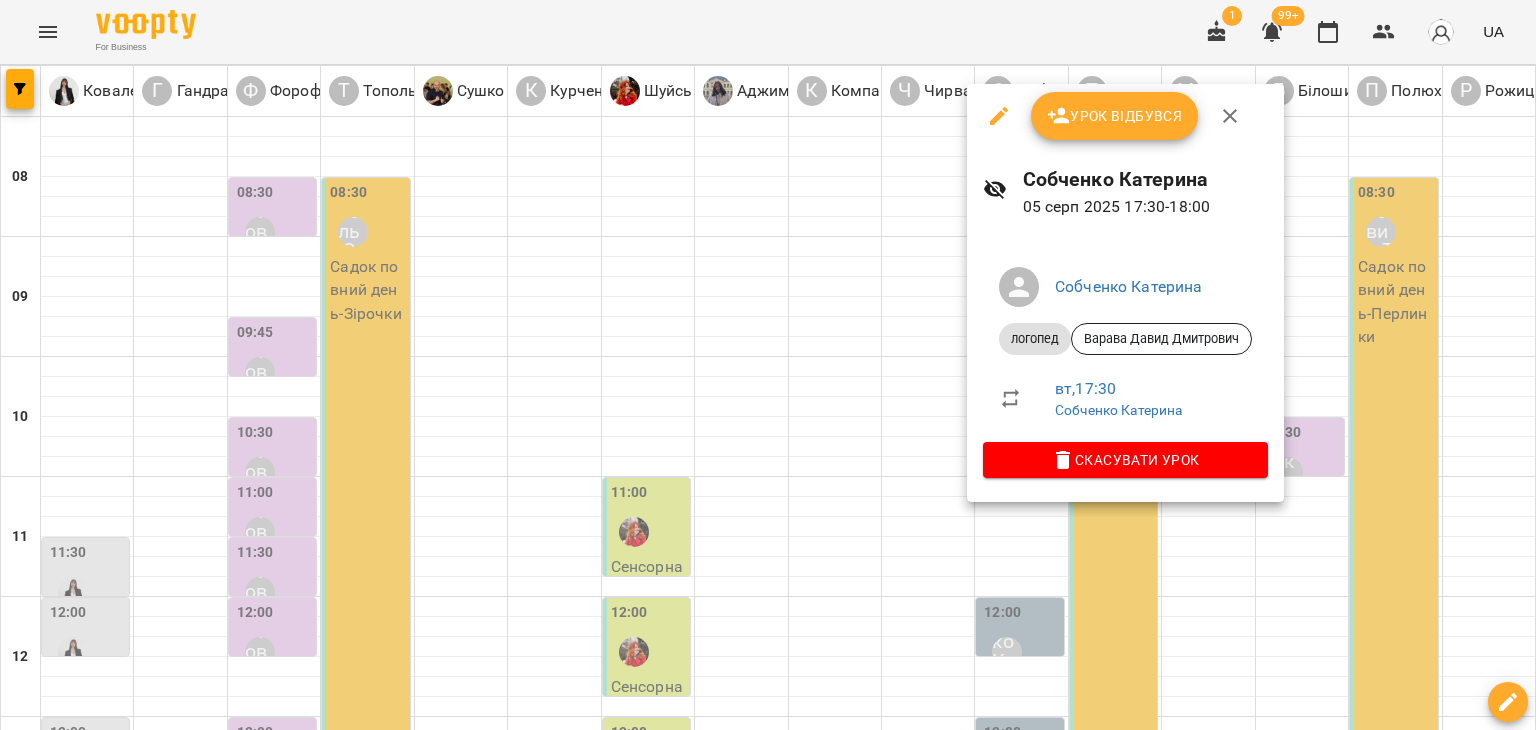 click 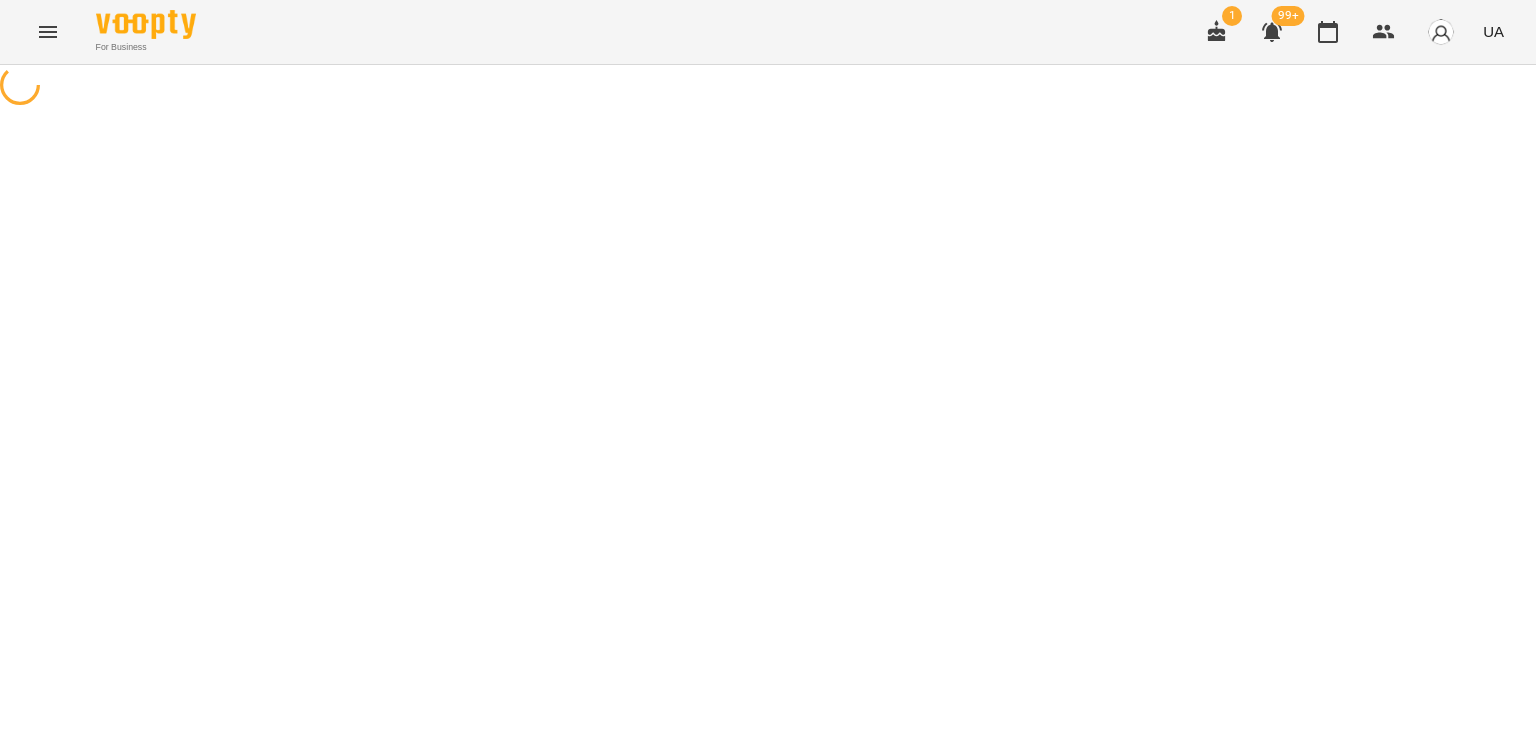 select on "*******" 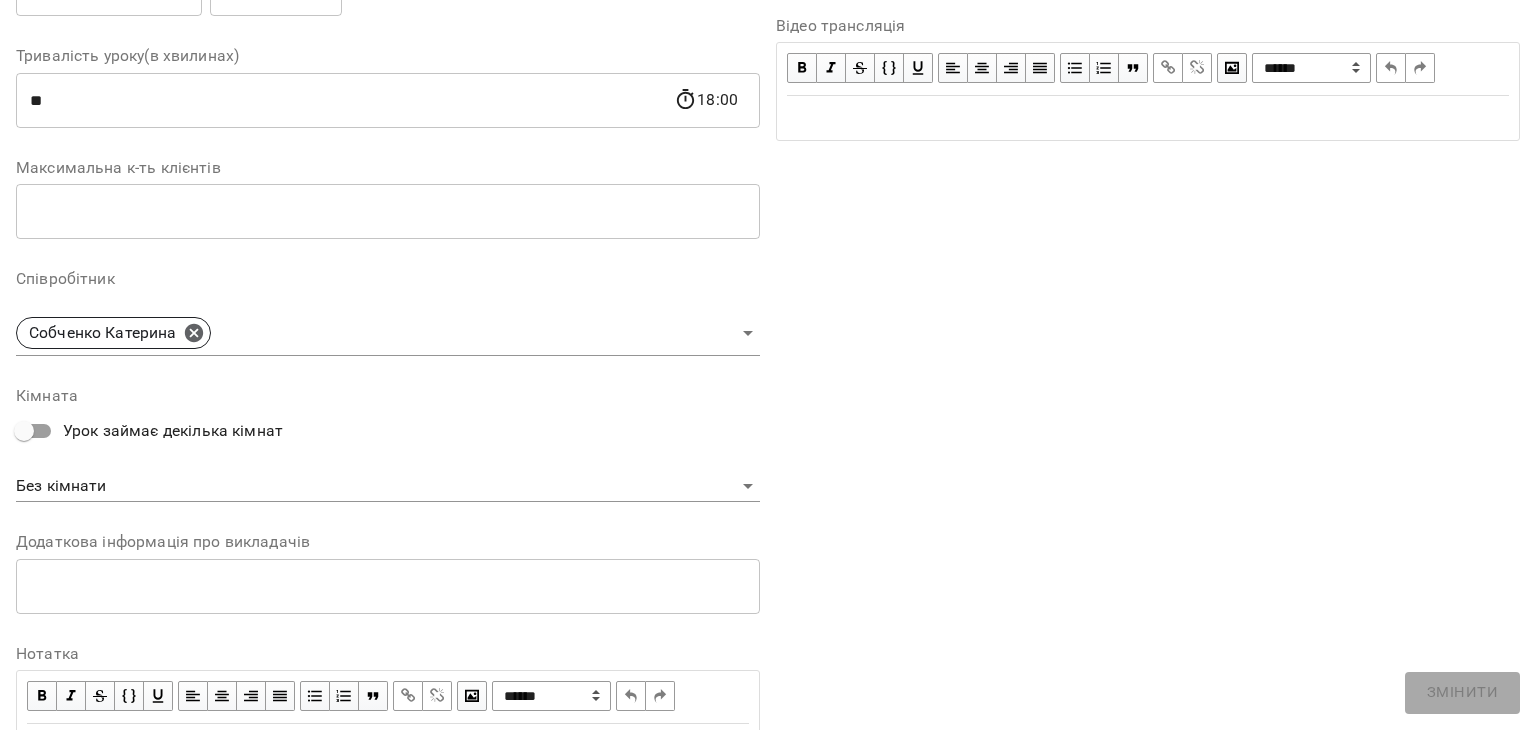 scroll, scrollTop: 372, scrollLeft: 0, axis: vertical 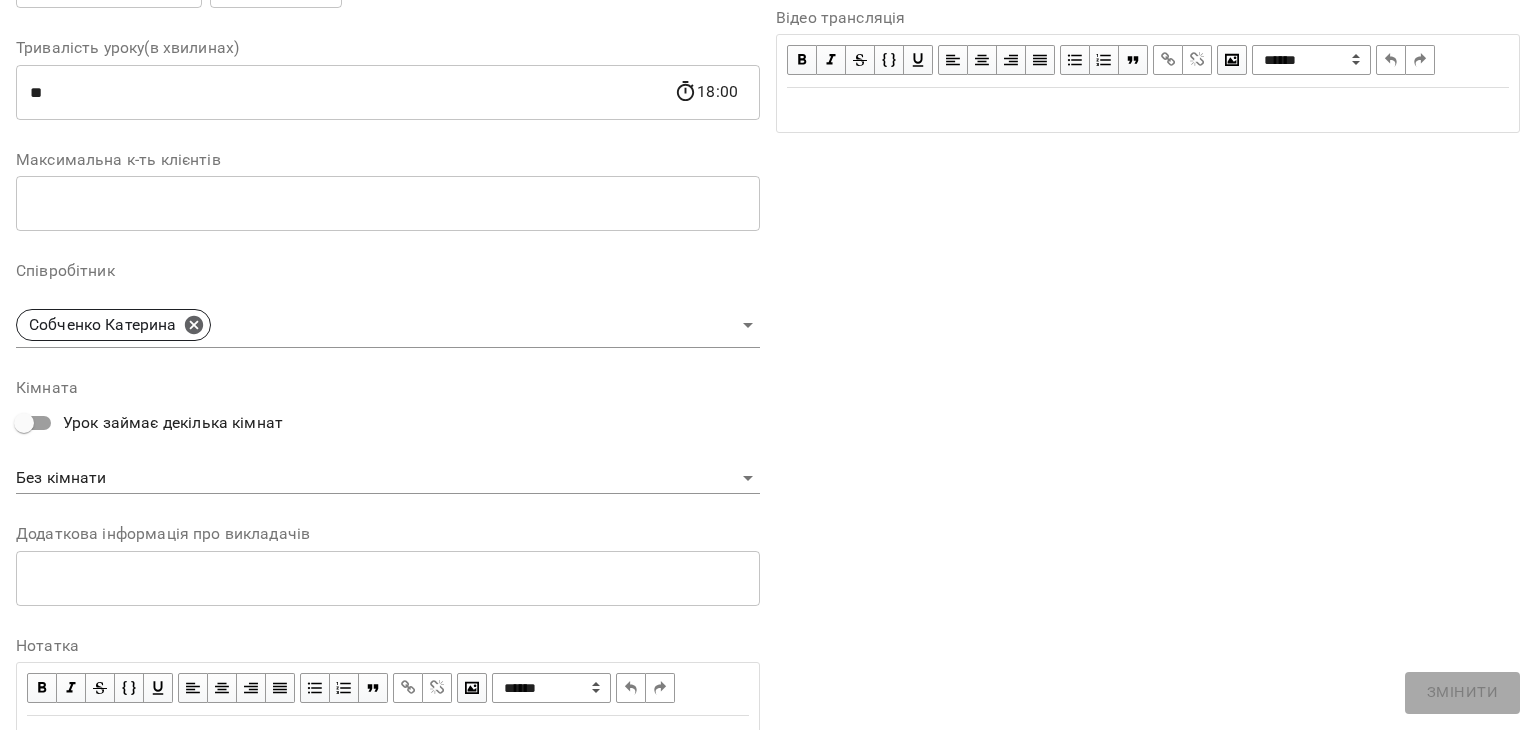 click on "For Business 1 99+ UA Журнал відвідувань / [LAST] [FIRST]  [DATE] [TIME] / Урок відбувся Усі присутні New Client [DAY],  [TIME] [LAST] [FIRST] Урок №6 Попередні уроки [DATE] [TIME] [DATE] [TIME] [DATE] [TIME] [DATE] [TIME] [DATE] [TIME]   [LAST] [FIRST] ( [TIME] хв. ) логопед Змінити урок Скасувати Урок [LAST] [FIRST] [LAST] [MIDDLE] [DATE] [TIME]:[TIME]:[TIME] Клієнти ( 0 ) Клієнти ( 0 ) [LAST] [MIDDLE] Клієнти ( 0 ) ПІБ ПІБ [LAST] [MIDDLE] [PHONE] Відвідав Прогул клієнт логопед підписати договір Rows per page: 100 *** 1-100 of 119
​ **" at bounding box center [768, 394] 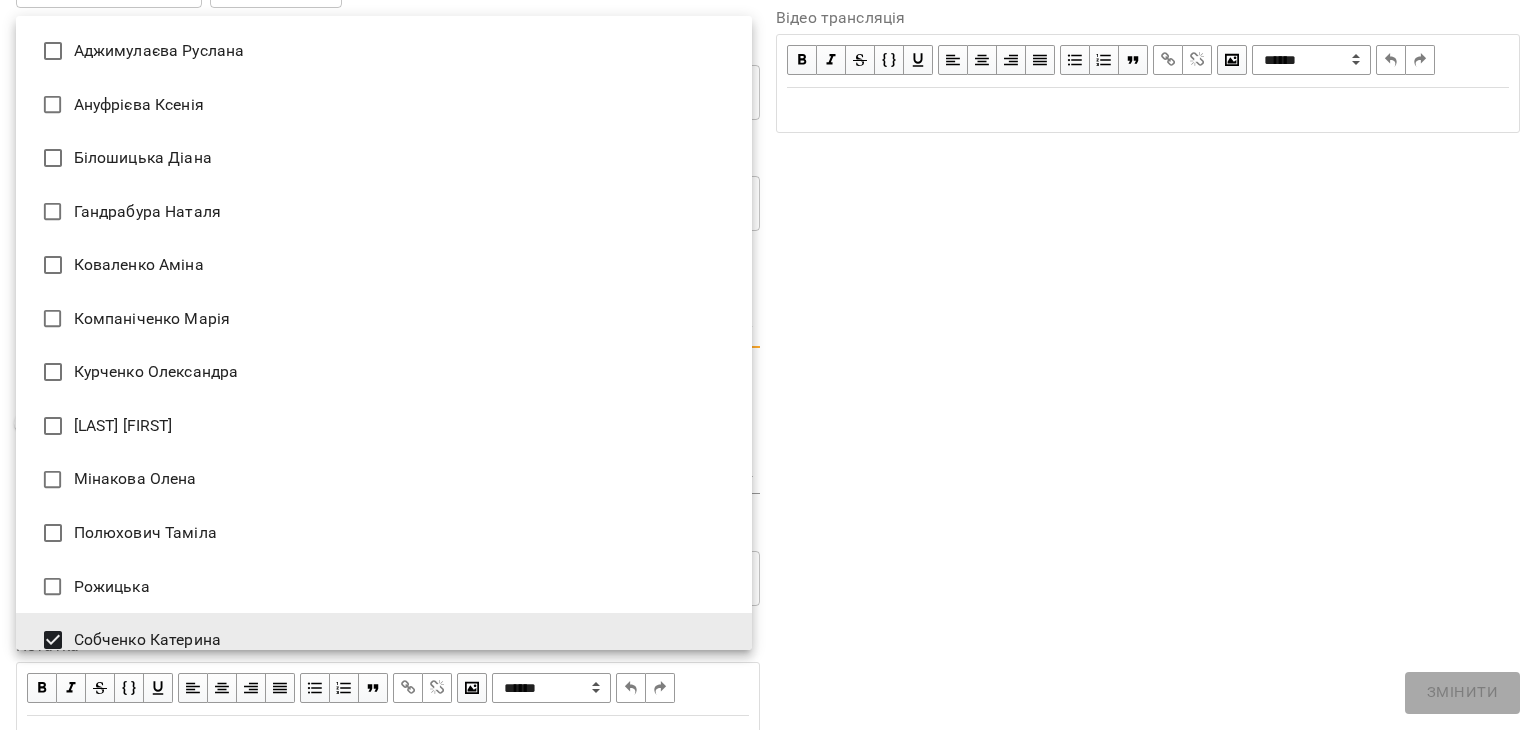 scroll, scrollTop: 16, scrollLeft: 0, axis: vertical 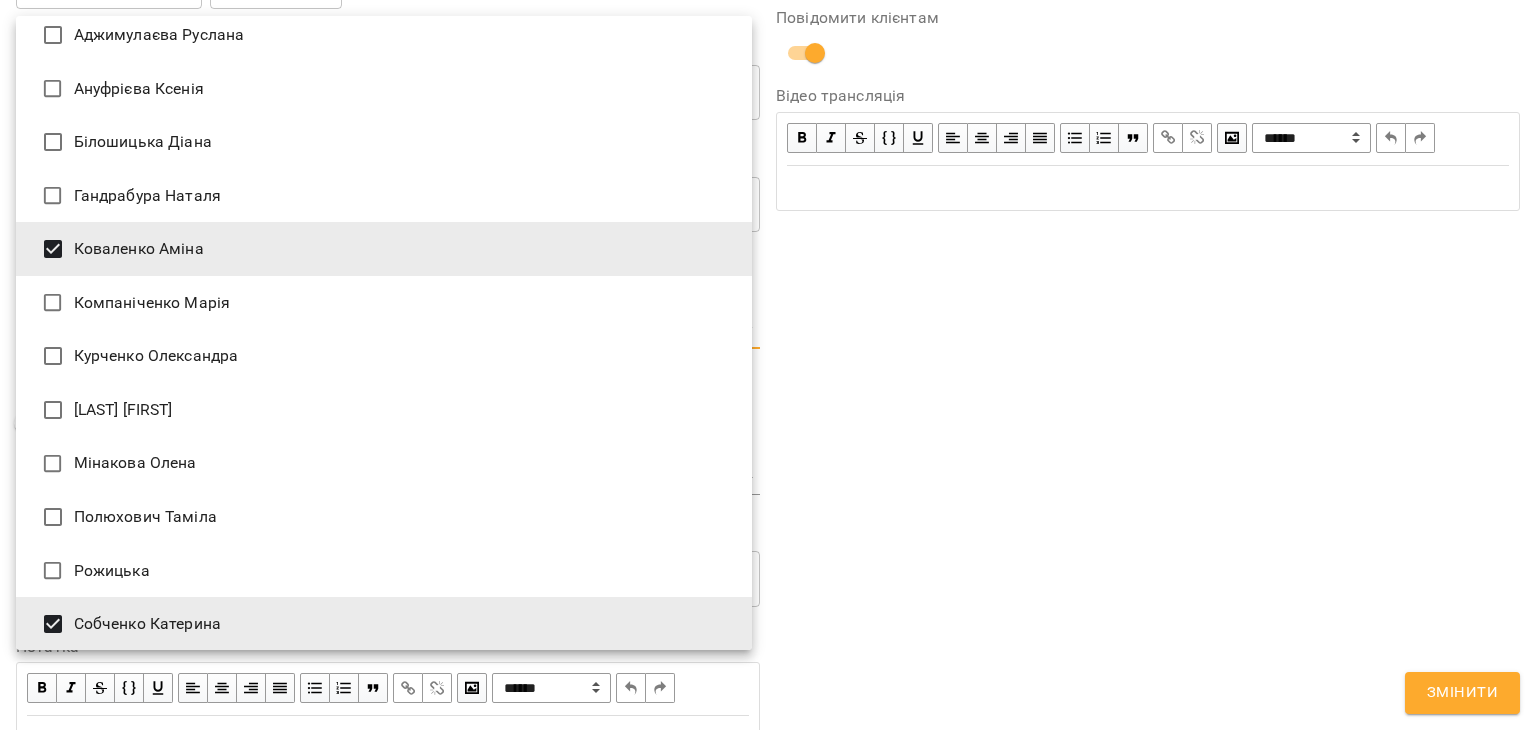 type on "**********" 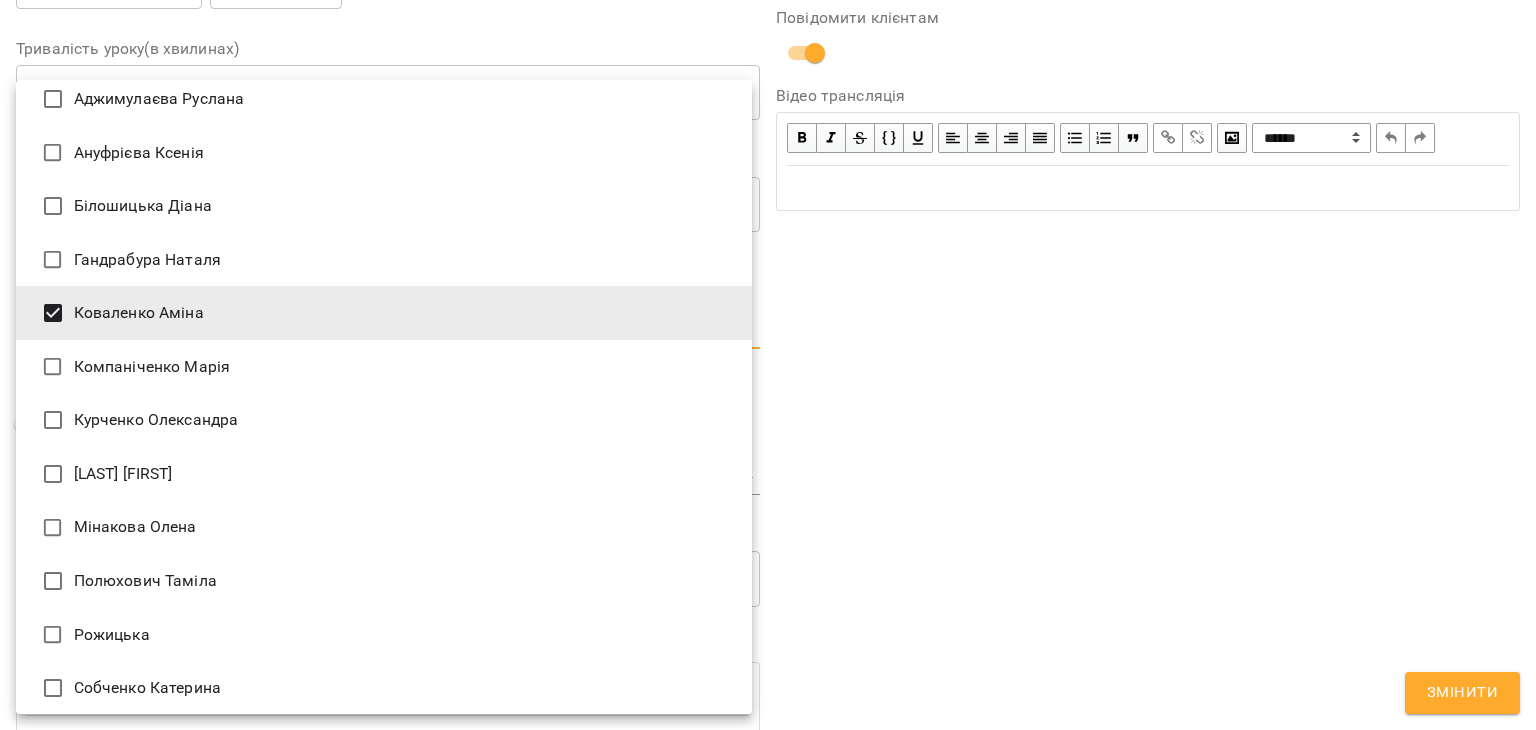 click at bounding box center (768, 365) 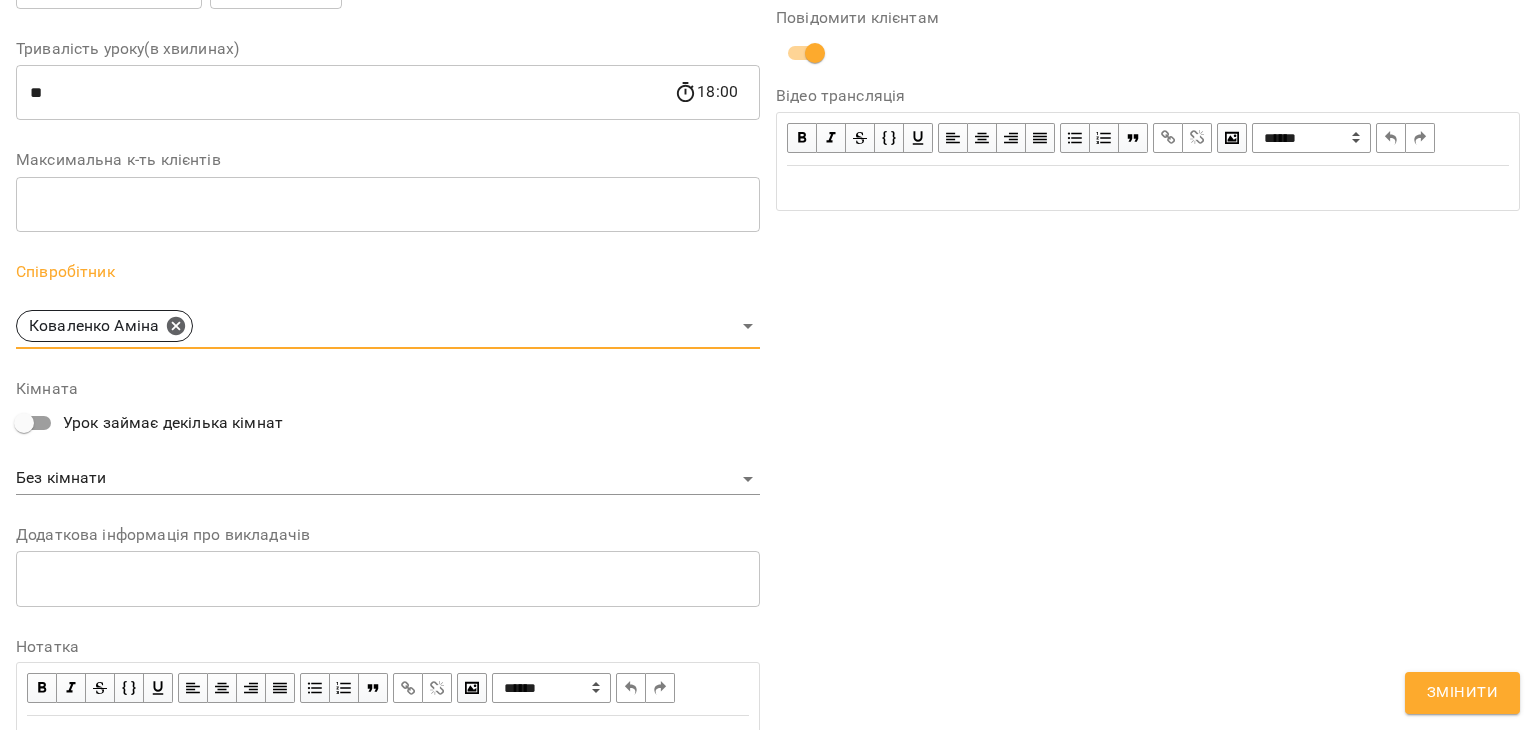click on "Змінити" at bounding box center (1462, 693) 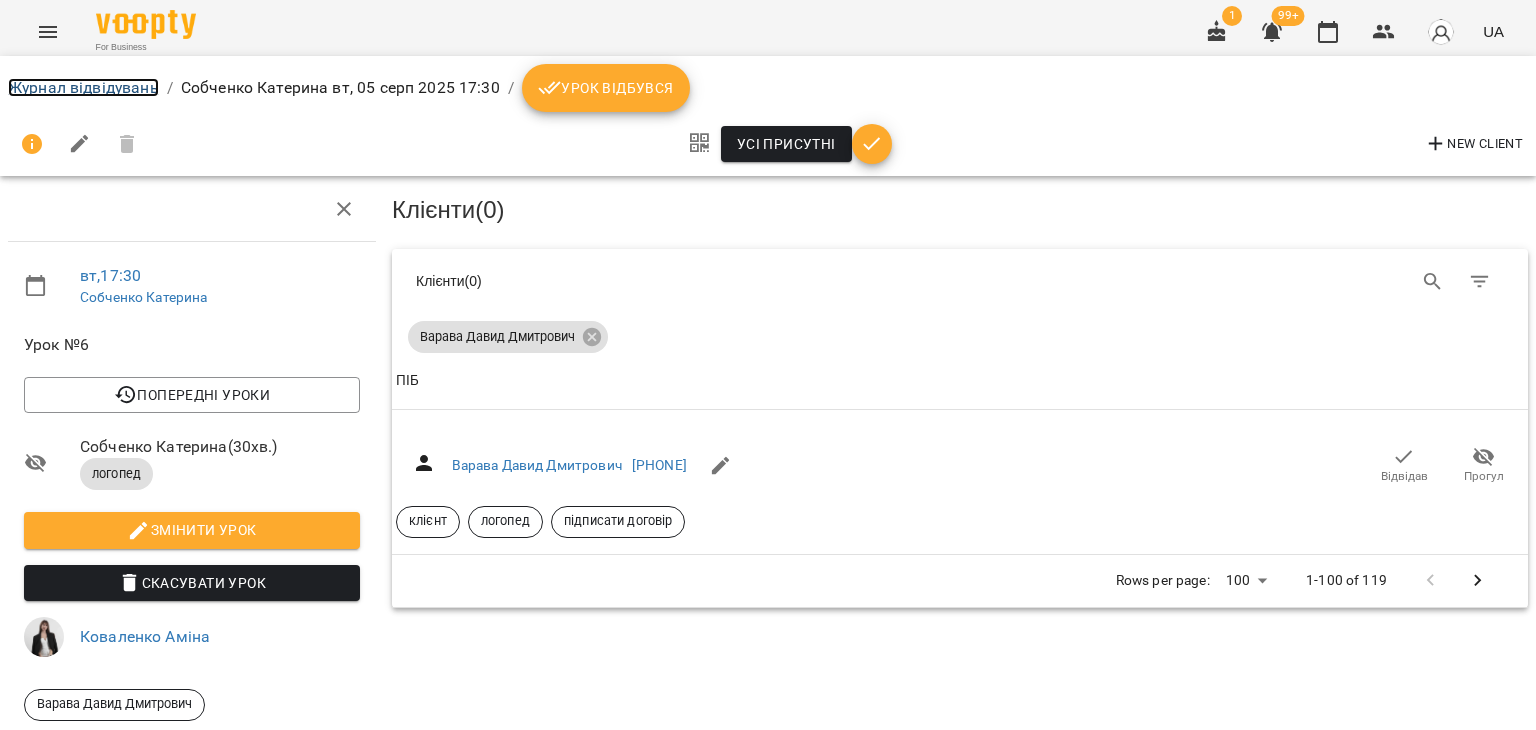 click on "Журнал відвідувань" at bounding box center (83, 87) 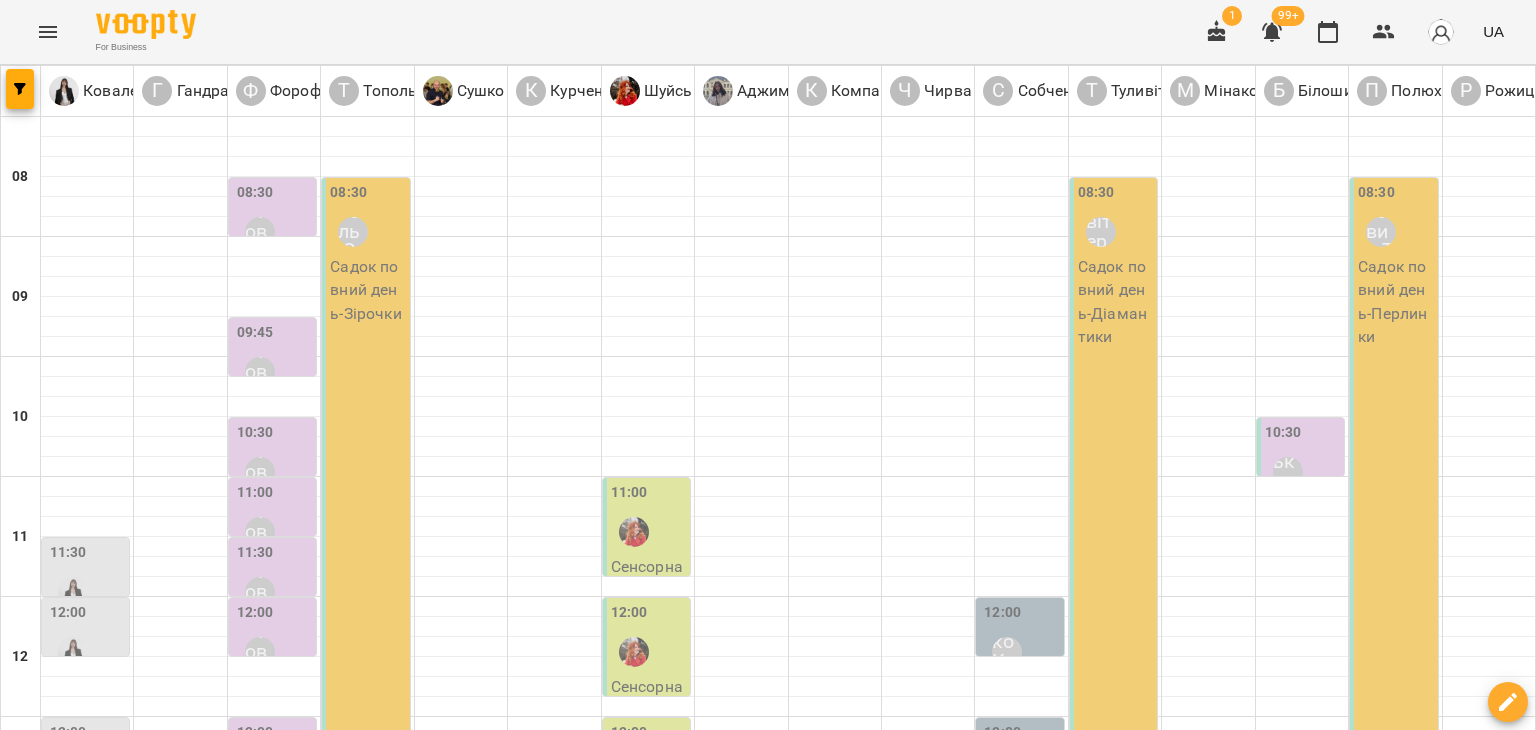scroll, scrollTop: 1019, scrollLeft: 0, axis: vertical 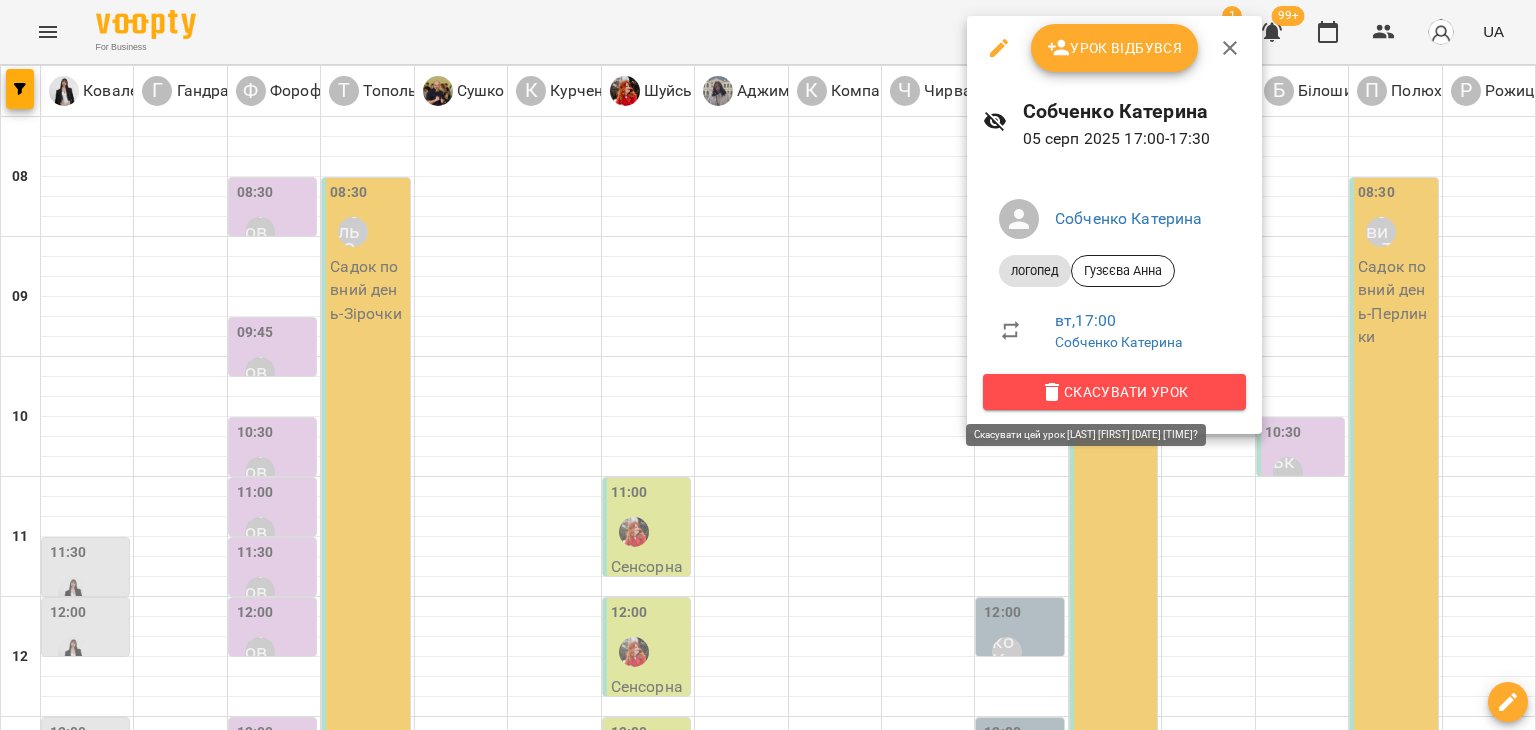 click on "Скасувати Урок" at bounding box center [1114, 392] 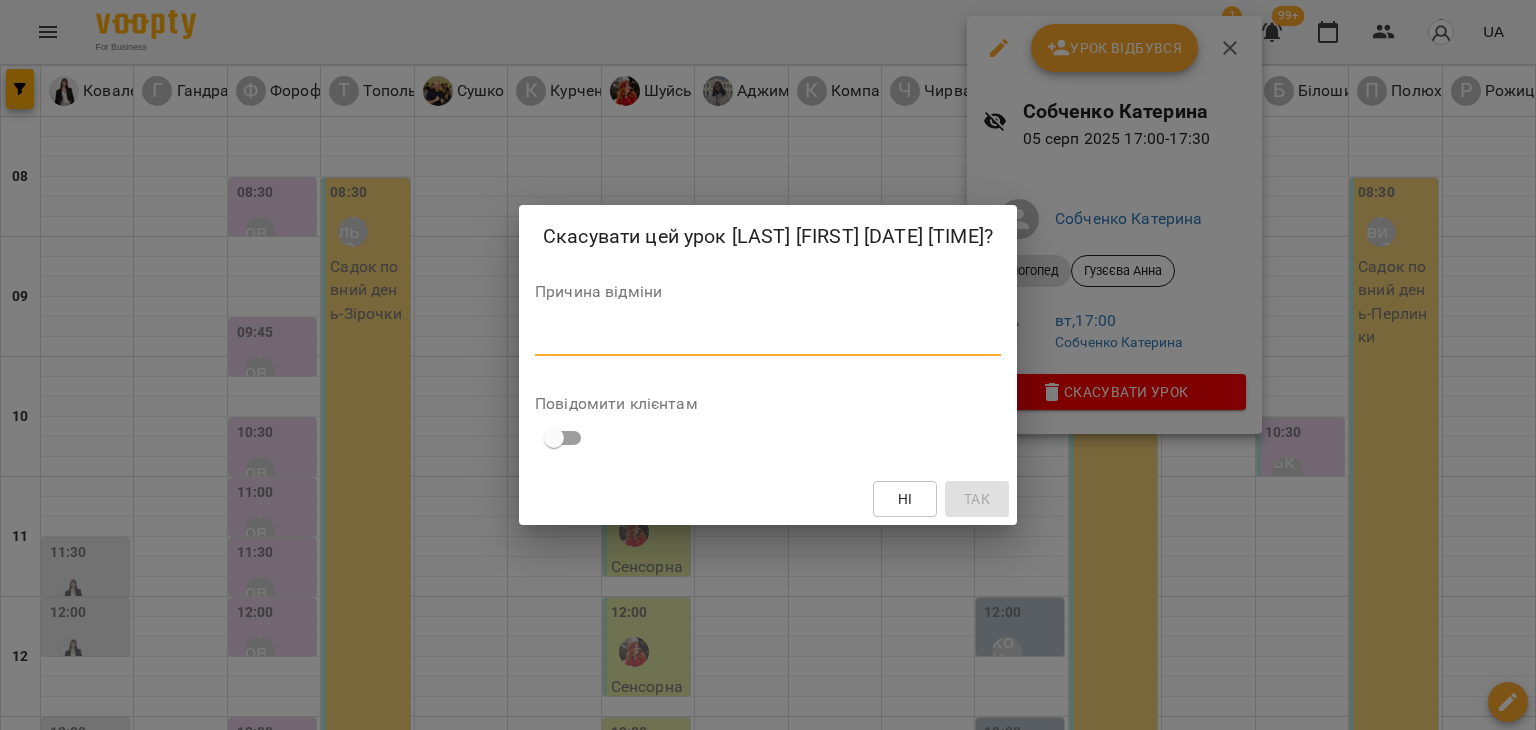 click at bounding box center [768, 339] 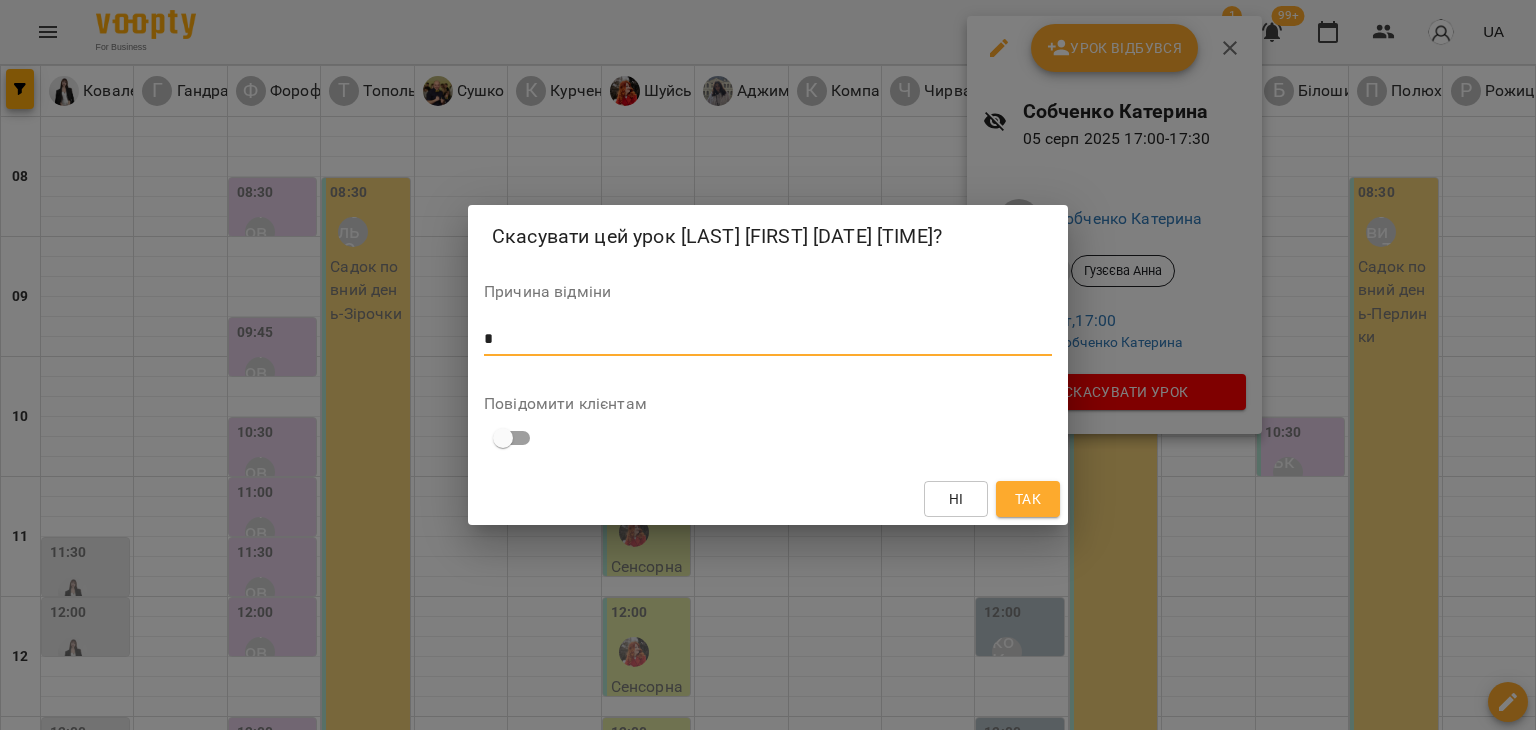 type on "*" 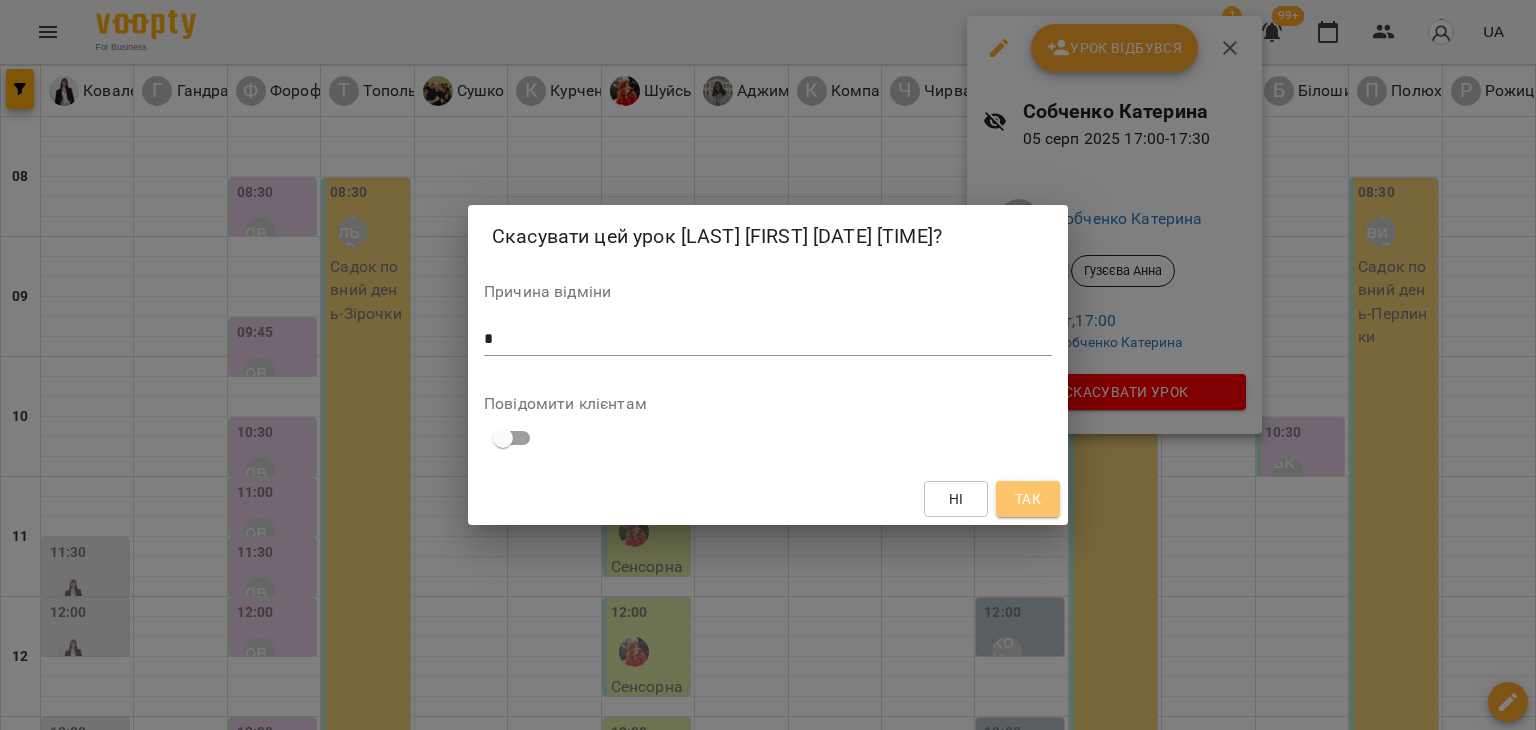 click on "Так" at bounding box center [1028, 499] 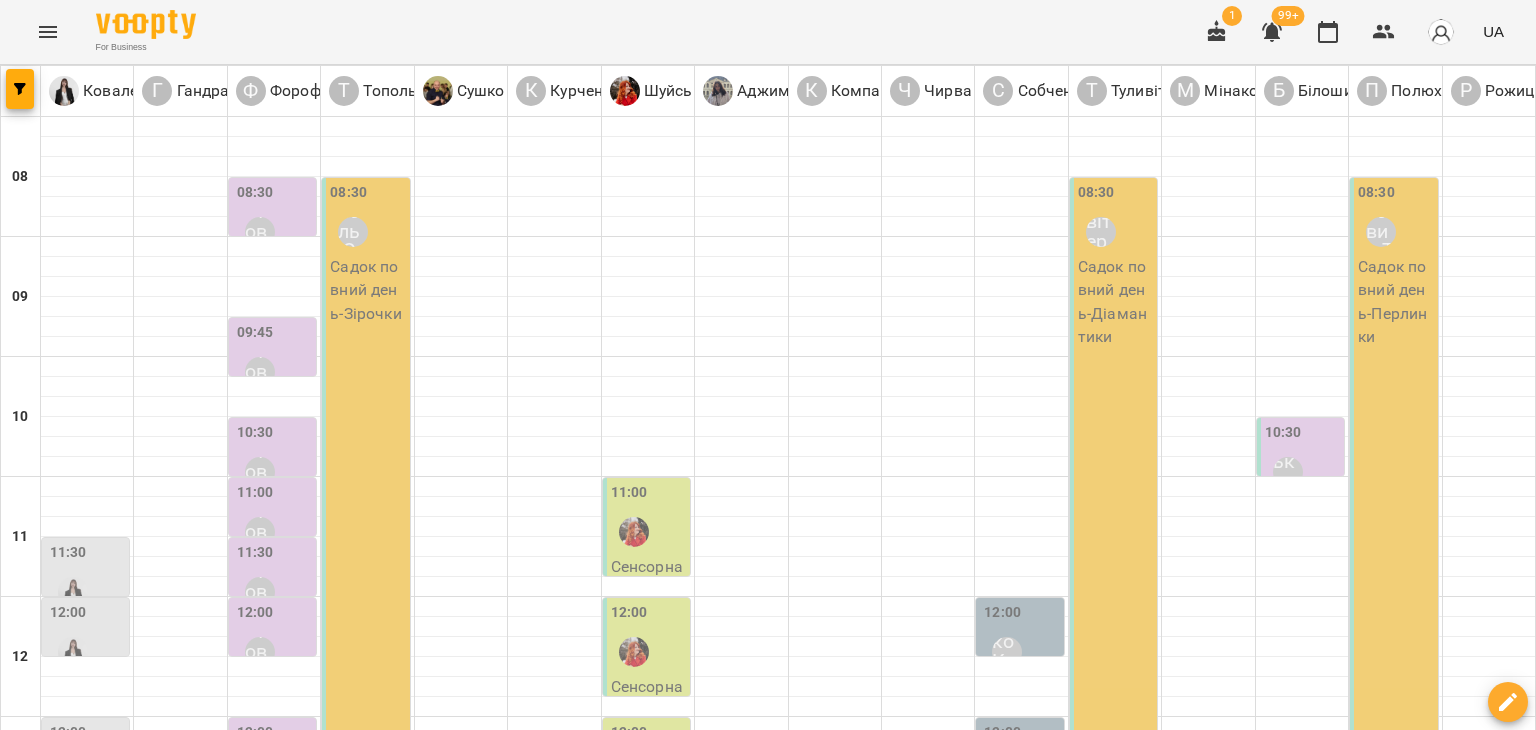 scroll, scrollTop: 378, scrollLeft: 0, axis: vertical 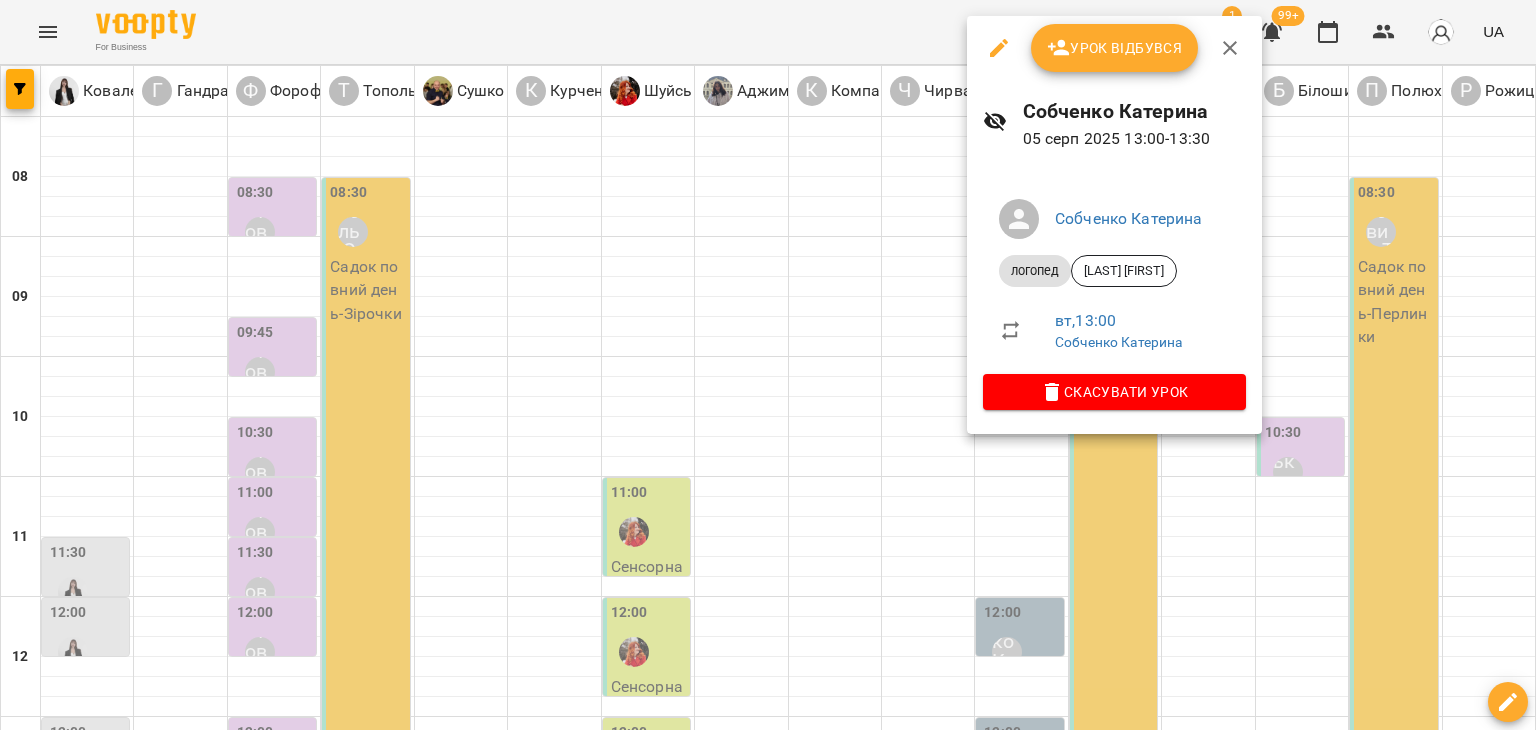 click 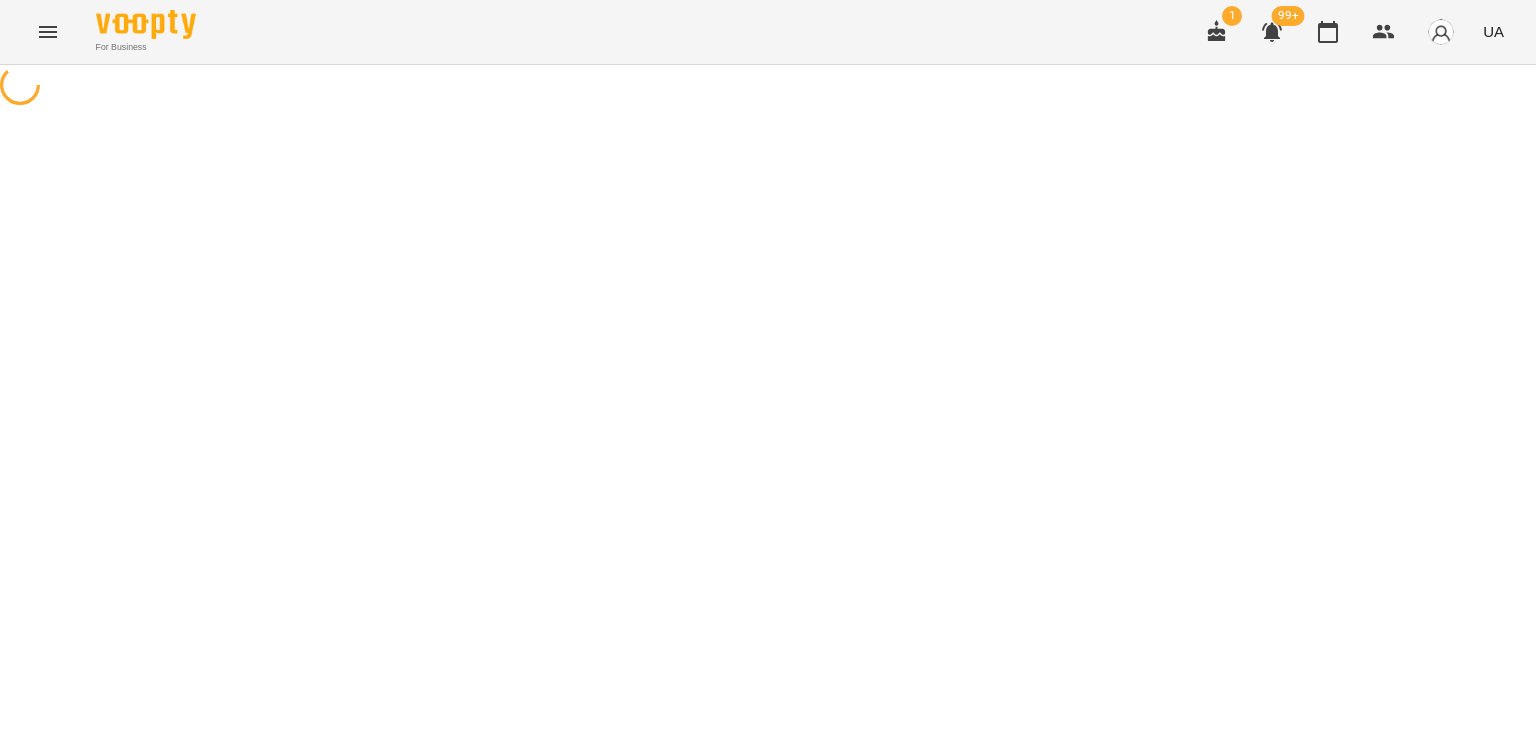 select on "*******" 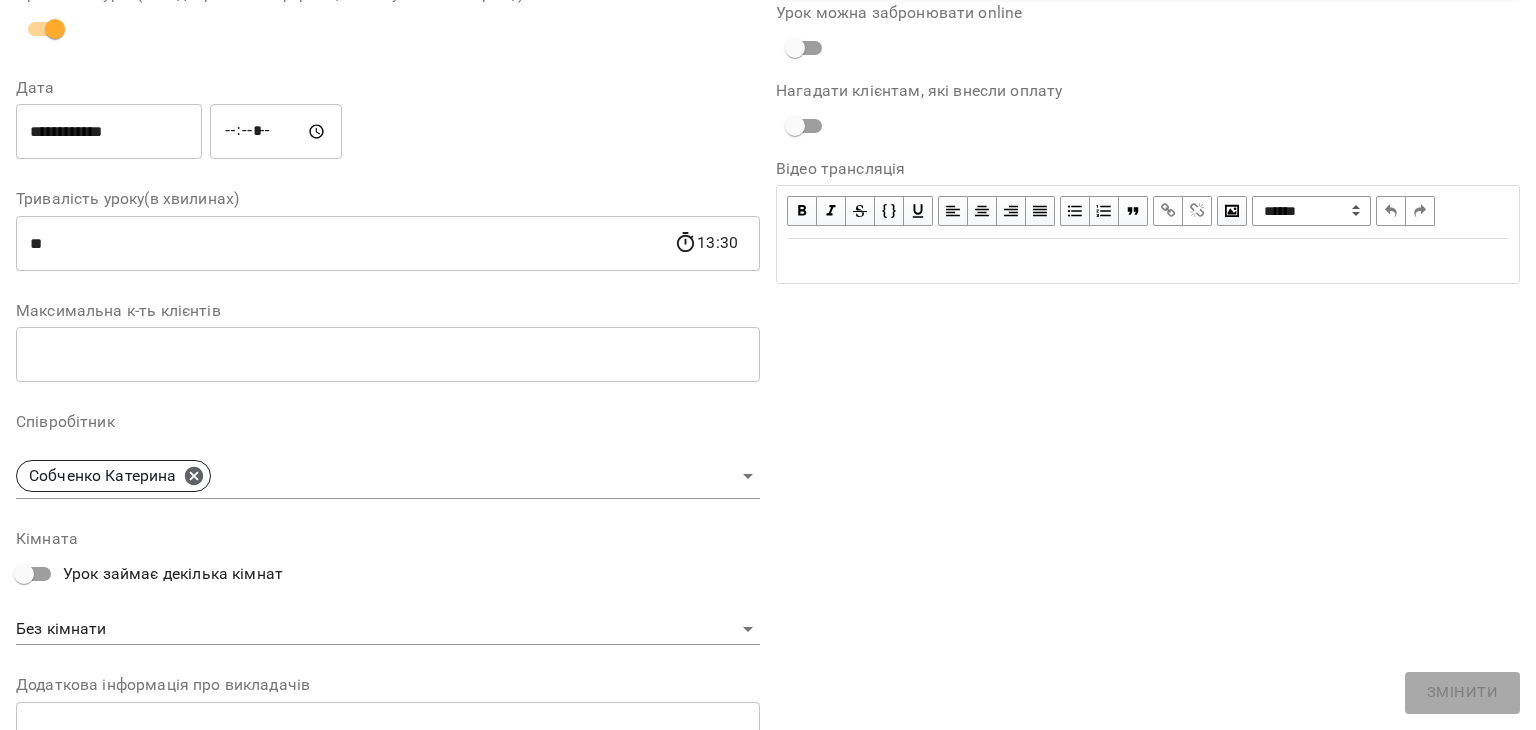 scroll, scrollTop: 236, scrollLeft: 0, axis: vertical 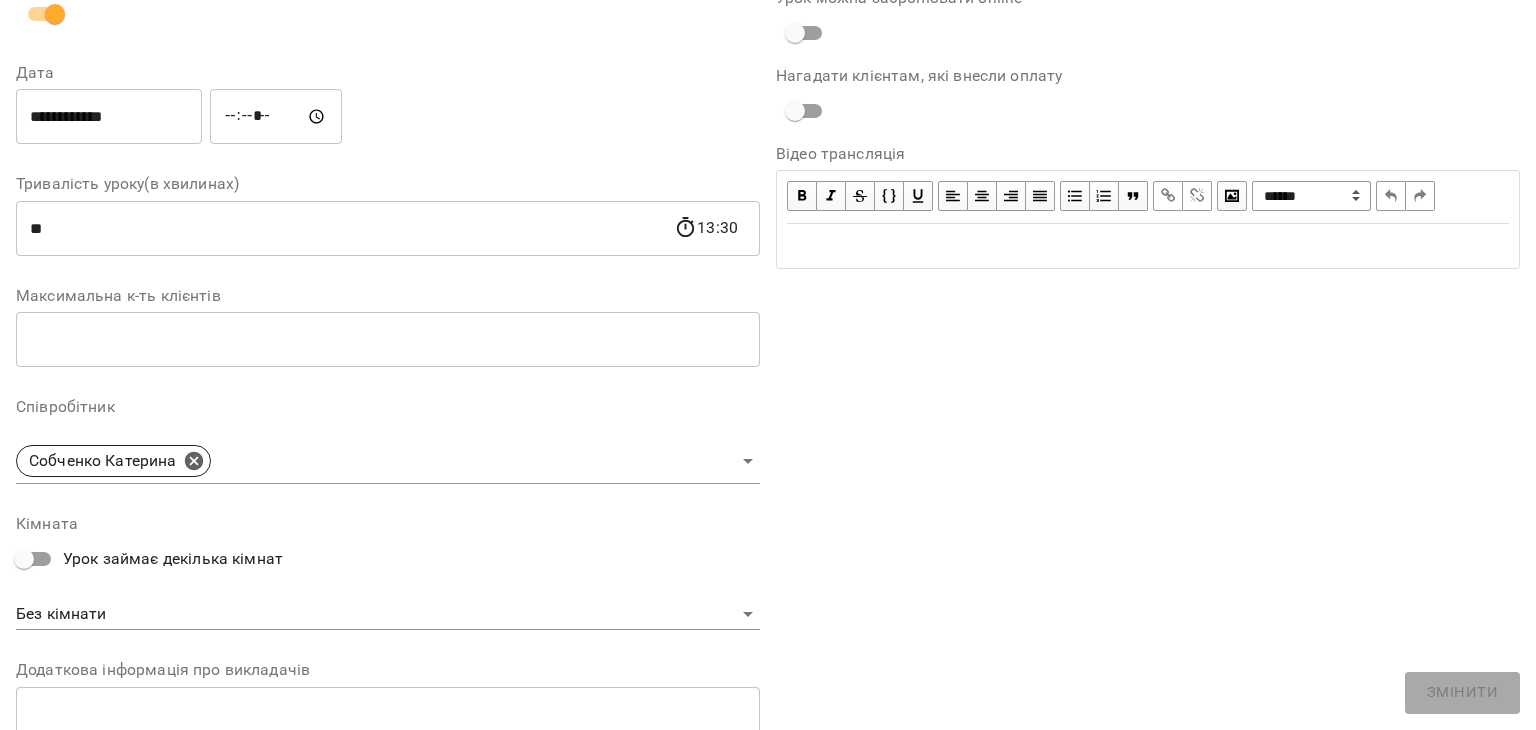 click on "For Business 1 99+ UA Журнал відвідувань / [LAST] [FIRST]  [DATE] [TIME] / Урок відбувся Усі присутні New Client [DAY],  [TIME] [LAST] [FIRST] Урок №9 Попередні уроки [DATE] [TIME] [DATE] [TIME] [DATE] [TIME] [DATE] [TIME] [DATE] [TIME]   [LAST] [FIRST] ( [TIME] хв. ) логопед Змінити урок Скасувати Урок [LAST] [FIRST] [LAST] [MIDDLE] [DATE] [TIME]:[TIME]:[TIME] Клієнти ( 0 ) Клієнти ( 0 ) [LAST] [MIDDLE] Клієнти ( 0 ) ПІБ ПІБ [LAST] [MIDDLE] [PHONE] Відвідав Прогул клієнт дозвіл на фото червень сенсорна інтеграція логопед Перлинки Rows per page: 100 *** 1-100 of 119" at bounding box center [768, 394] 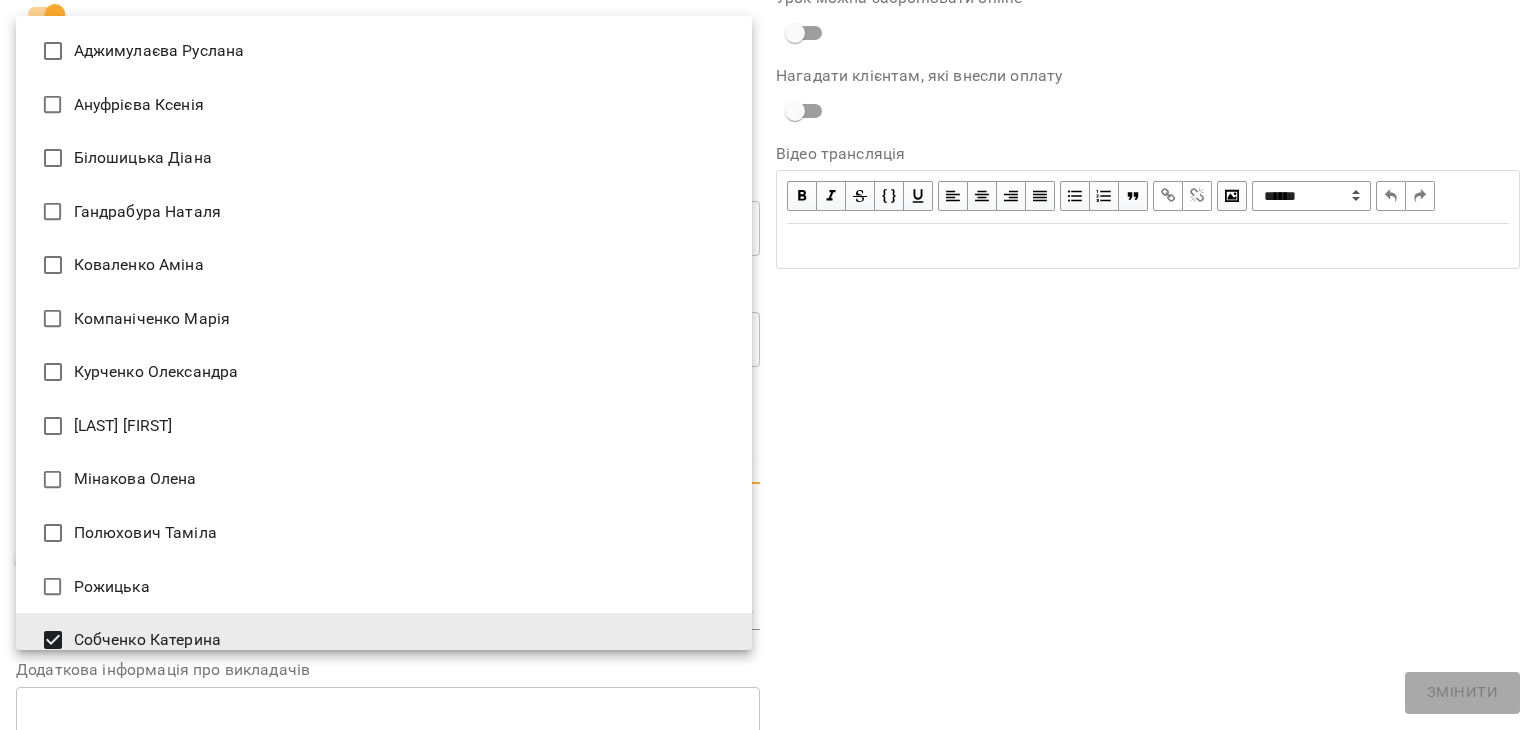 scroll, scrollTop: 16, scrollLeft: 0, axis: vertical 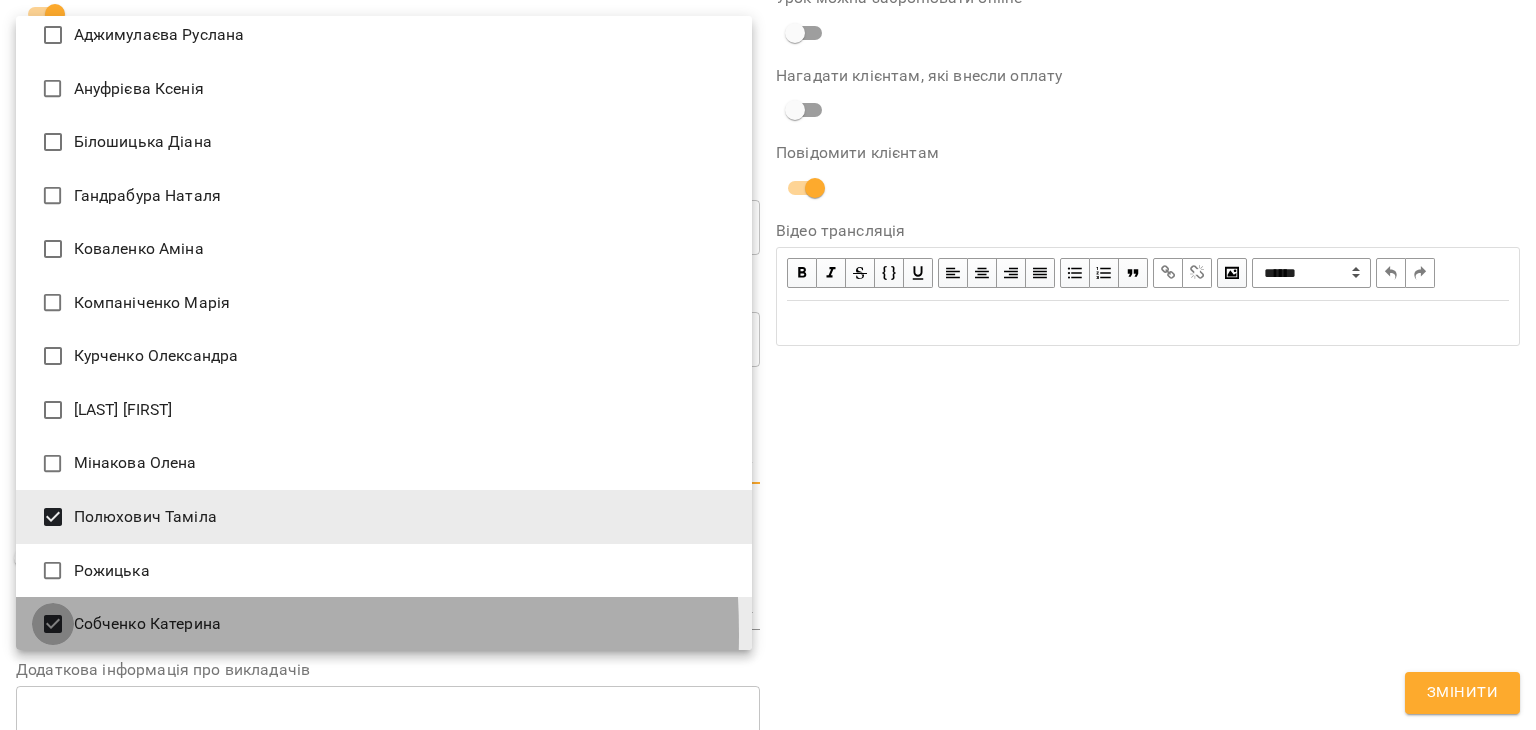 type on "**********" 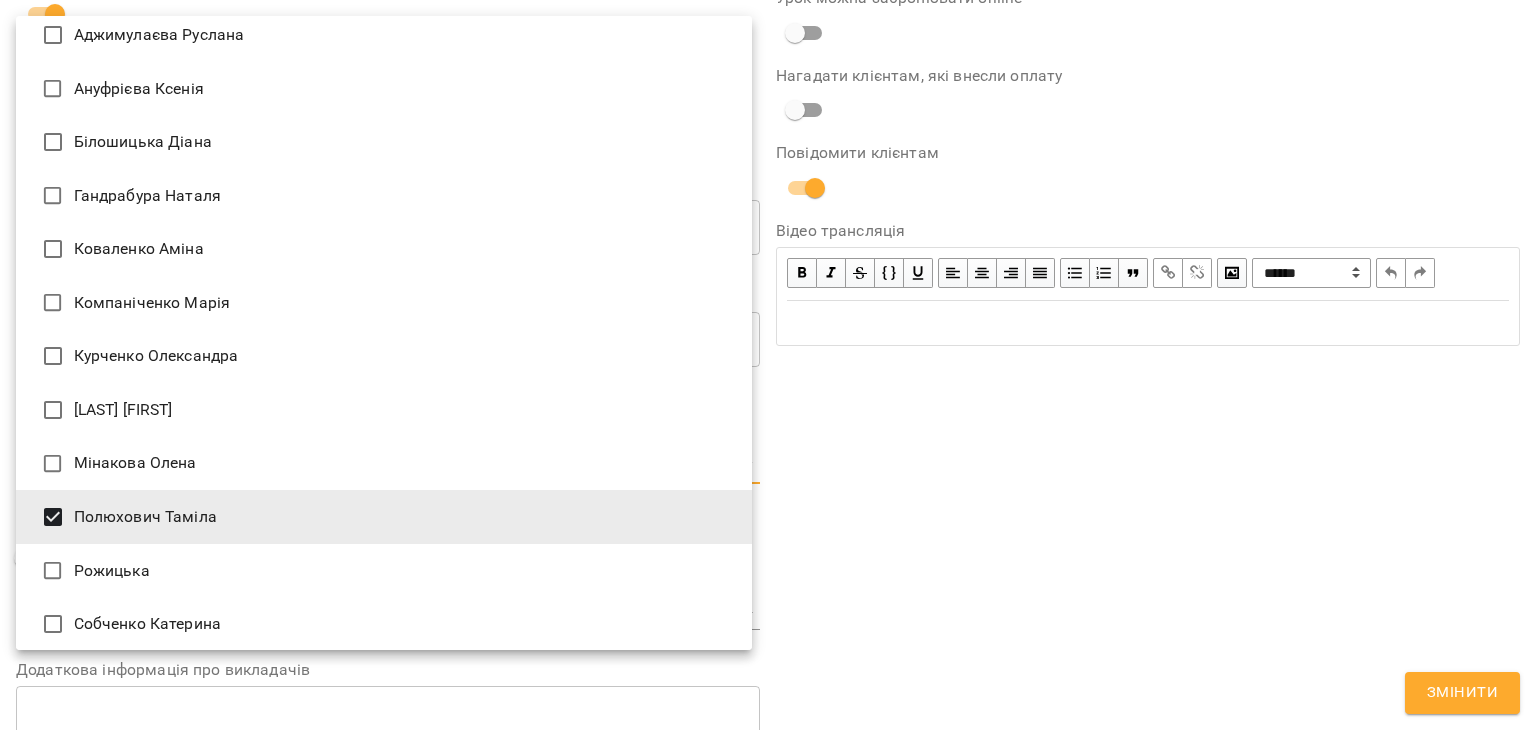 click at bounding box center [768, 365] 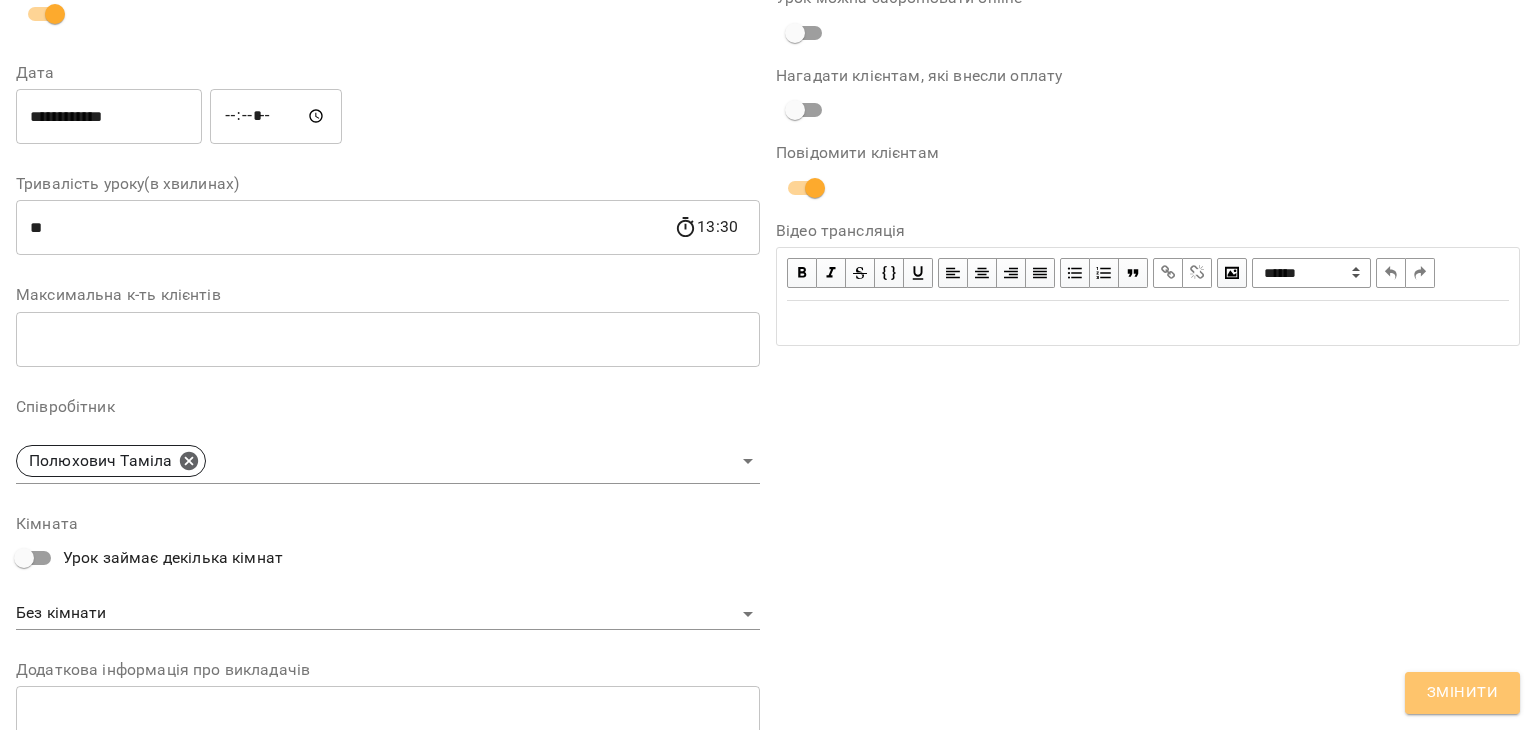 click on "Змінити" at bounding box center (1462, 693) 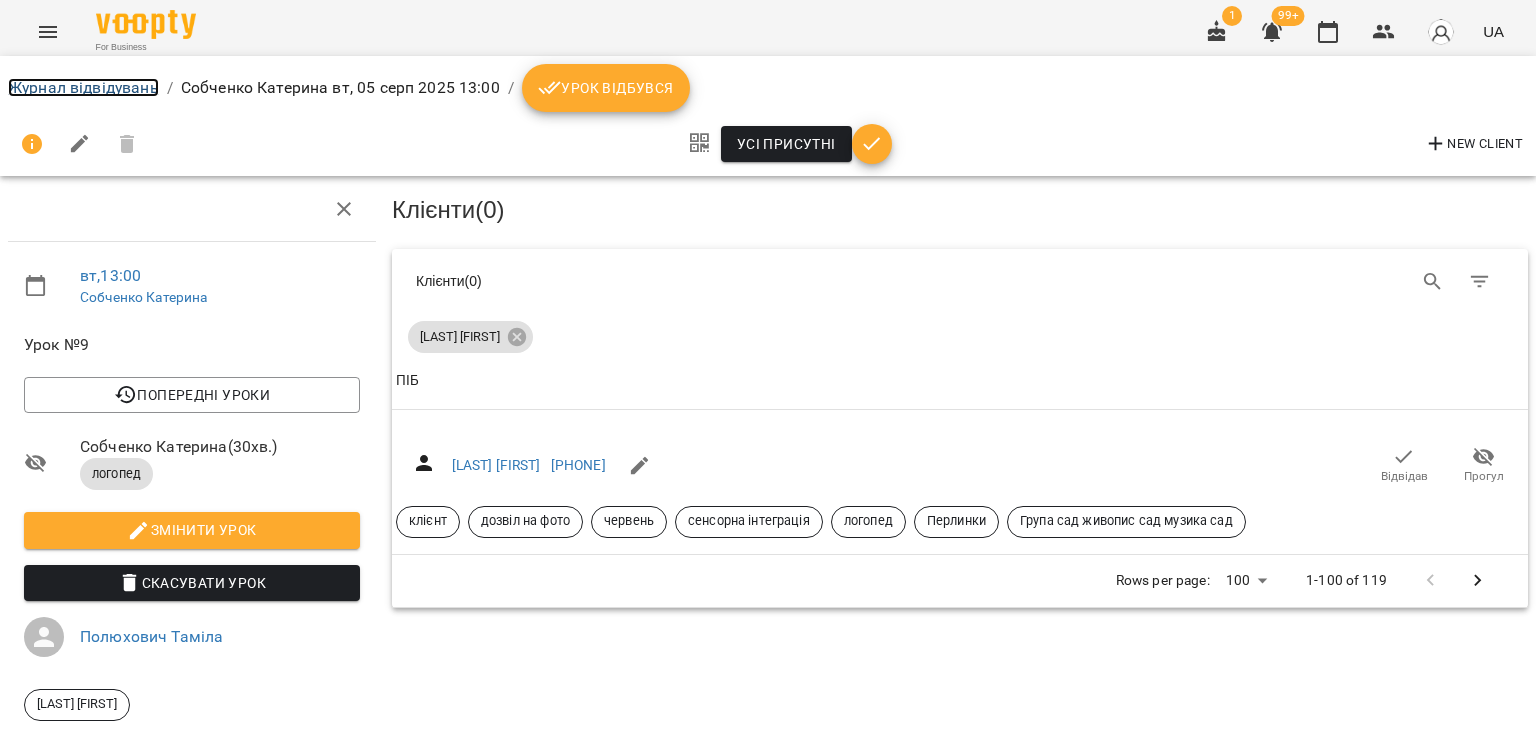 click on "Журнал відвідувань" at bounding box center (83, 87) 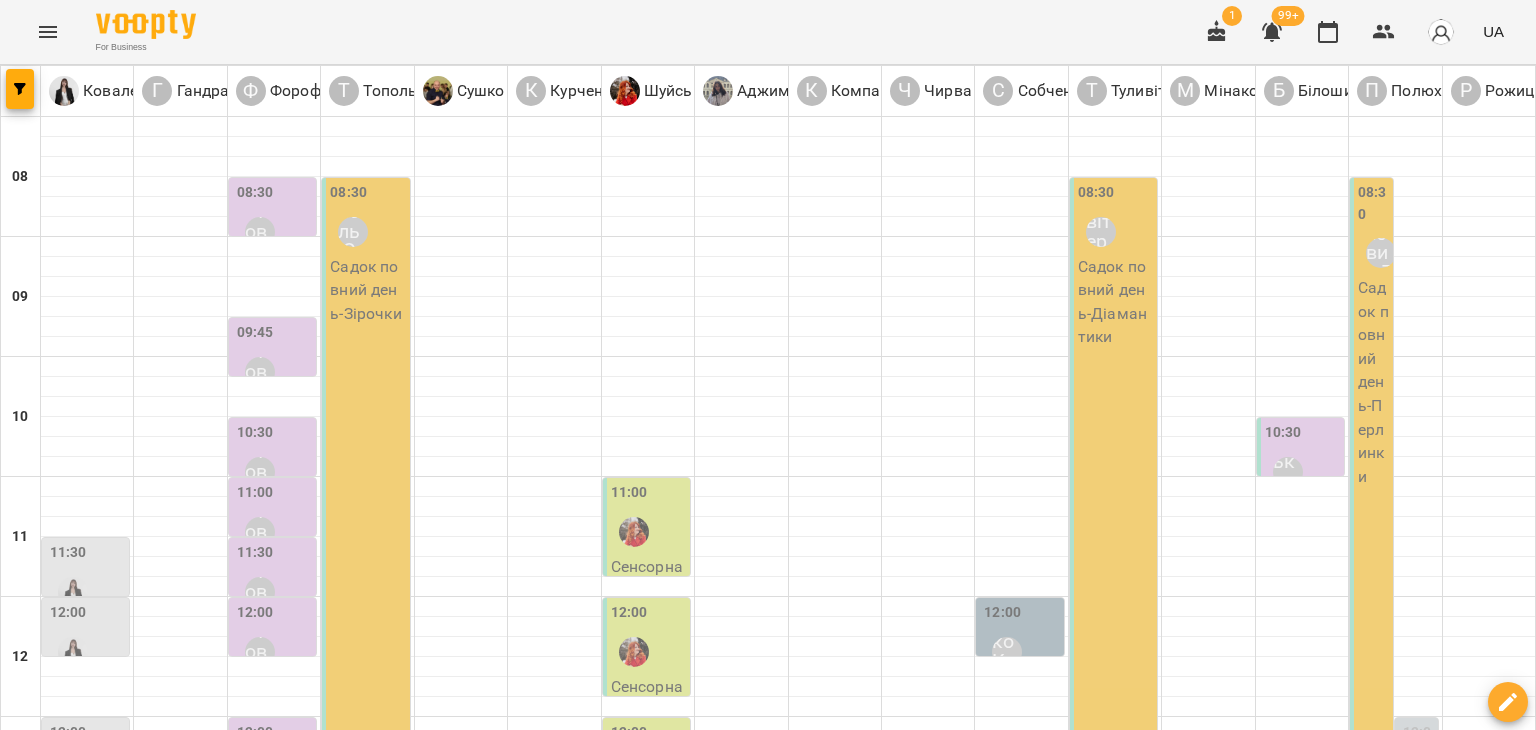 scroll, scrollTop: 337, scrollLeft: 0, axis: vertical 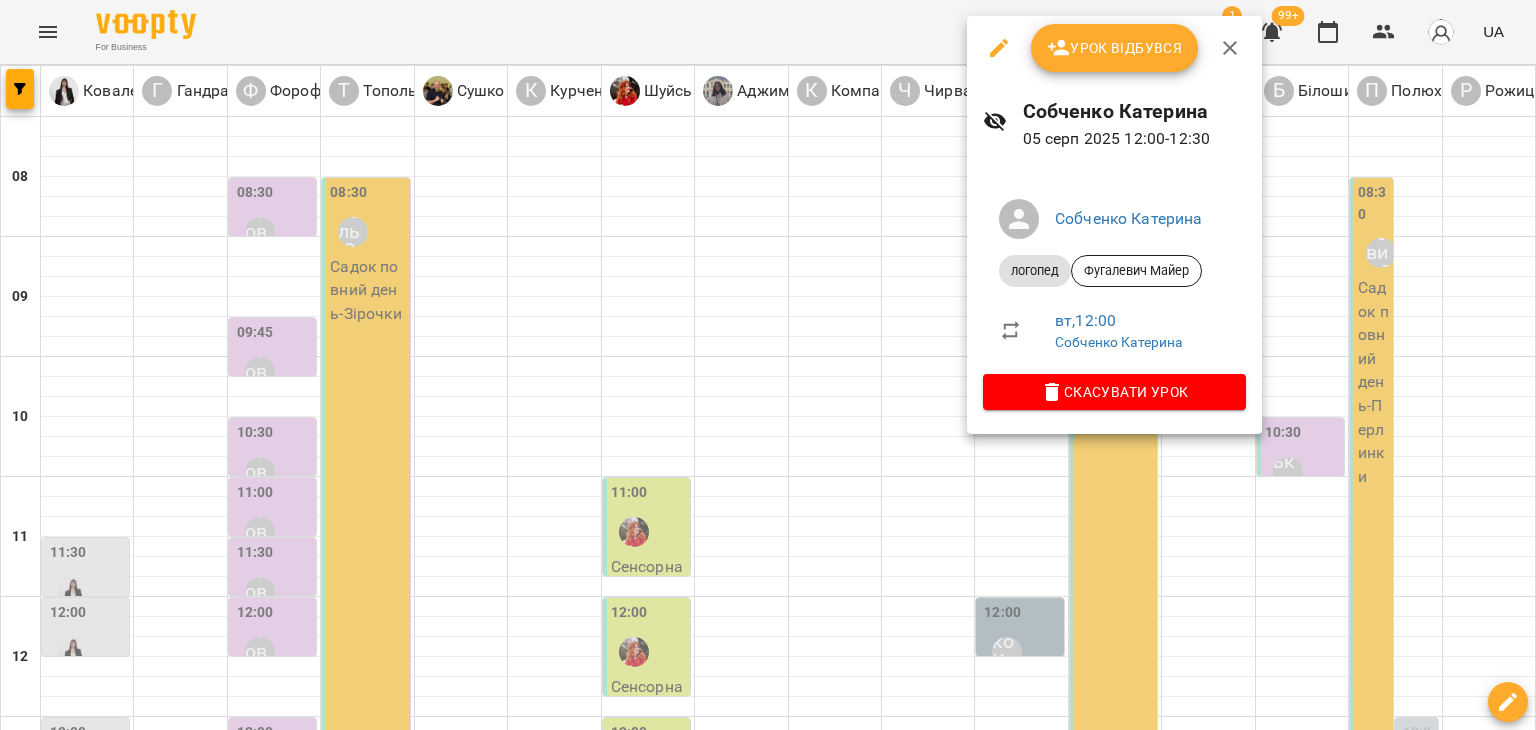 click at bounding box center (768, 365) 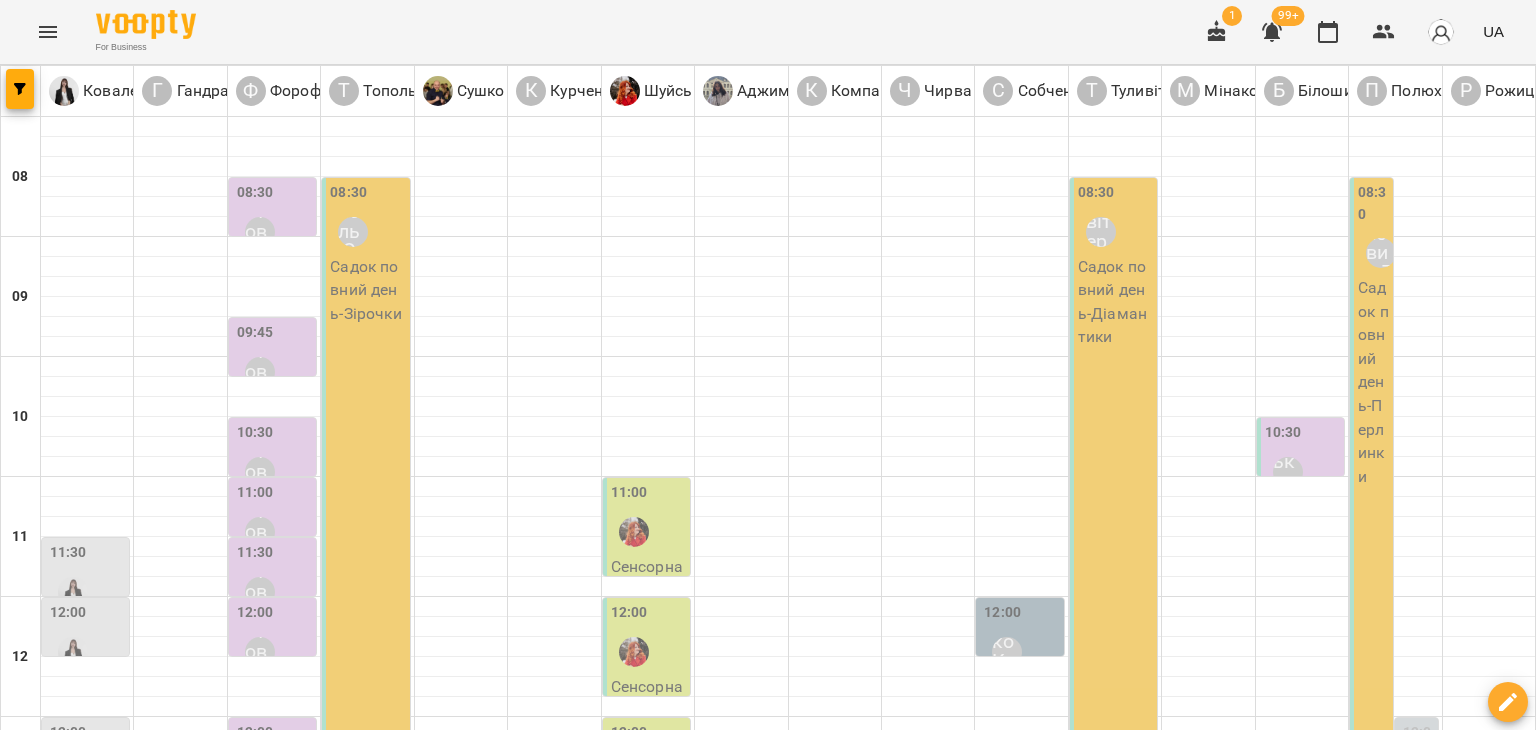 click at bounding box center [73, 652] 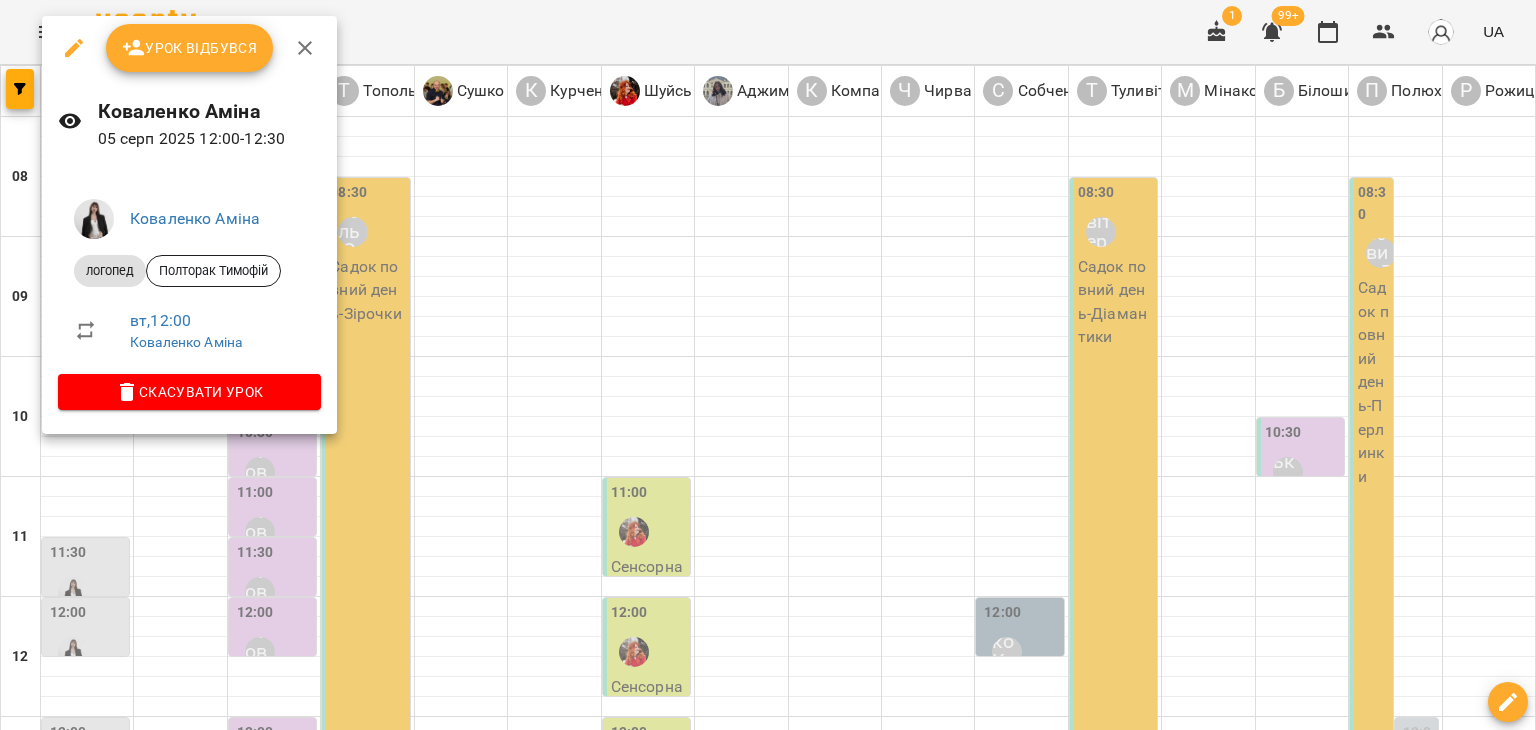 click at bounding box center [768, 365] 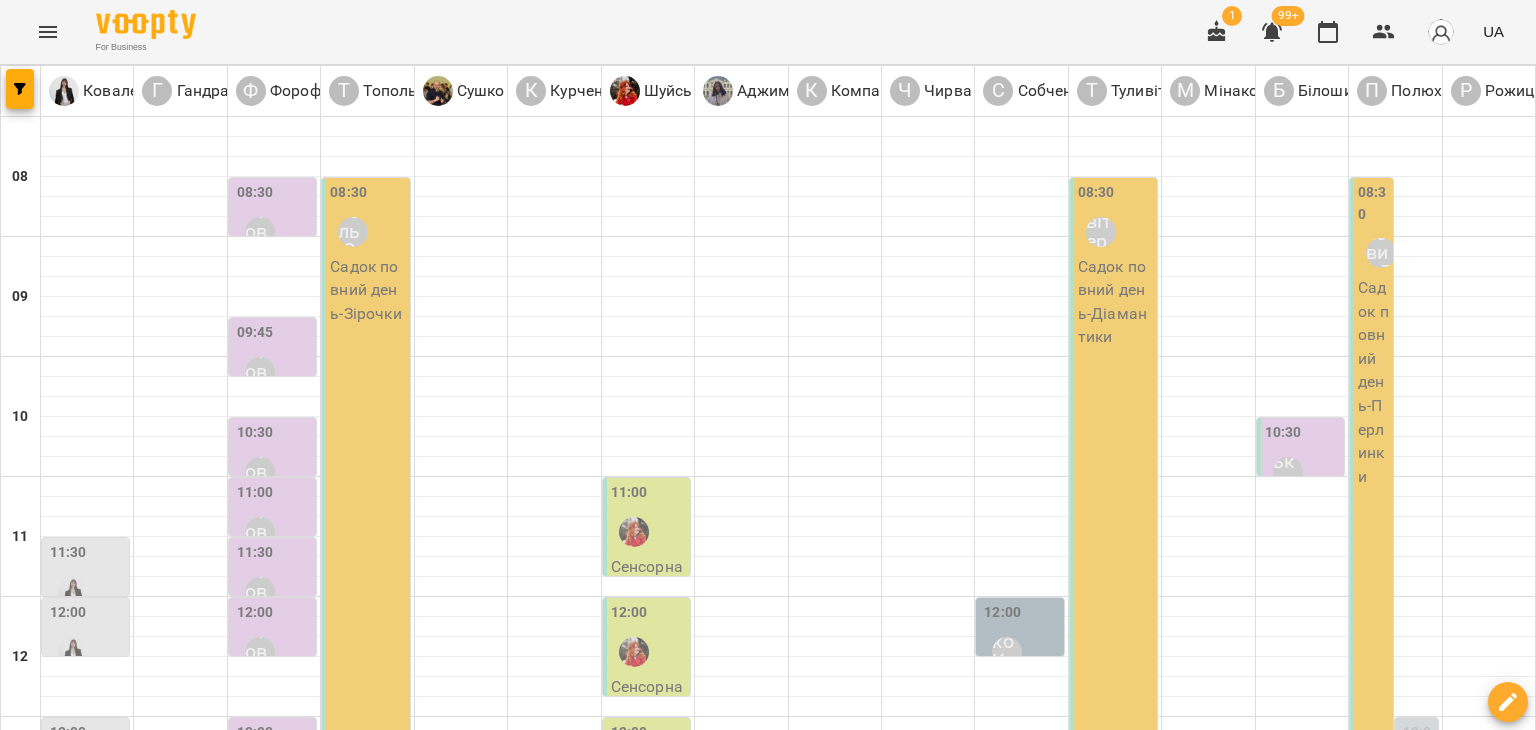 scroll, scrollTop: 1029, scrollLeft: 0, axis: vertical 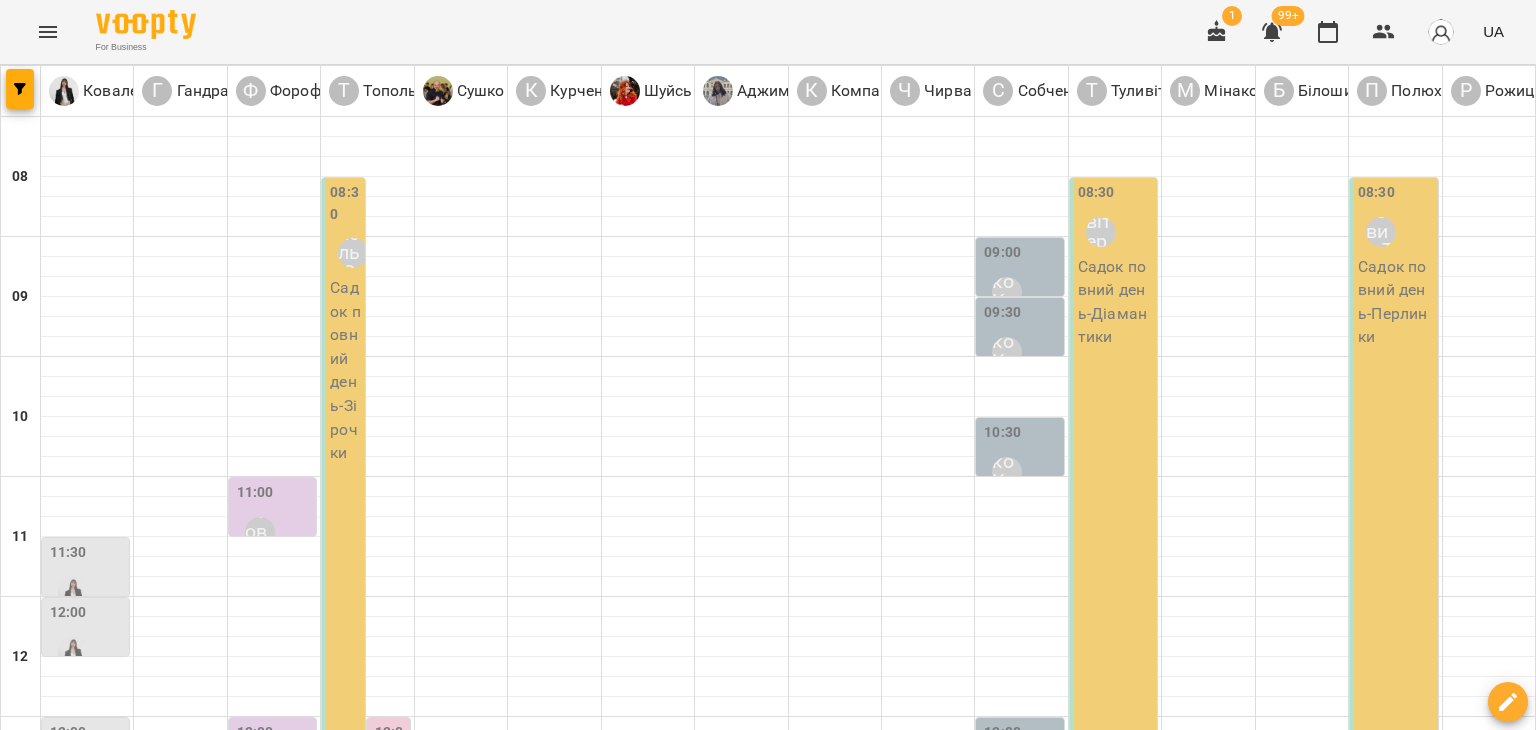 click on "[TIME] [LAST] [FIRST]" at bounding box center (1021, 278) 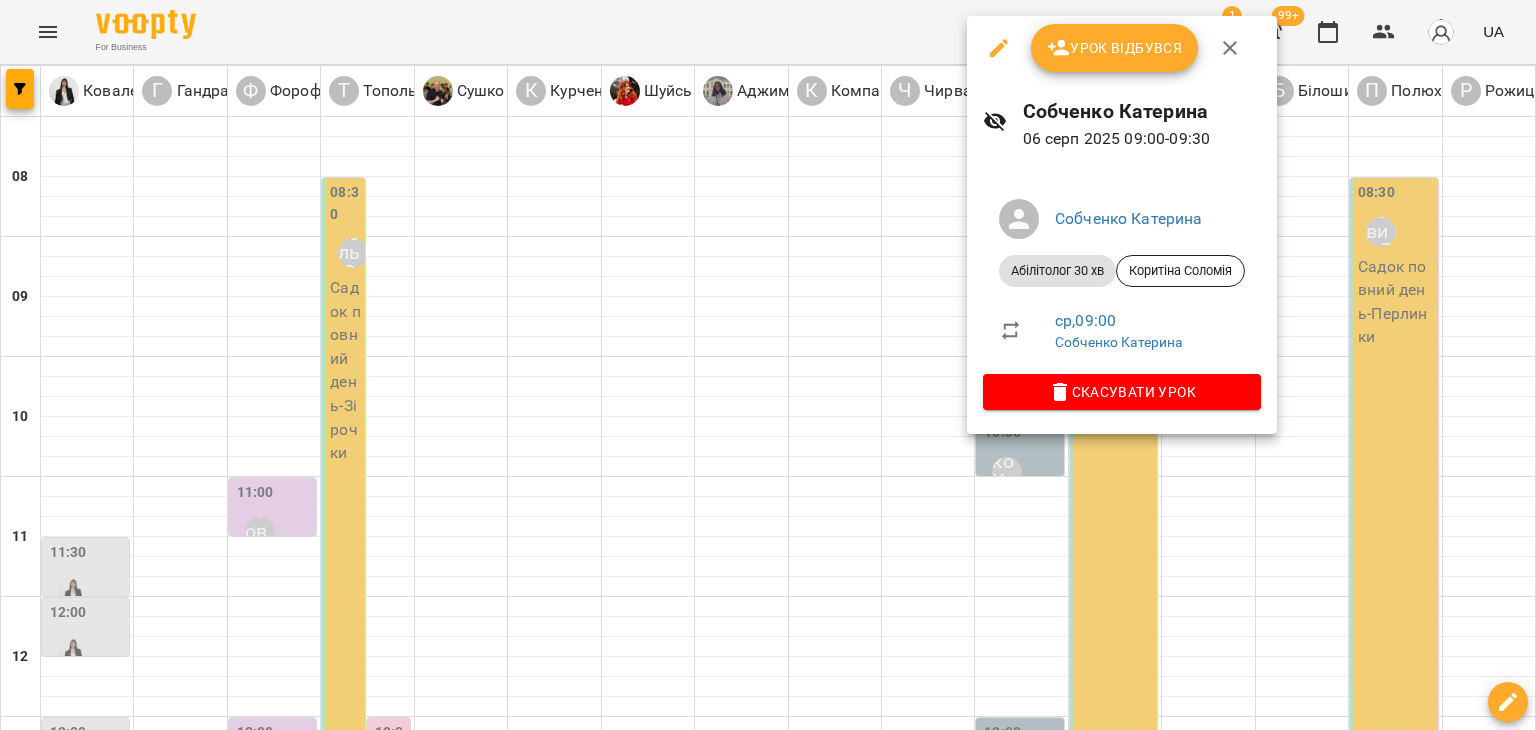 click at bounding box center (768, 365) 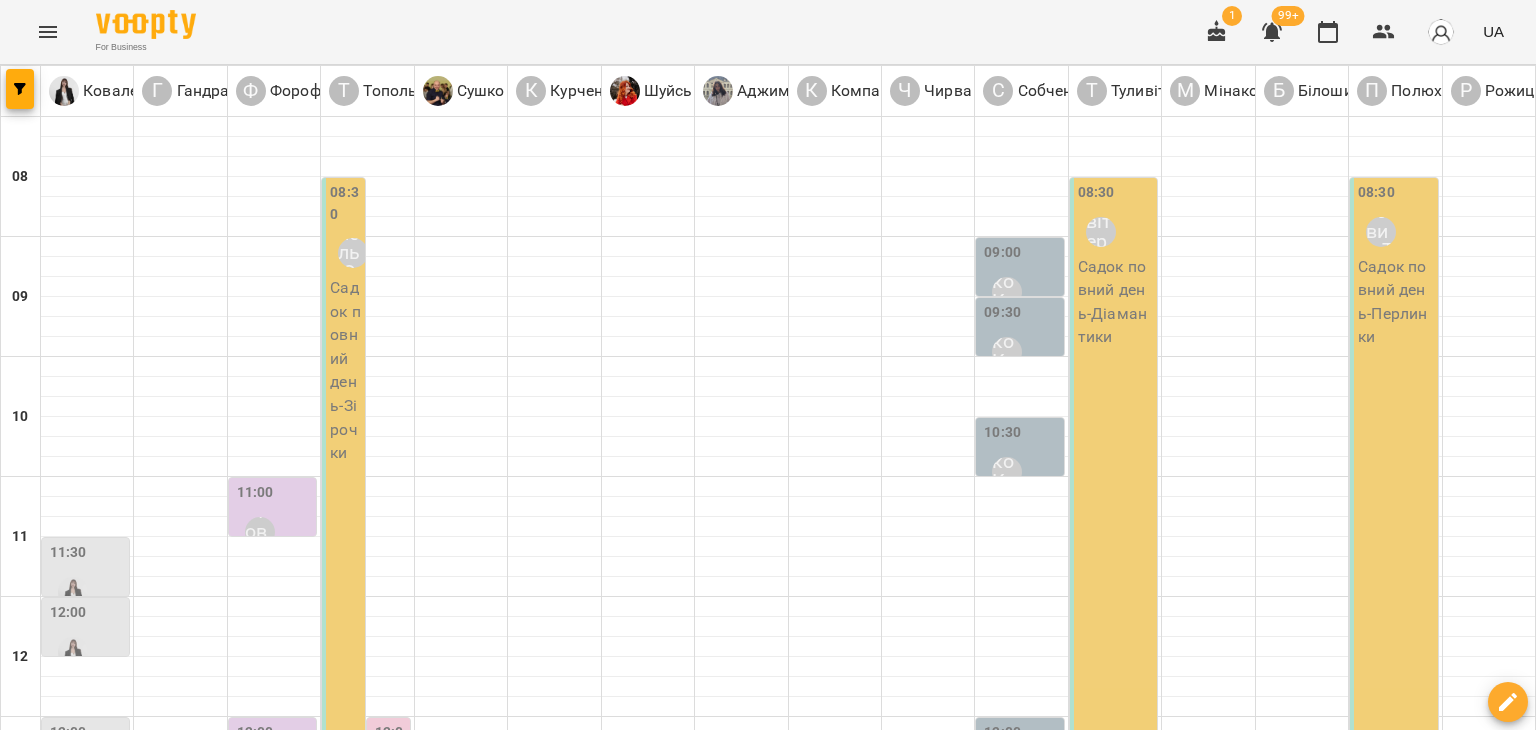click on "[TIME] [LAST] [FIRST]" at bounding box center (1021, 338) 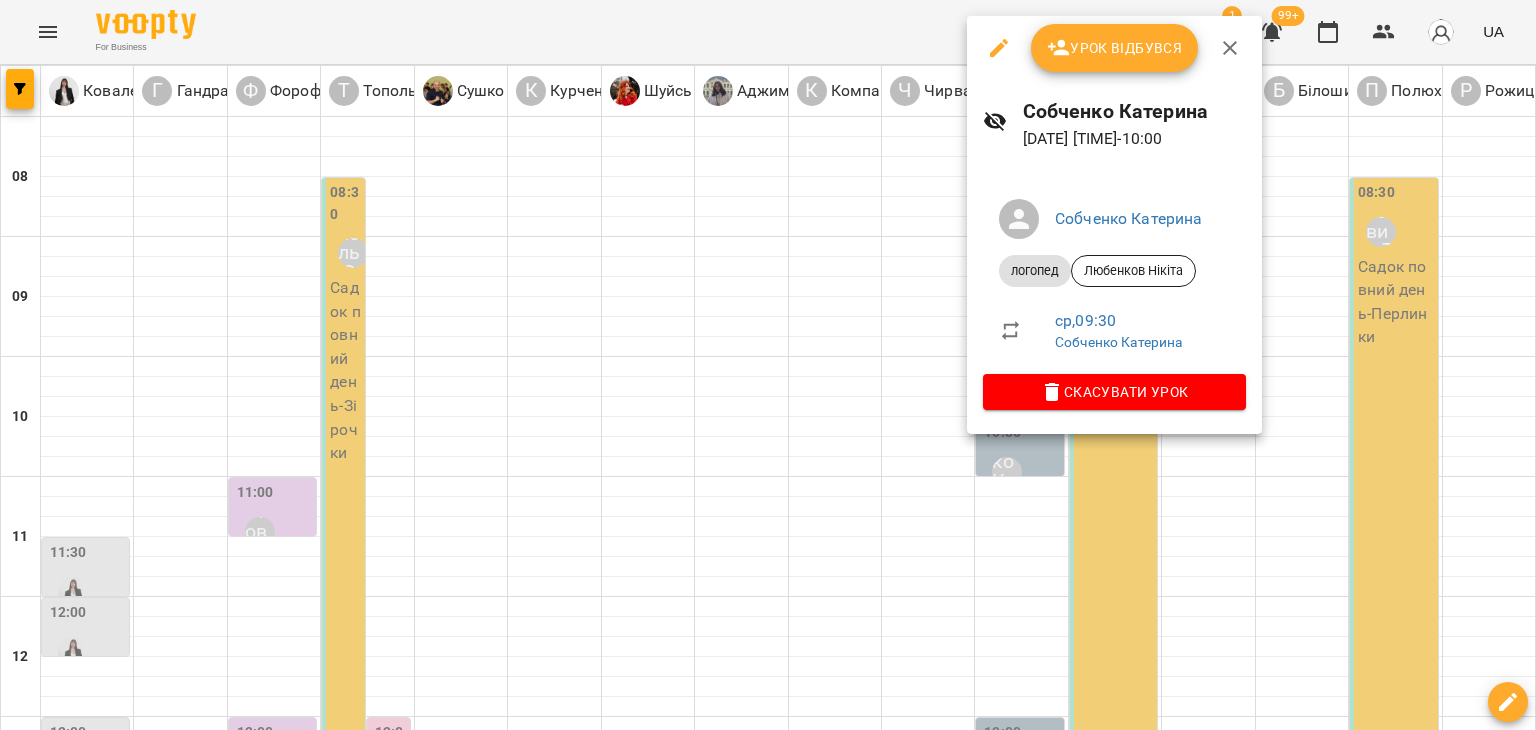 click at bounding box center (768, 365) 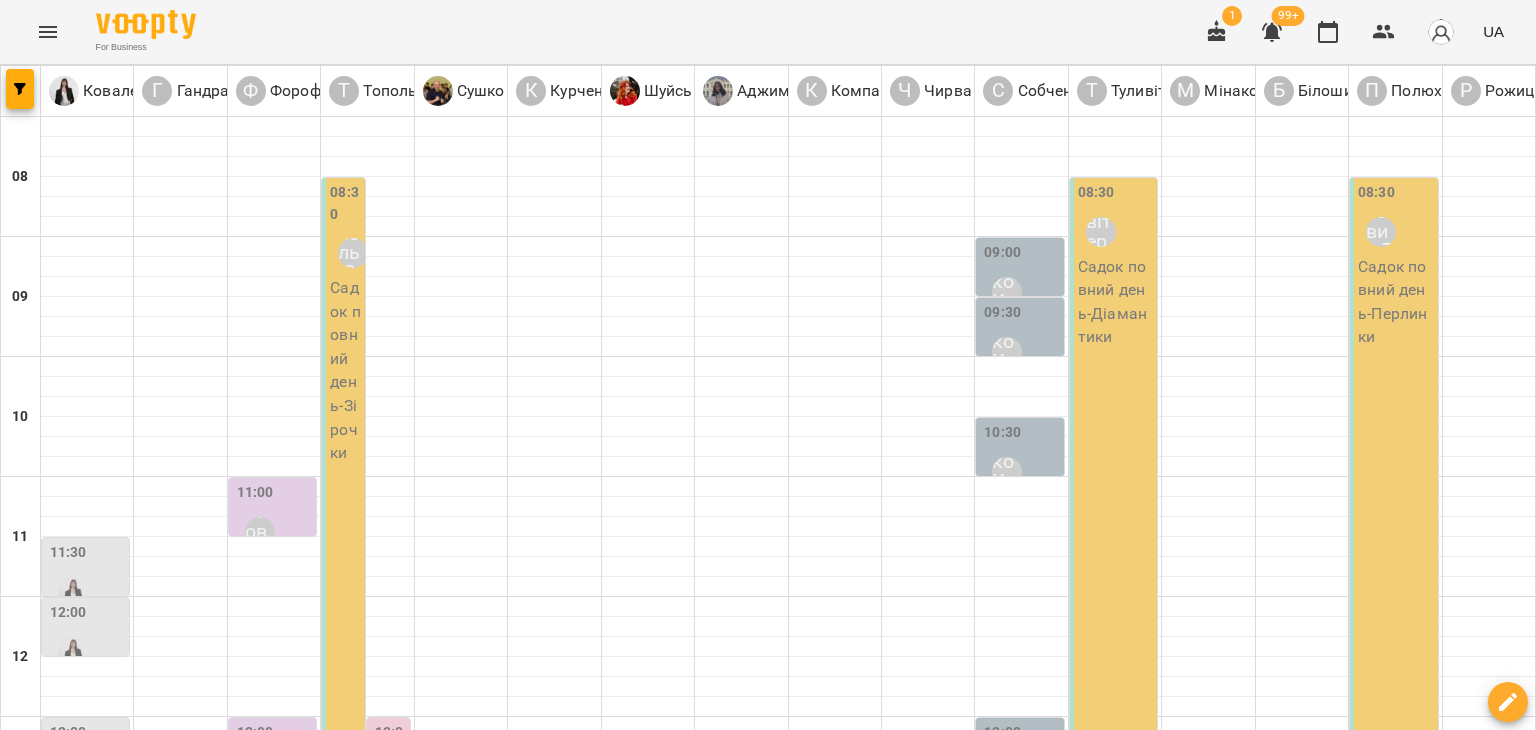 click on "Собченко Катерина" at bounding box center [1007, 472] 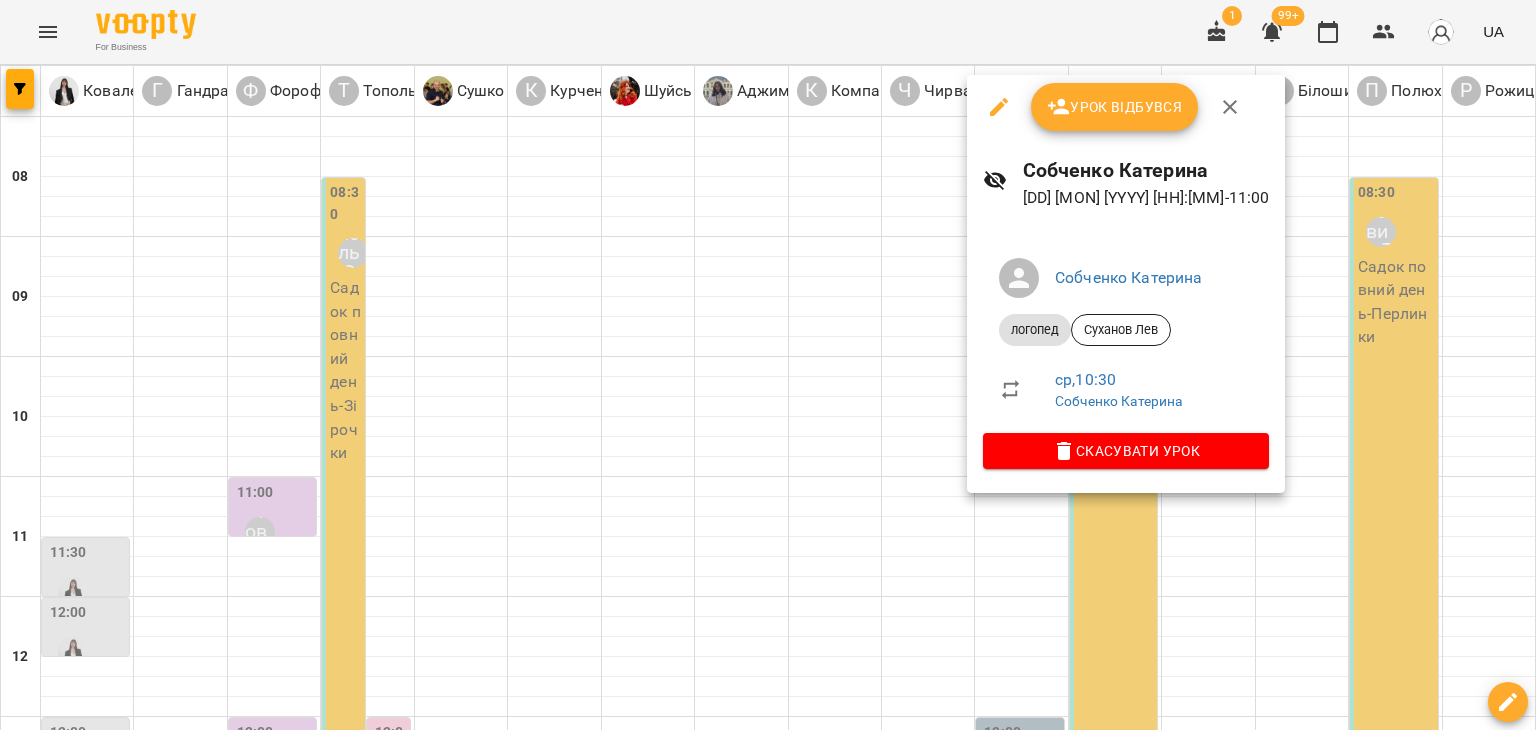 click at bounding box center (768, 365) 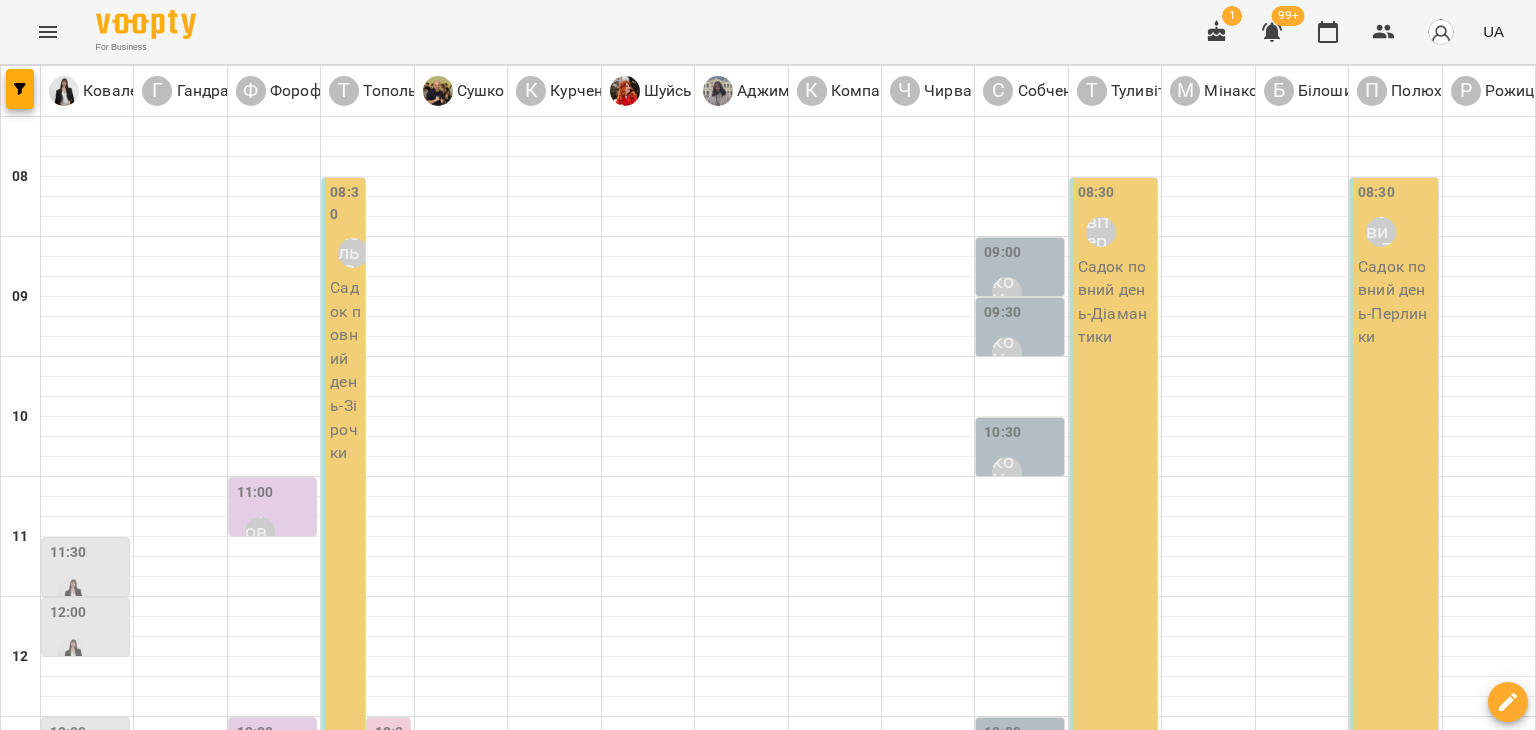 scroll, scrollTop: 480, scrollLeft: 0, axis: vertical 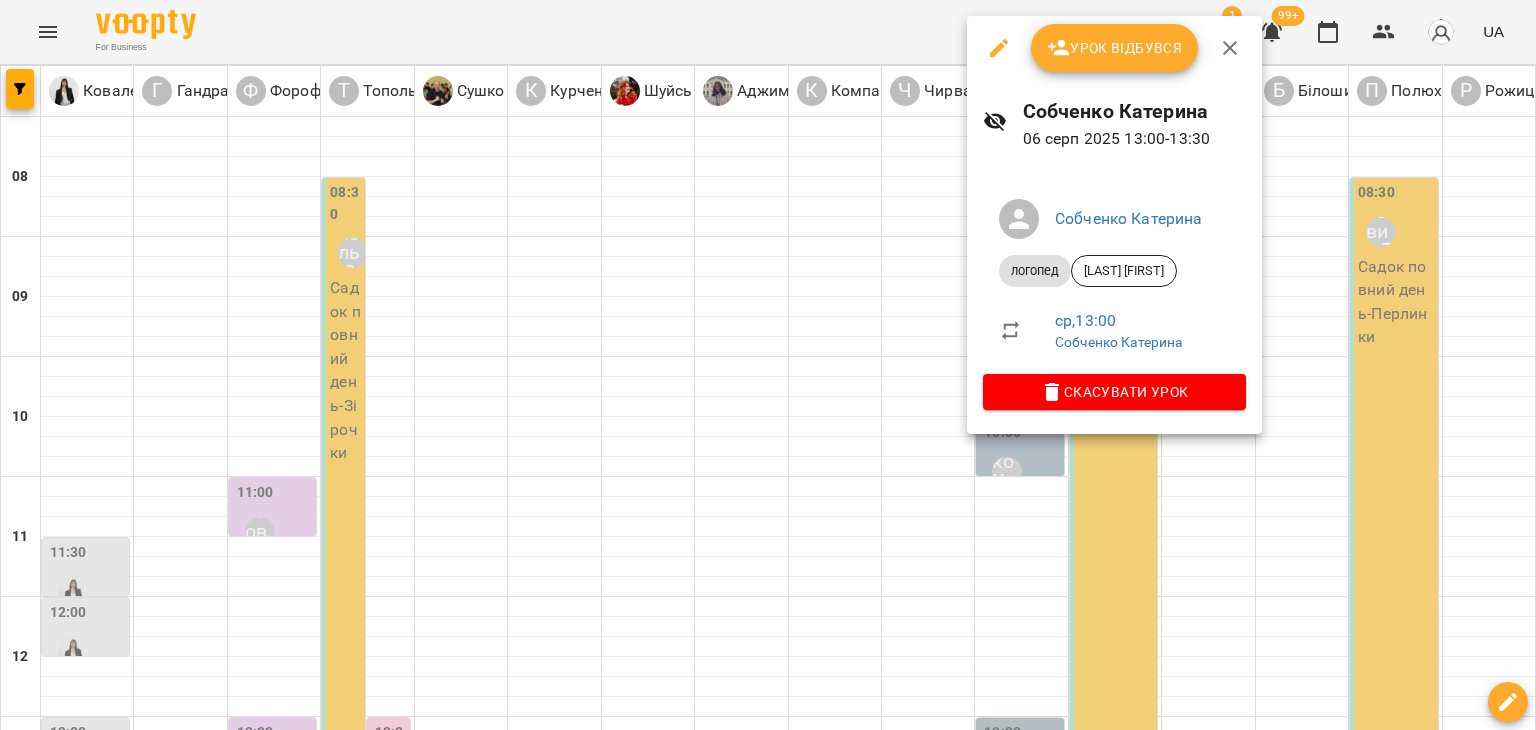 click at bounding box center (768, 365) 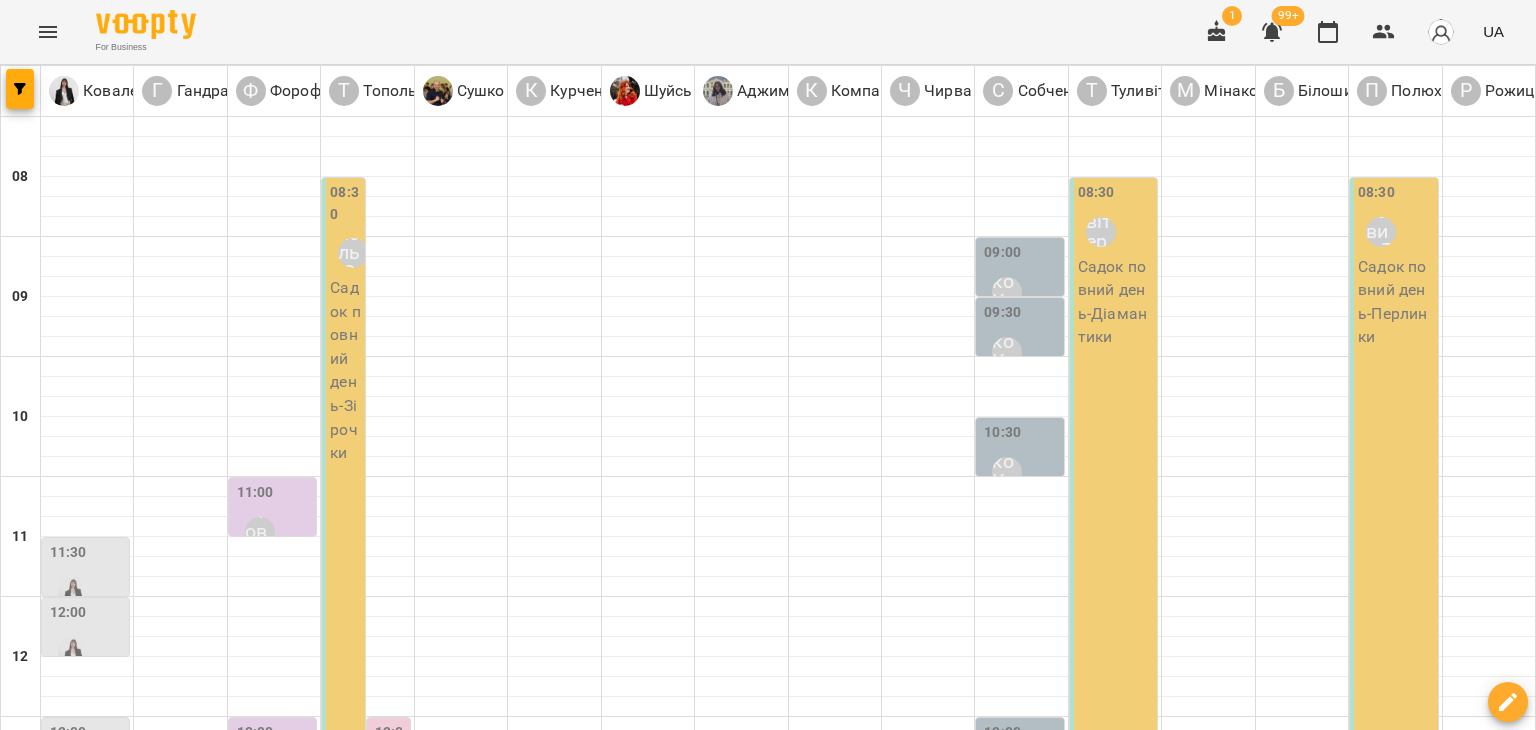 click on "[TIME] [LAST] [FIRST]" at bounding box center [1021, 758] 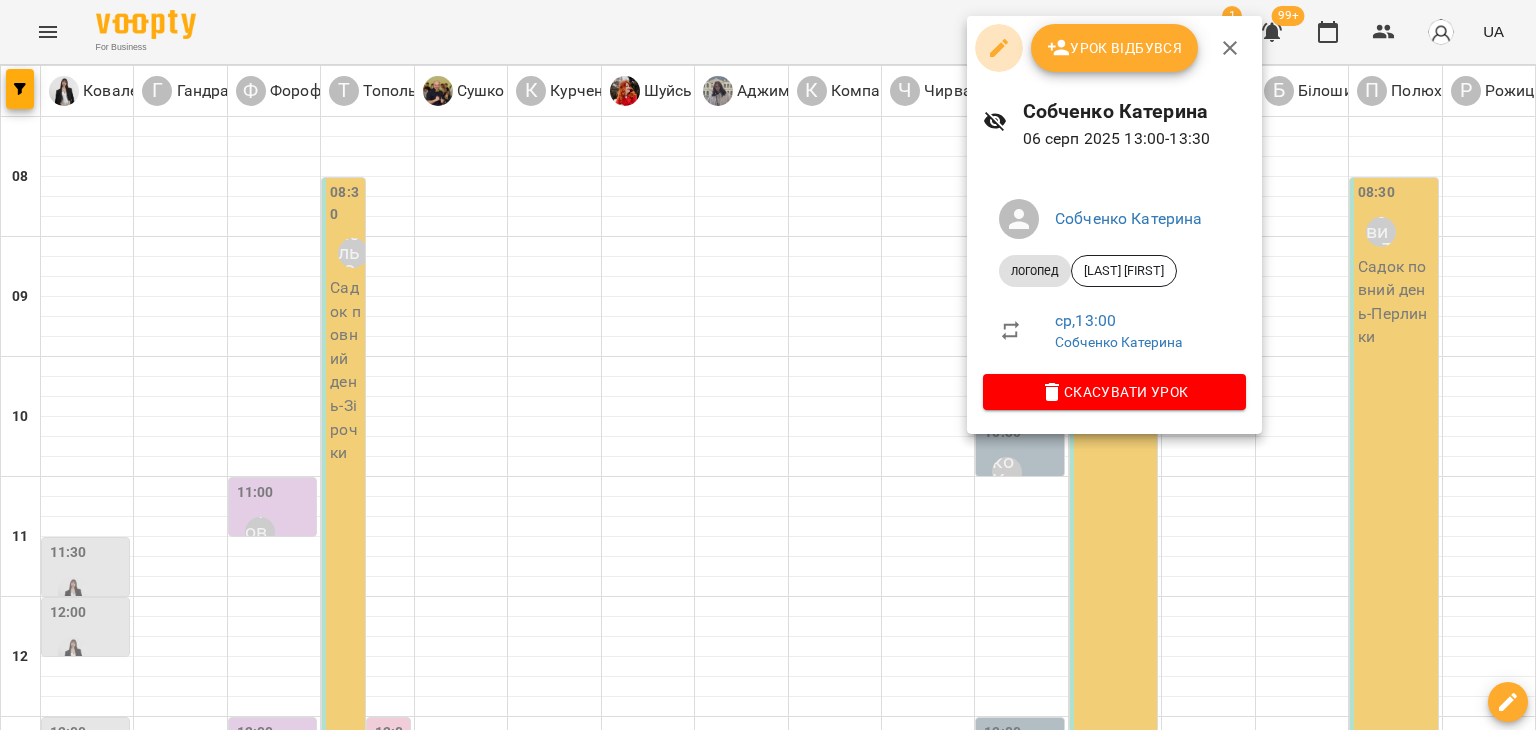 click 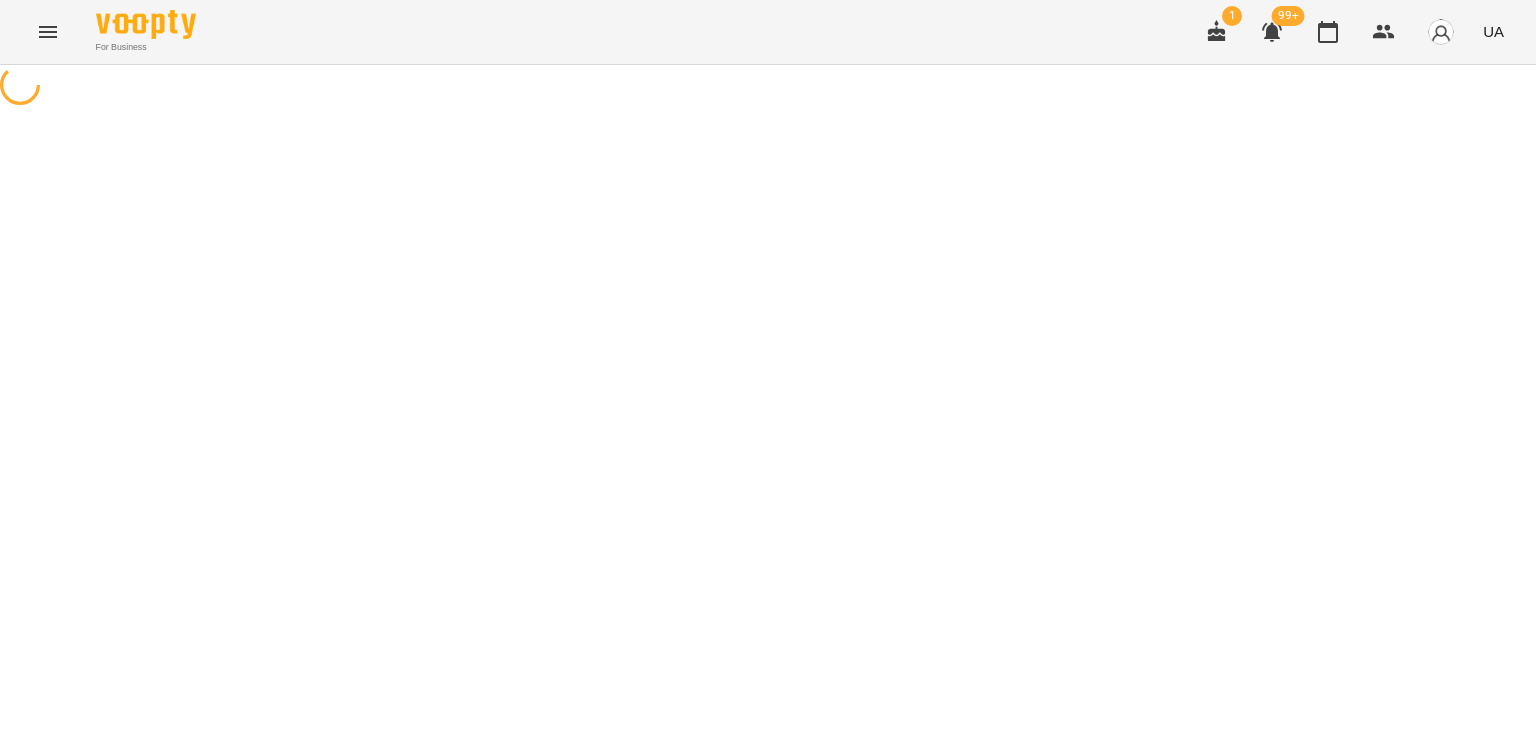 select on "*******" 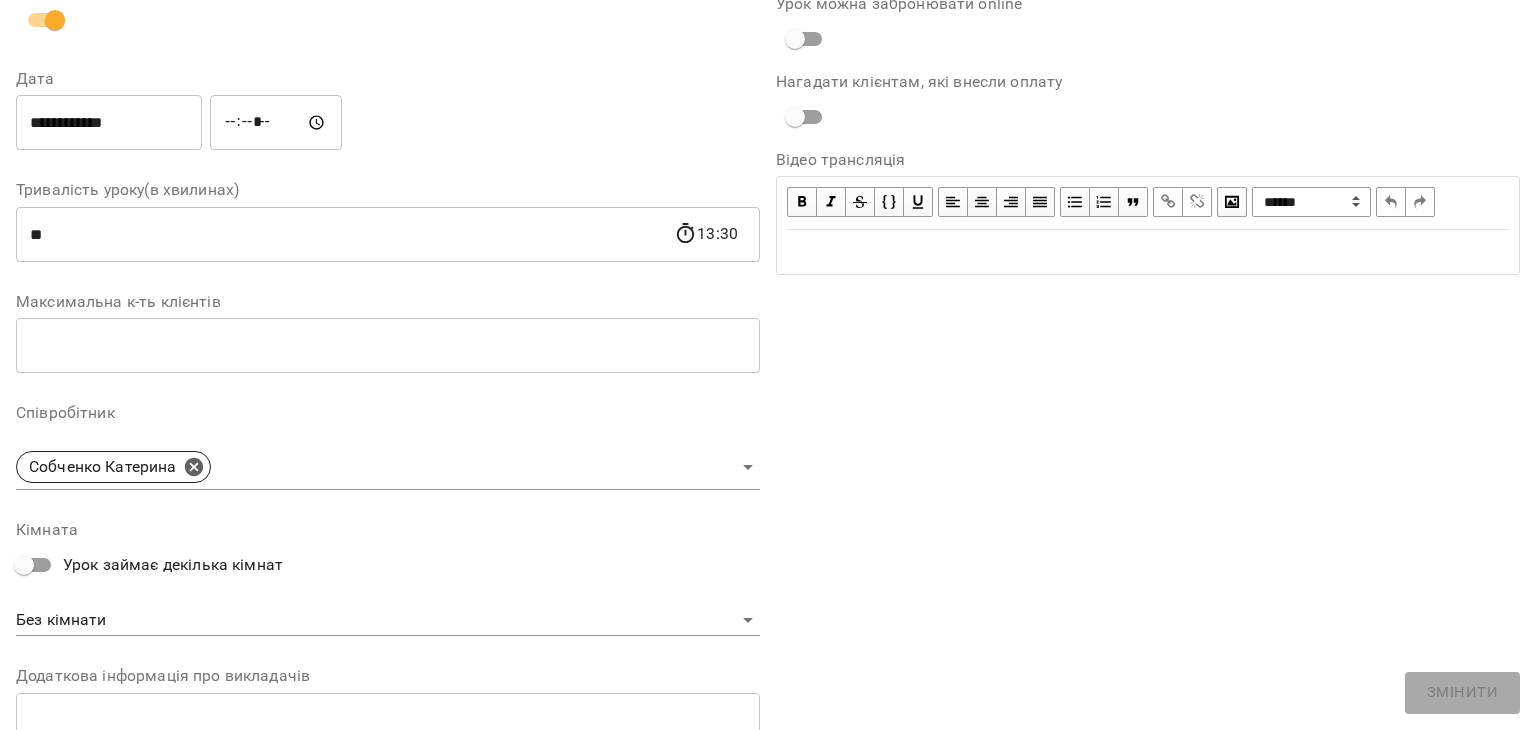 scroll, scrollTop: 256, scrollLeft: 0, axis: vertical 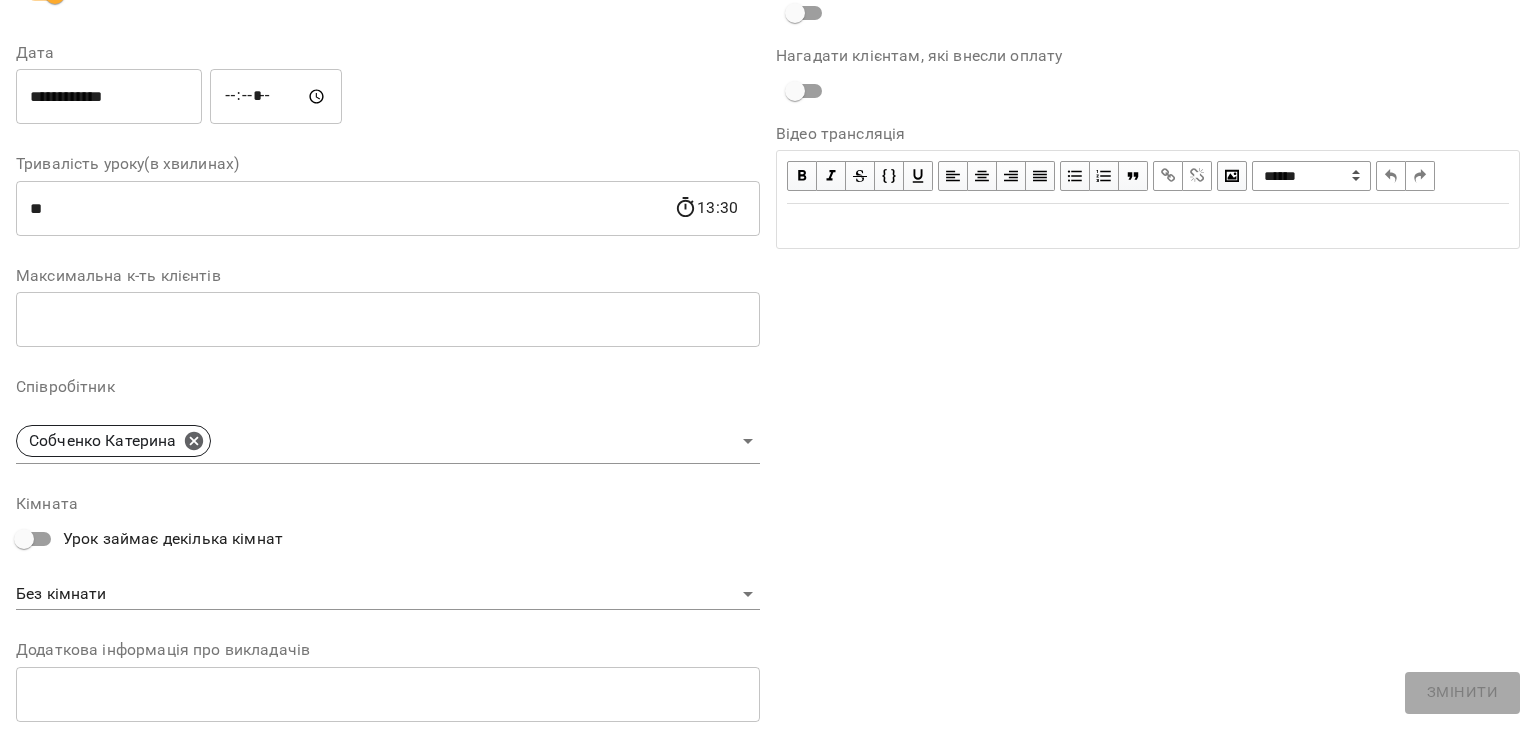 click on "For Business 1 99+ UA Журнал відвідувань / [LAST] [FIRST]  [DATE] [TIME] / Урок відбувся Усі присутні New Client [DAY],  [TIME] [LAST] [FIRST] Урок №10 Попередні уроки [DATE] [TIME] [DATE] [TIME] [DATE] [TIME] [DATE] [TIME] [DATE] [TIME]   [LAST] [FIRST] ( [TIME] хв. ) логопед Змінити урок Скасувати Урок [LAST] [FIRST] [LAST] [MIDDLE] [DATE] [TIME]:[TIME]:[TIME] Клієнти ( 0 ) Клієнти ( 0 ) [LAST] [MIDDLE] Клієнти ( 0 ) ПІБ ПІБ [LAST] [MIDDLE] [PHONE] Відвідав Прогул клієнт дозвіл на фото червень сенсорна інтеграція логопед Перлинки Rows per page: 100 *** 1-100 of 119" at bounding box center [768, 394] 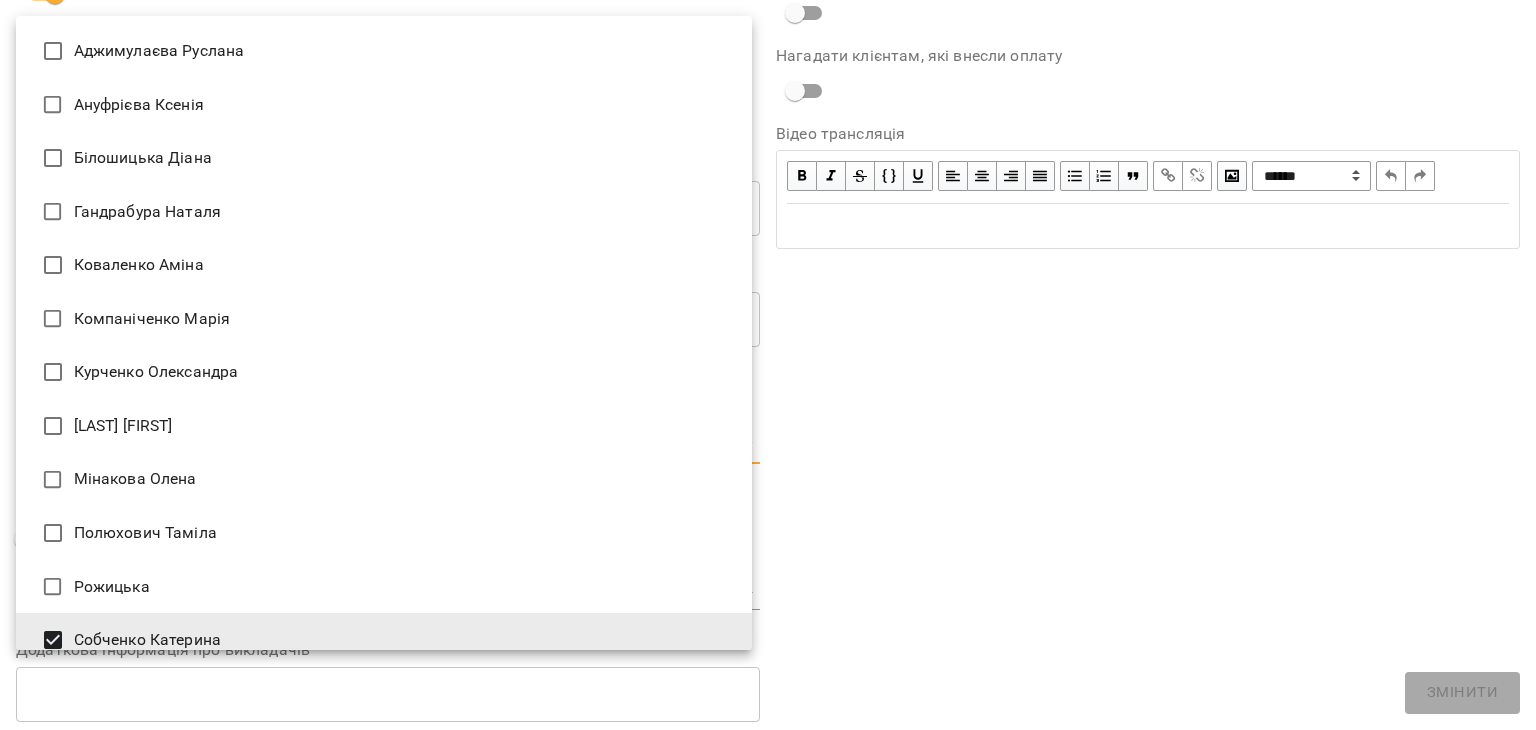 scroll, scrollTop: 16, scrollLeft: 0, axis: vertical 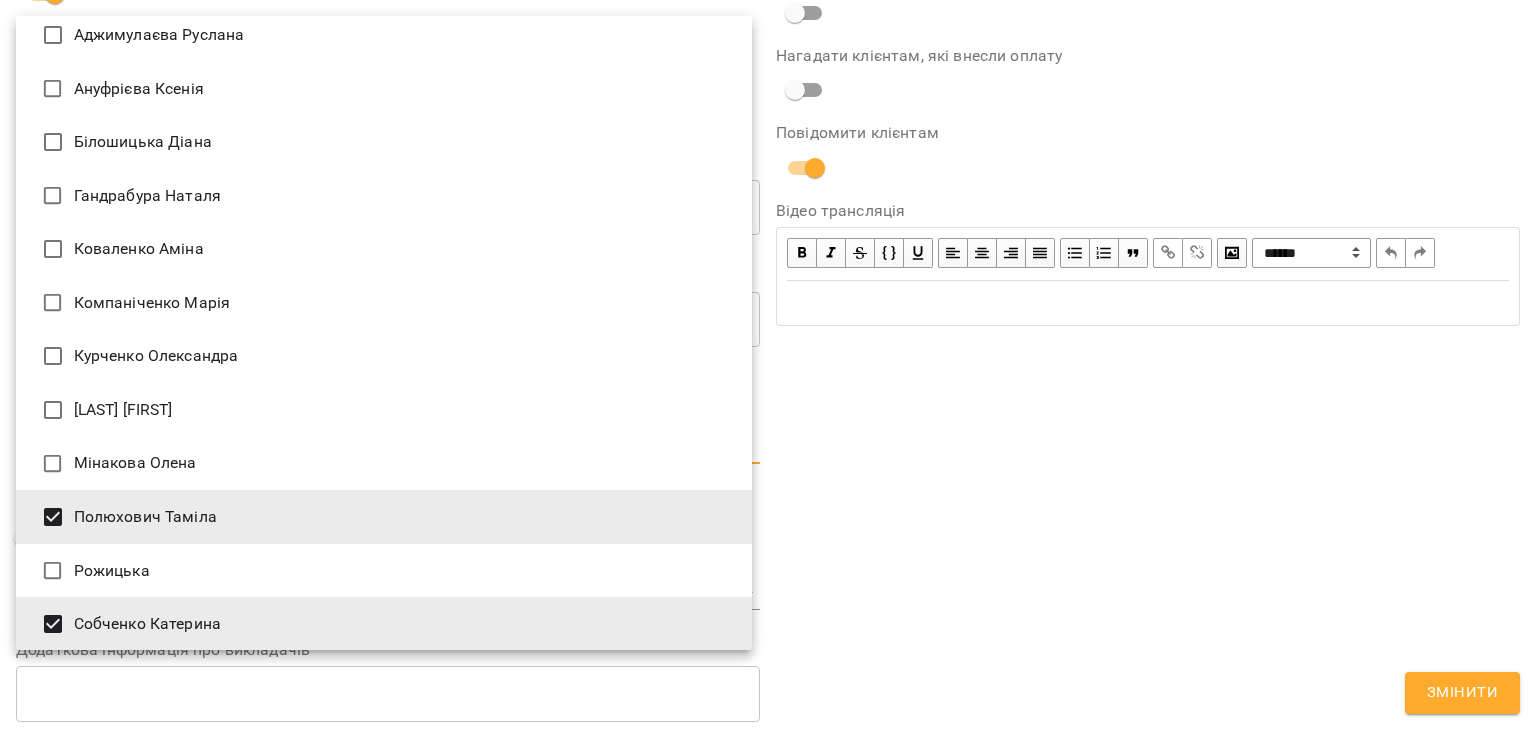 type on "**********" 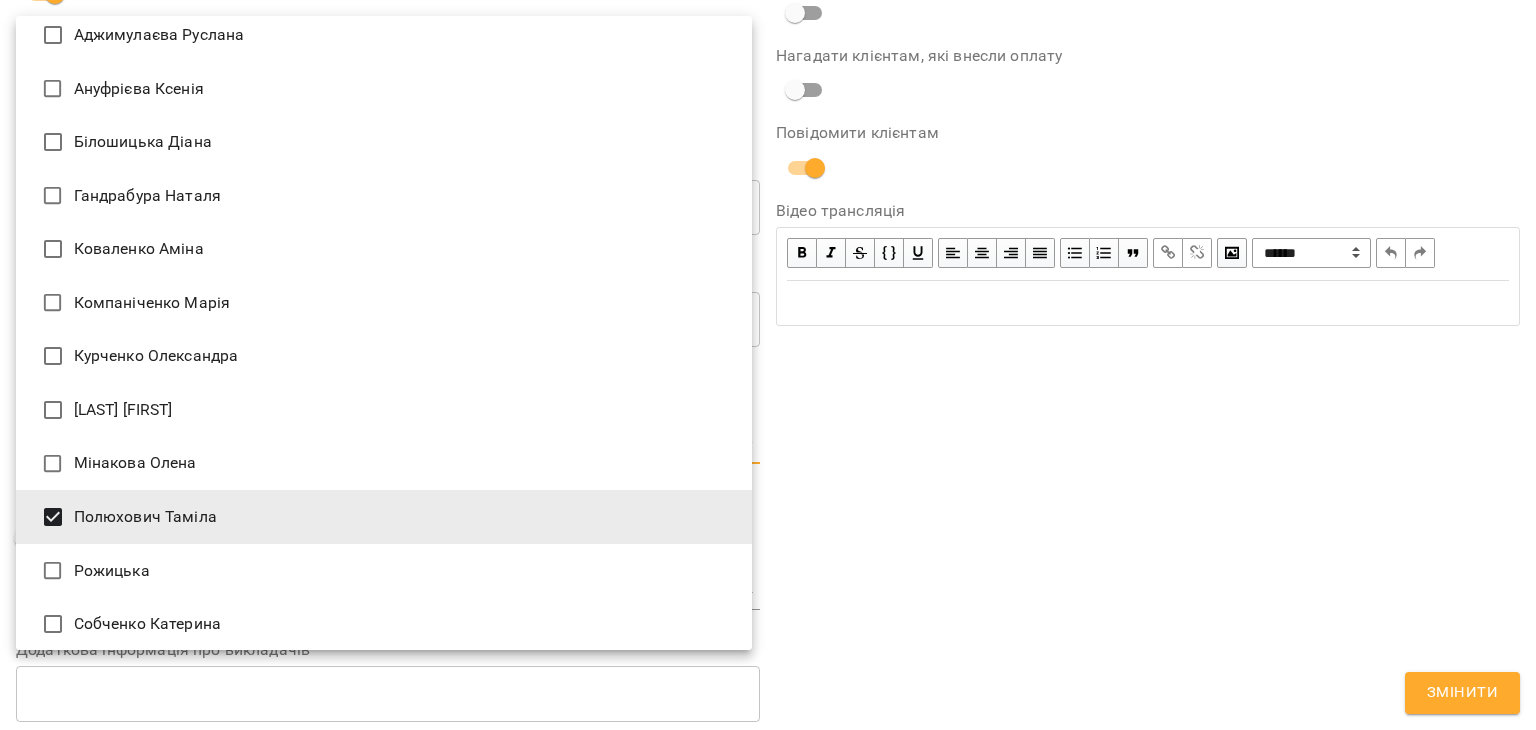click at bounding box center [768, 365] 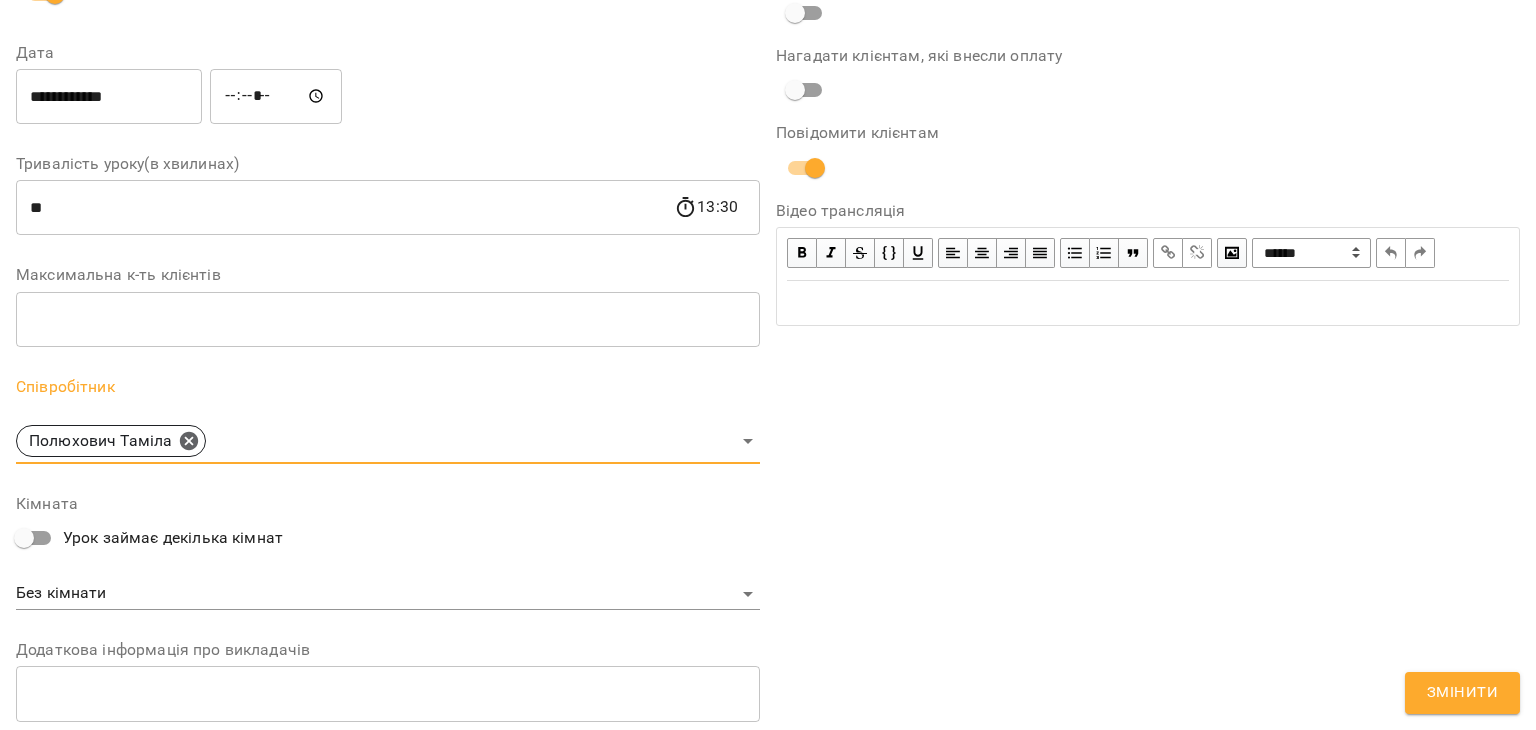 click on "Змінити" at bounding box center [1462, 693] 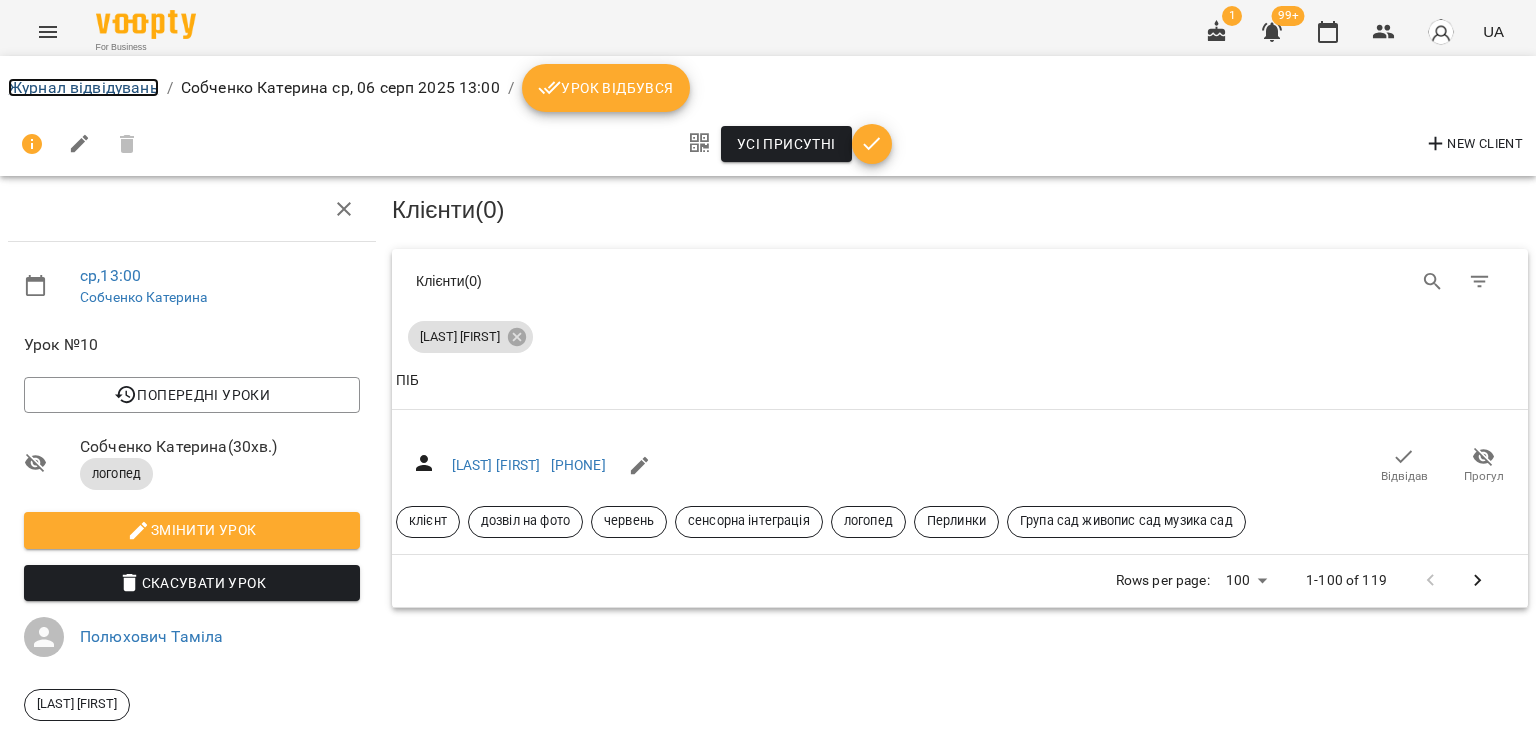 click on "Журнал відвідувань" at bounding box center (83, 87) 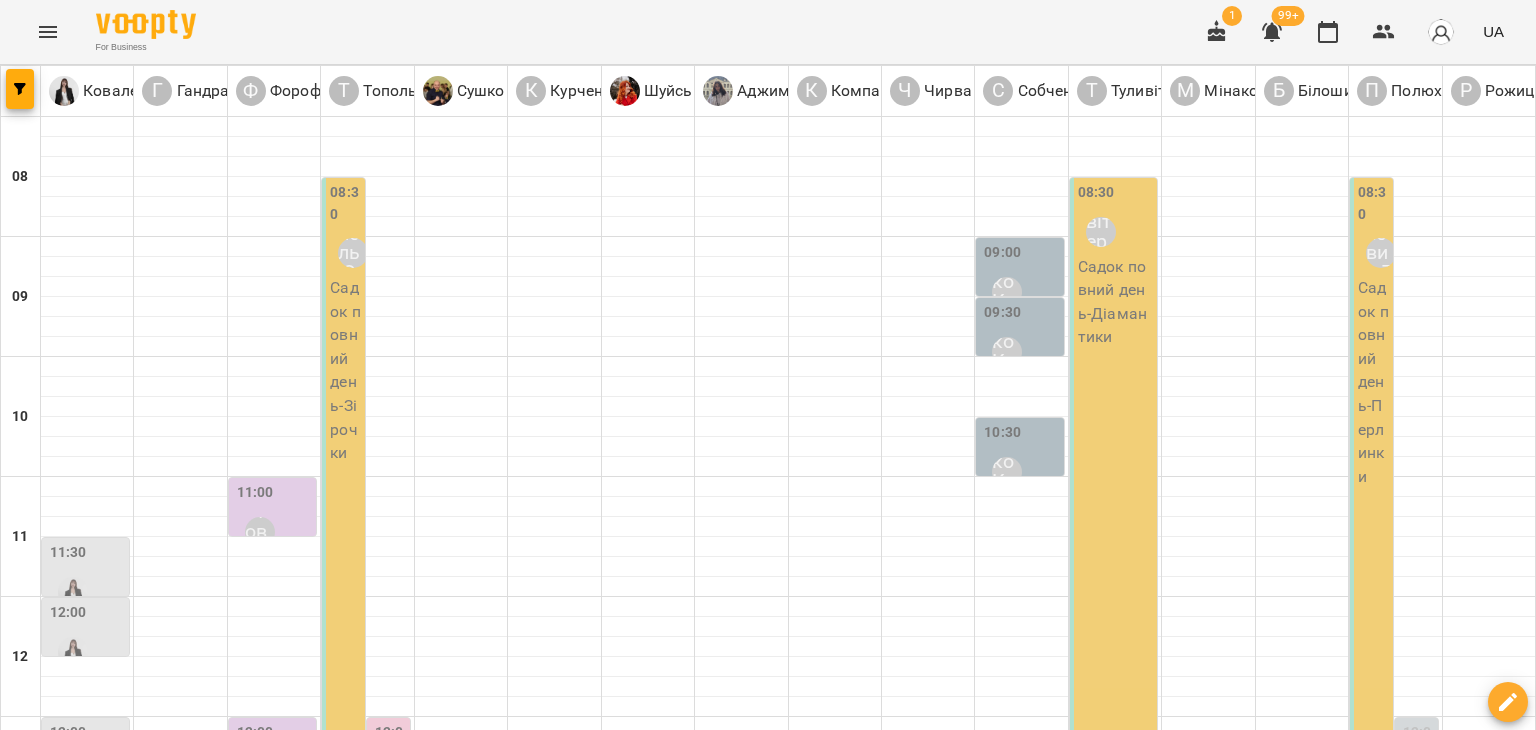 click on "вт" at bounding box center [253, 1703] 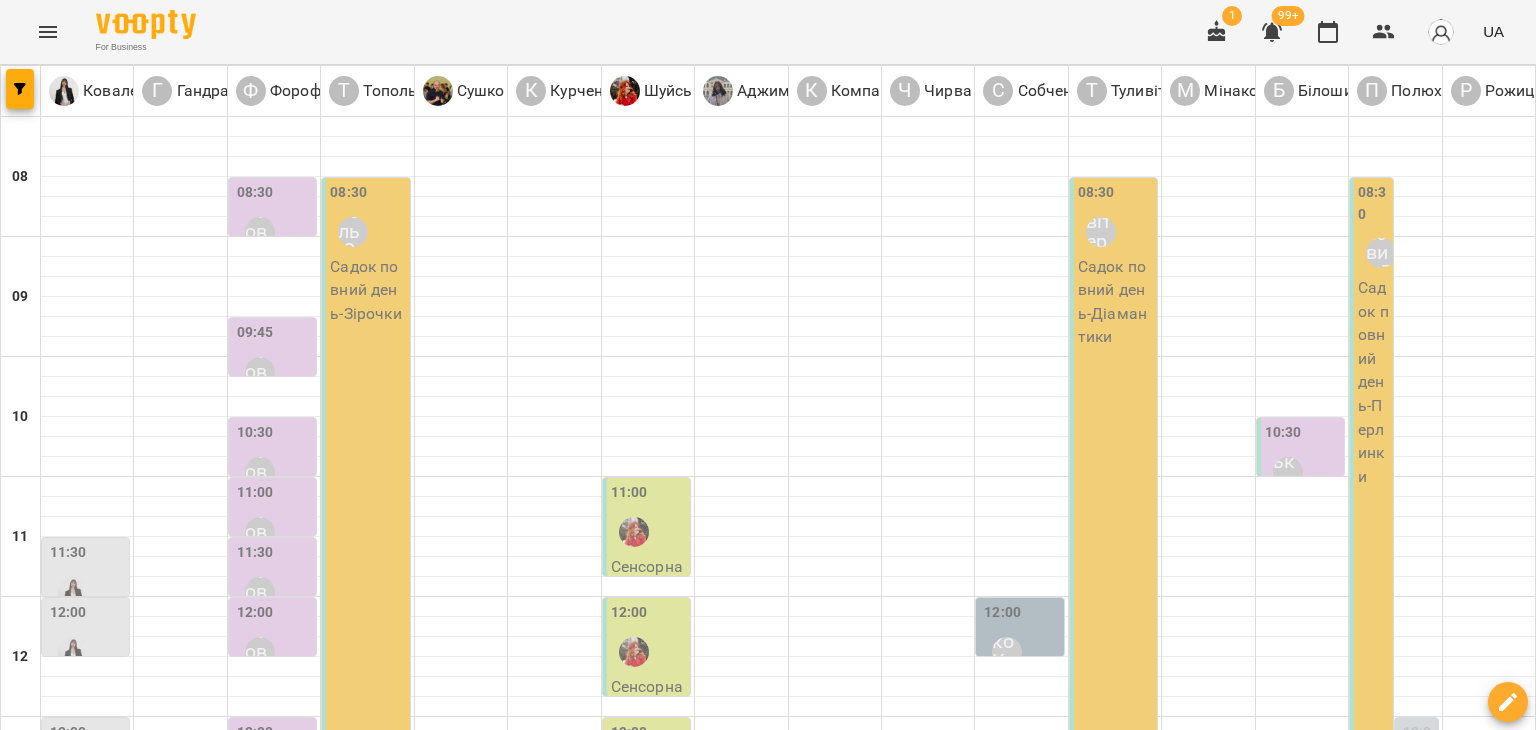 scroll, scrollTop: 702, scrollLeft: 0, axis: vertical 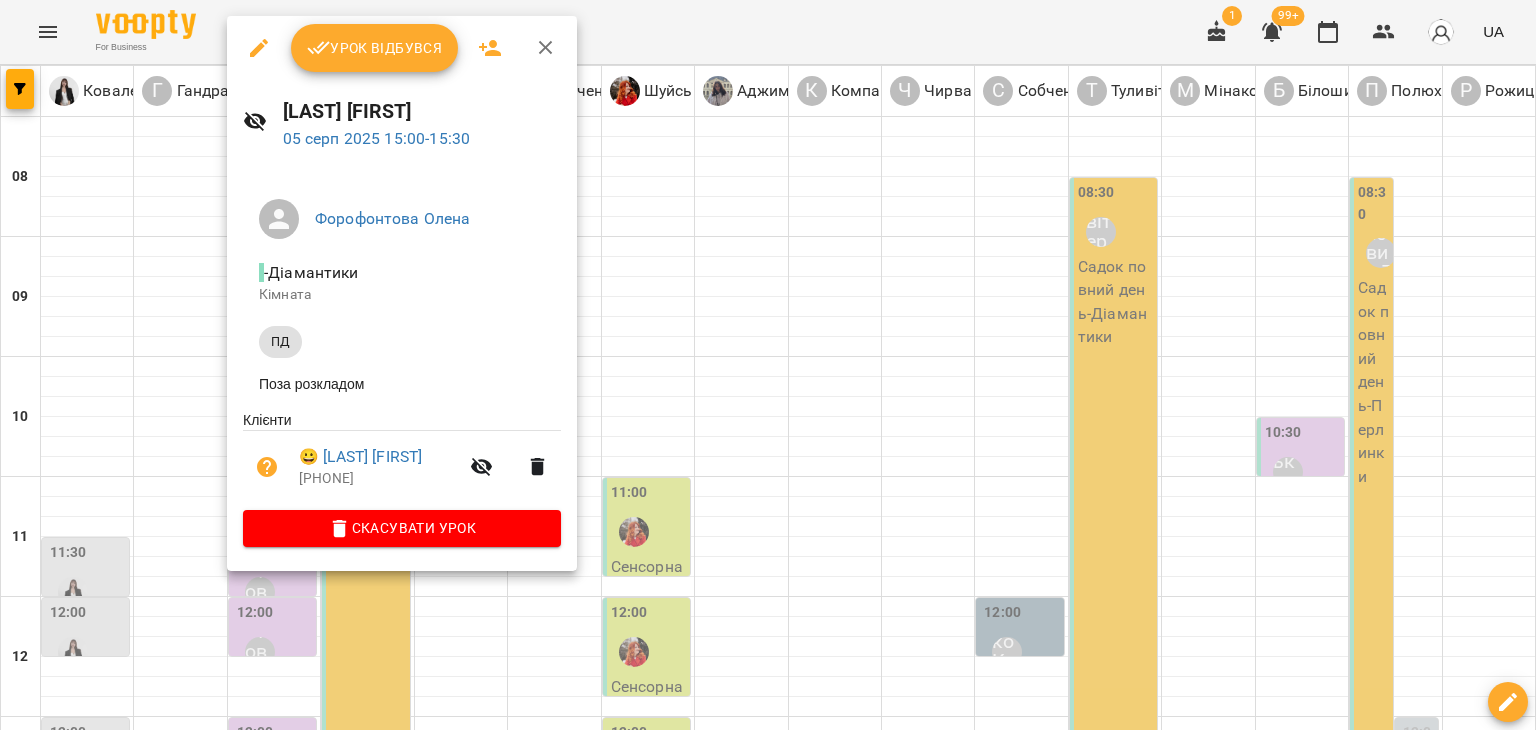 click at bounding box center (768, 365) 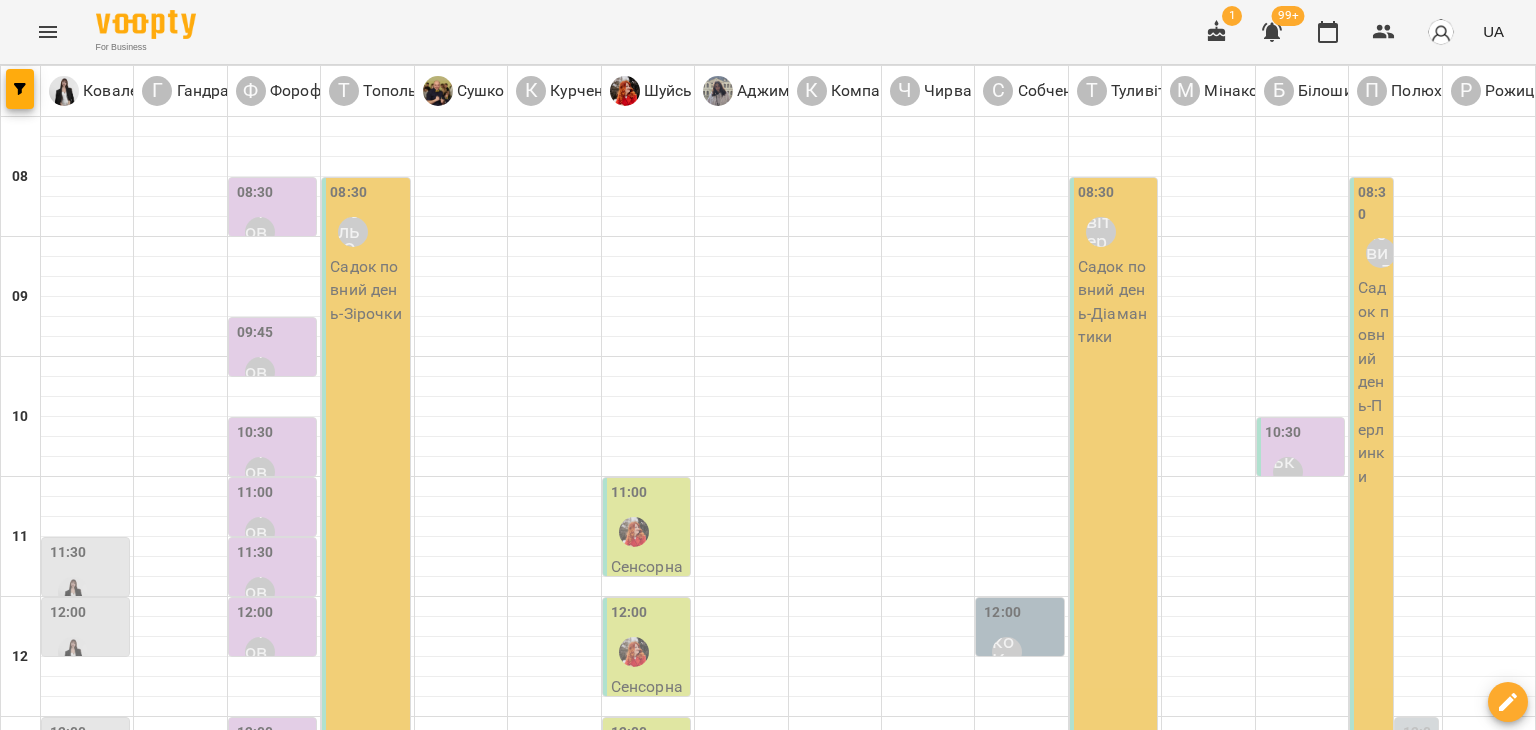 scroll, scrollTop: 0, scrollLeft: 0, axis: both 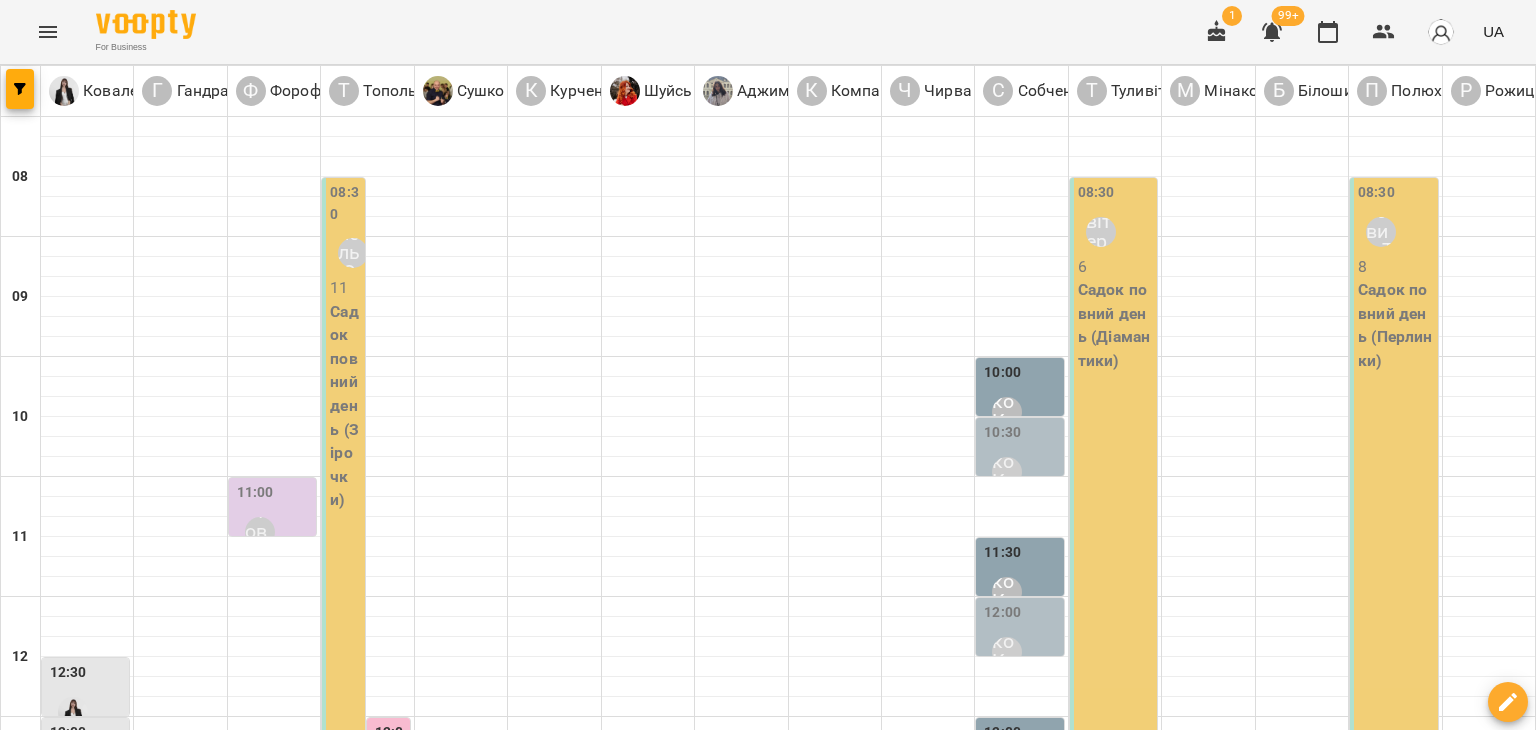 click on "[TIME] [LAST] [FIRST]" at bounding box center [367, 818] 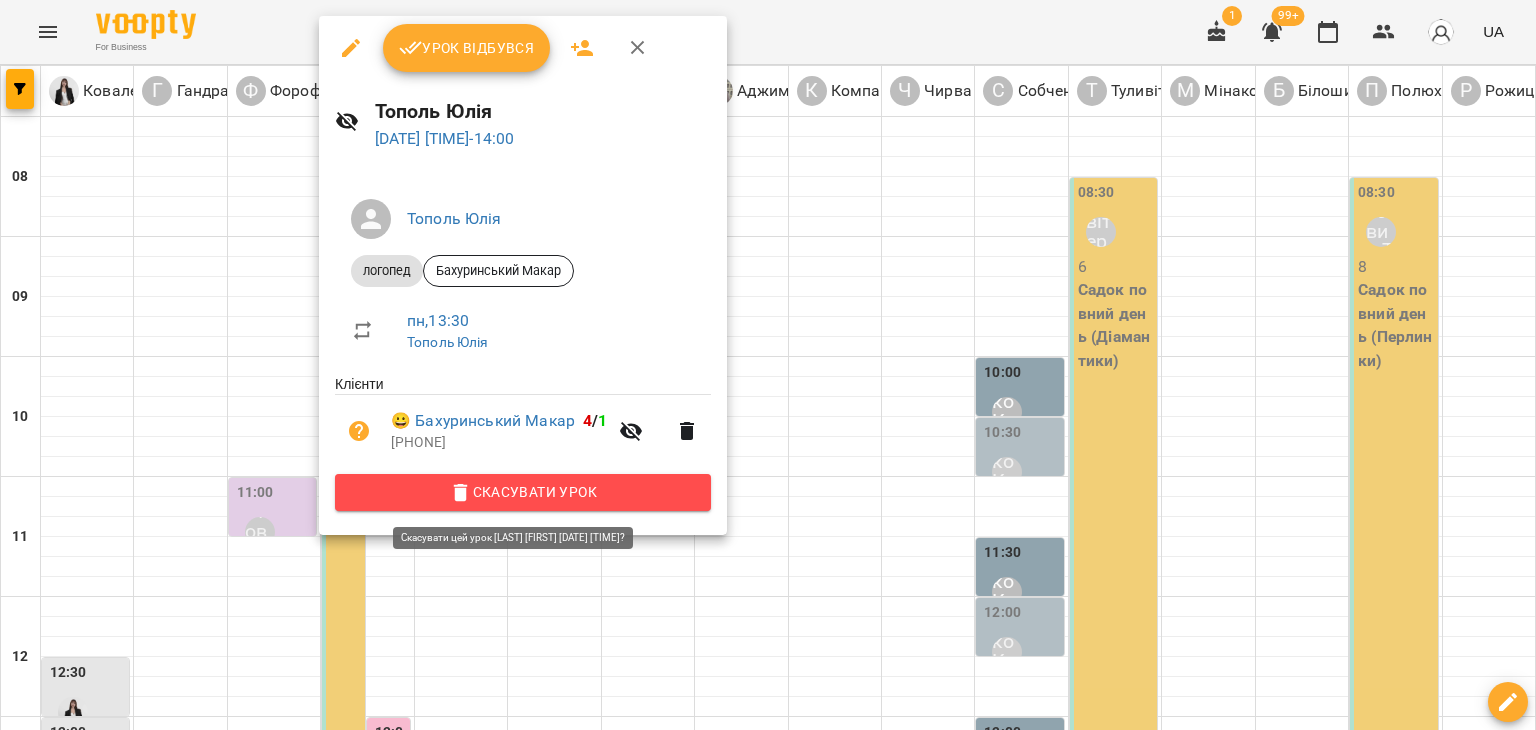 click on "Скасувати Урок" at bounding box center [523, 492] 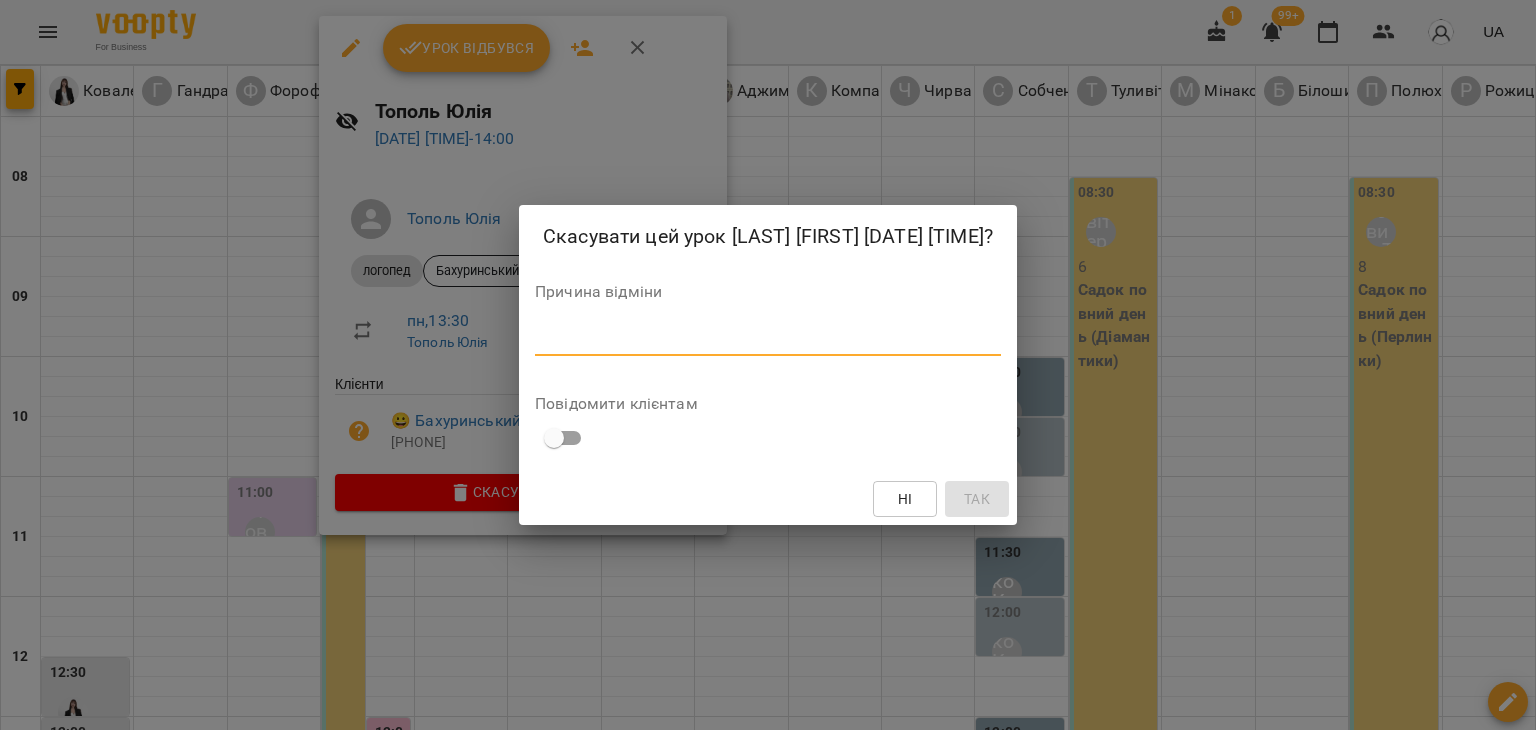 click at bounding box center [768, 339] 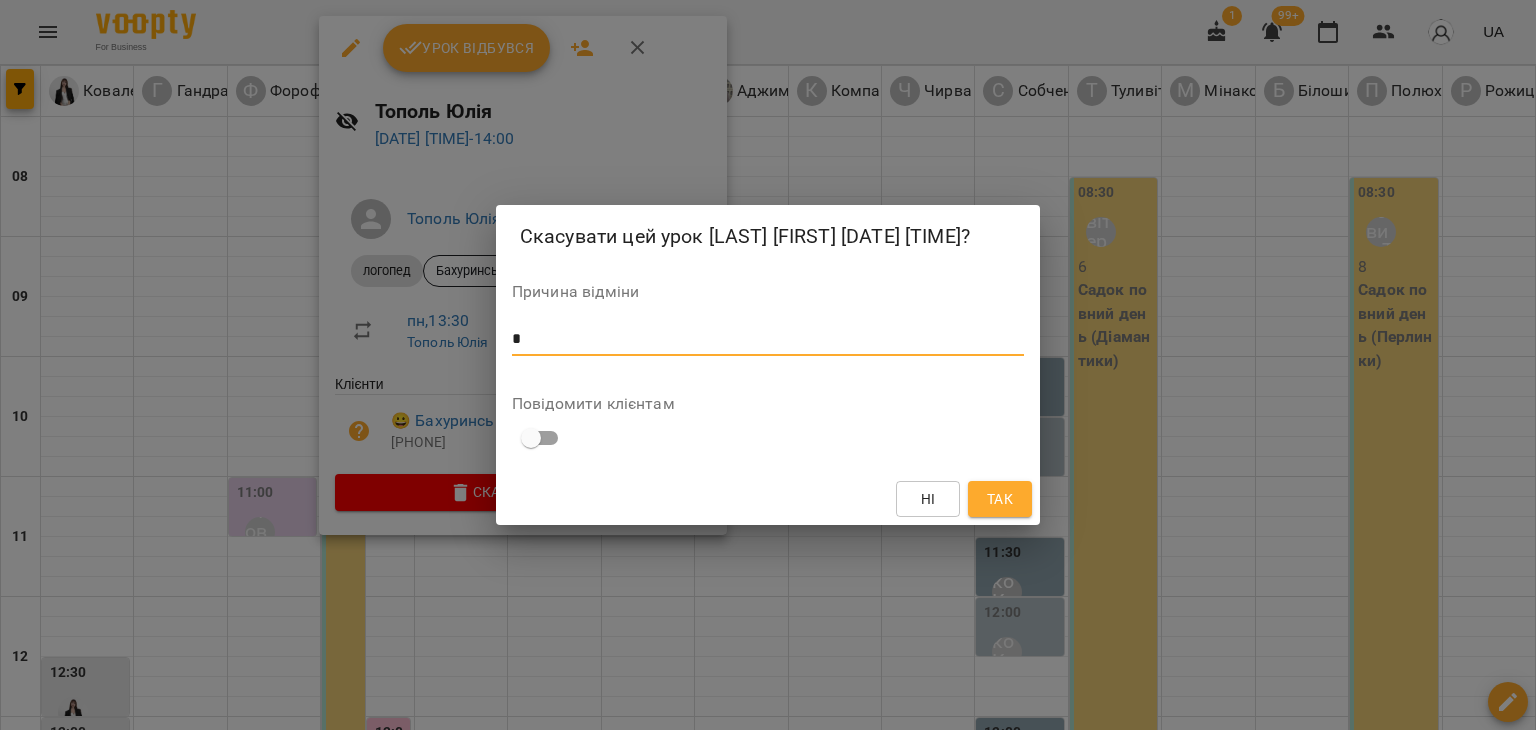 type on "*" 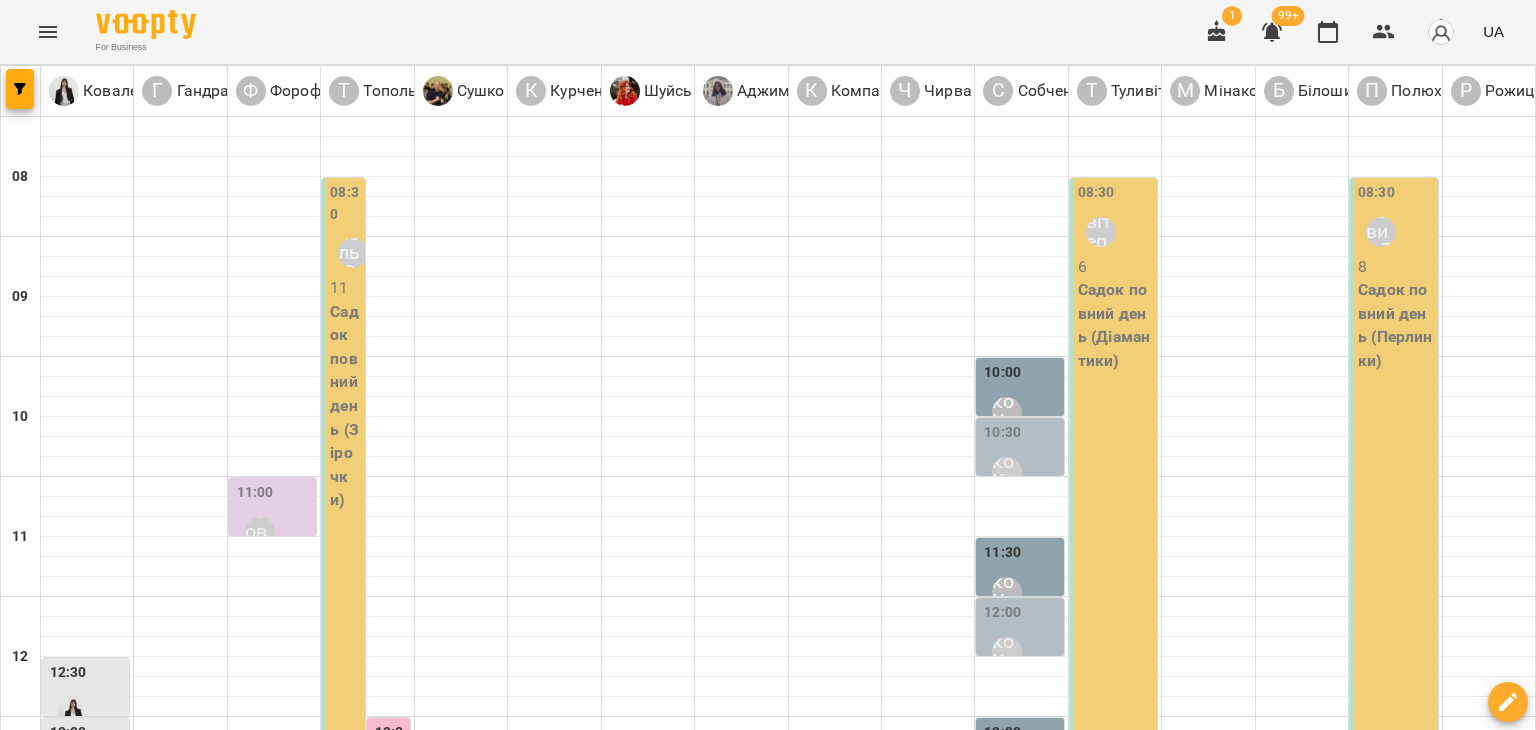 scroll, scrollTop: 612, scrollLeft: 0, axis: vertical 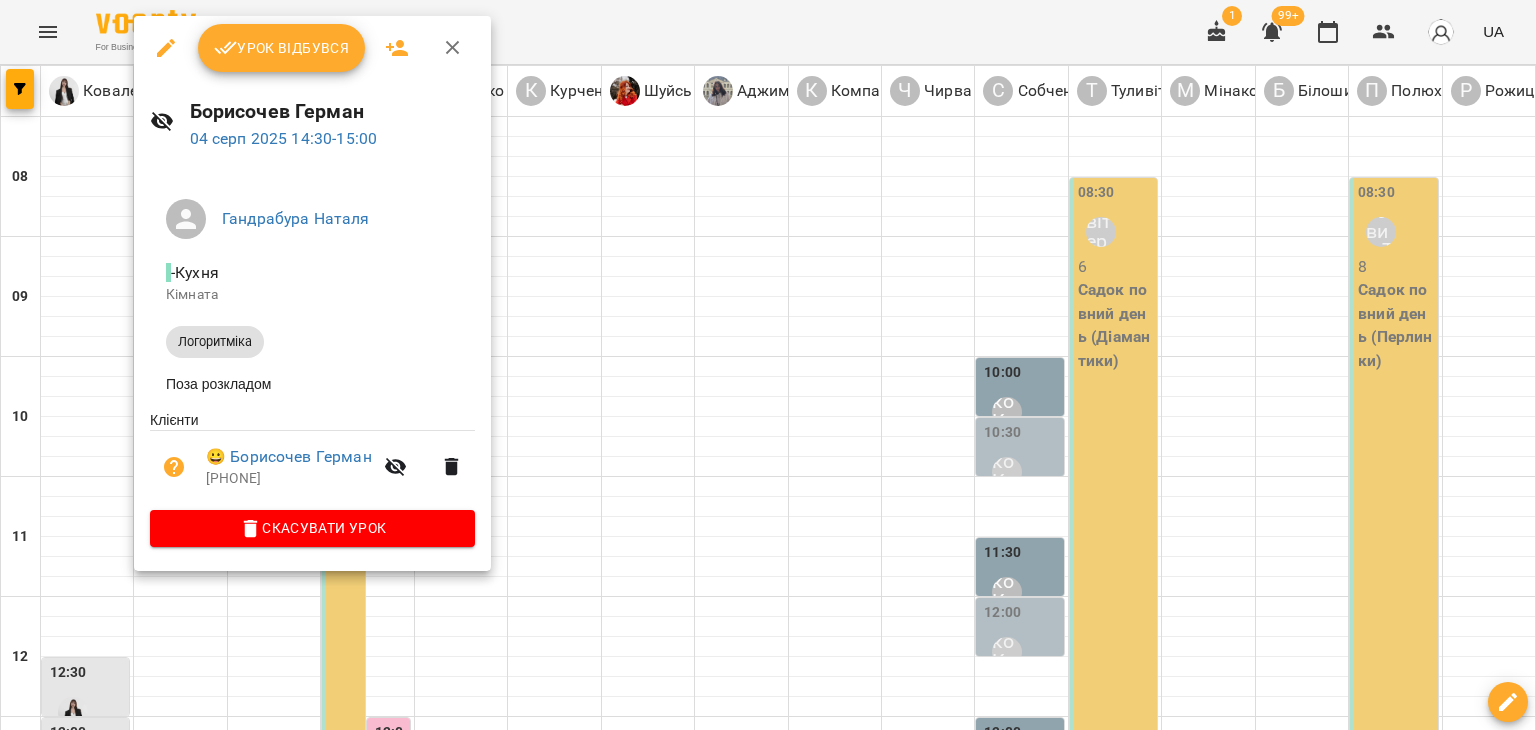 click at bounding box center [768, 365] 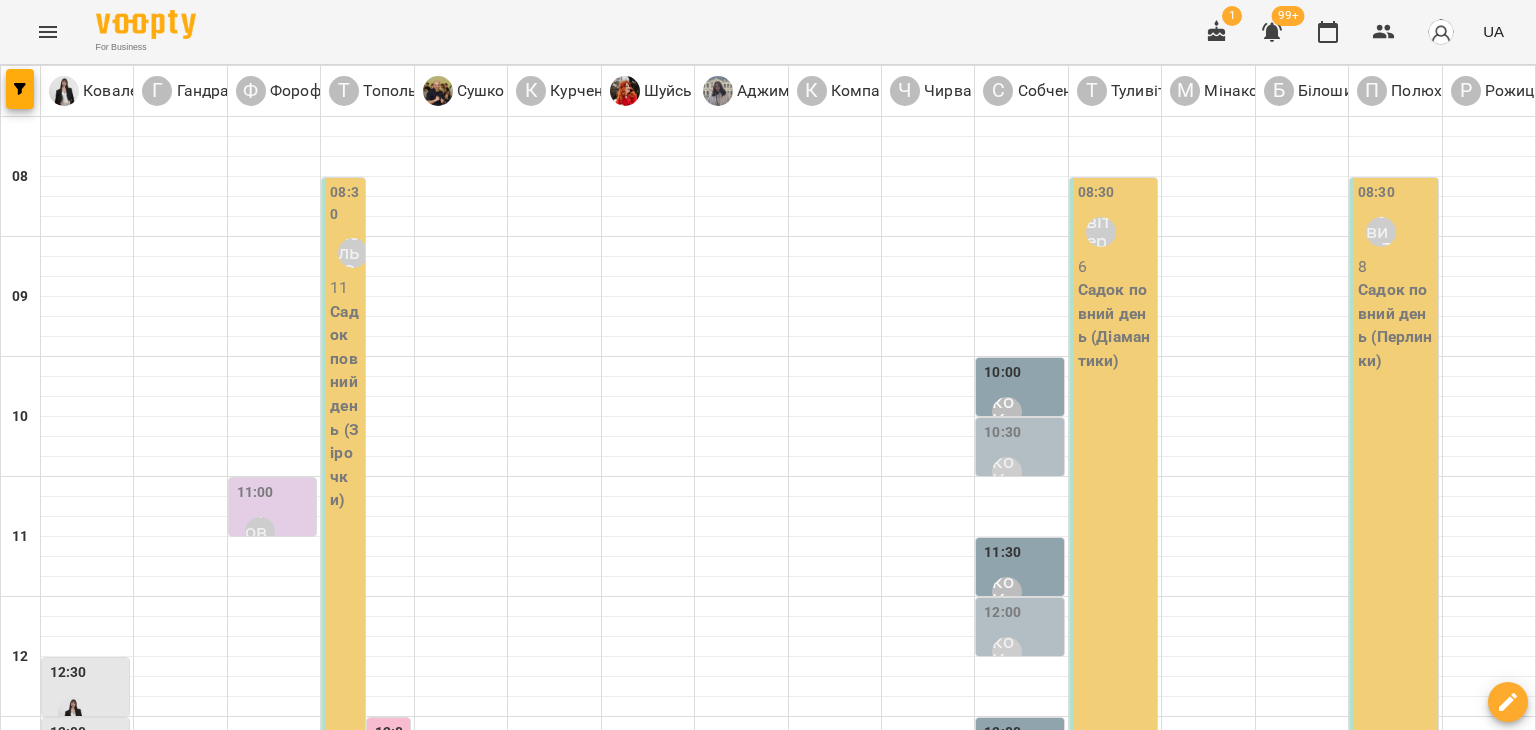 click on "[TIME] [LAST] [FIRST]" at bounding box center [180, 998] 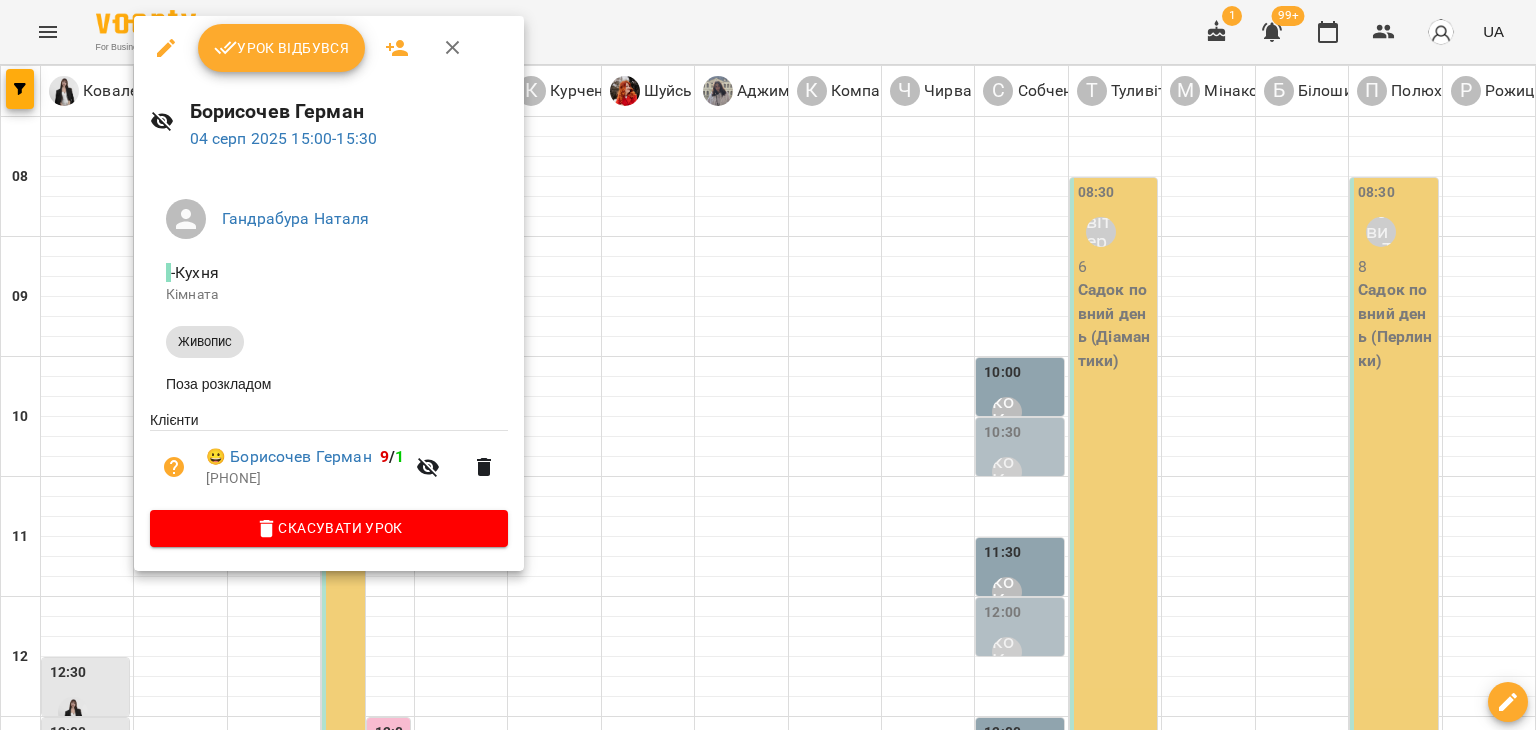 click at bounding box center (768, 365) 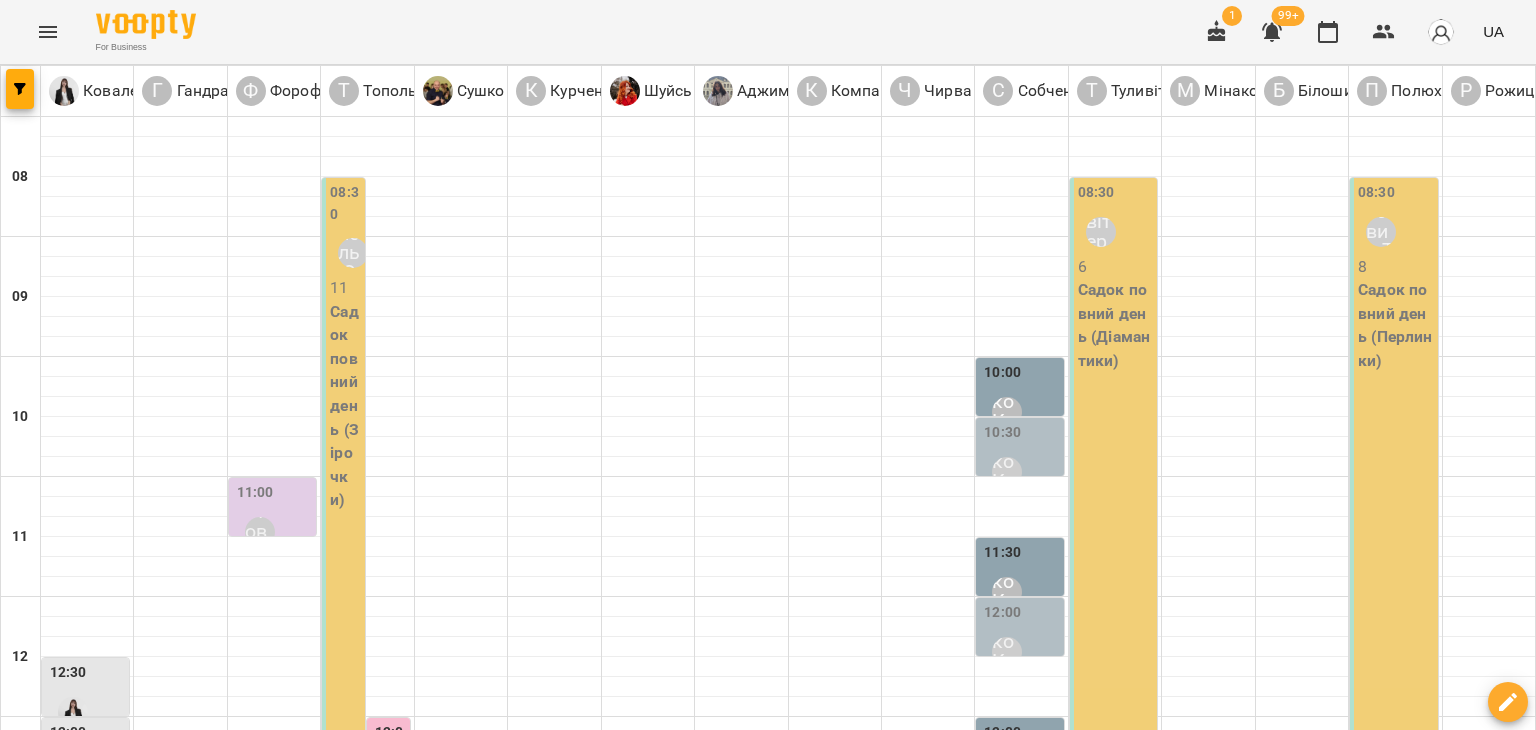 scroll, scrollTop: 1028, scrollLeft: 0, axis: vertical 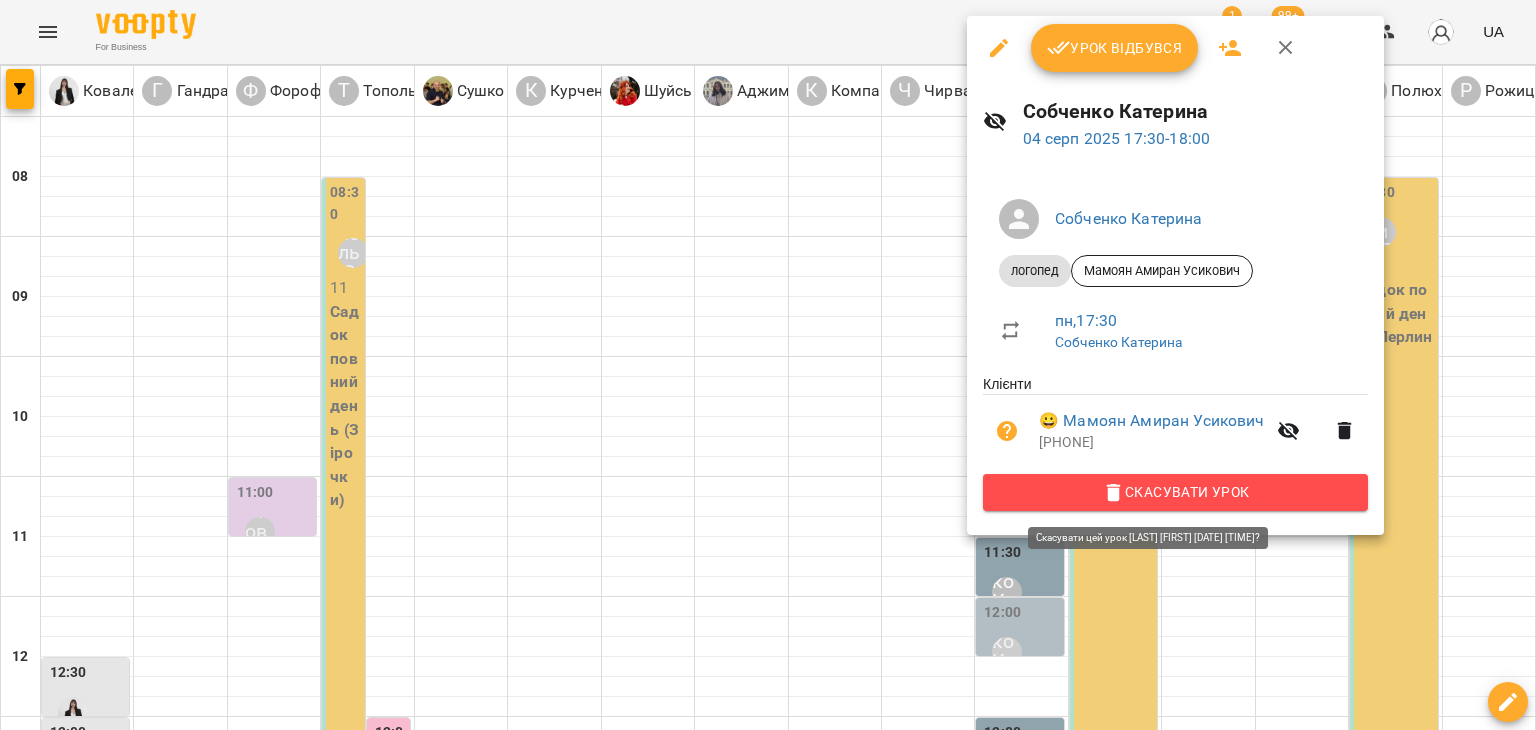 click on "Скасувати Урок" at bounding box center (1175, 492) 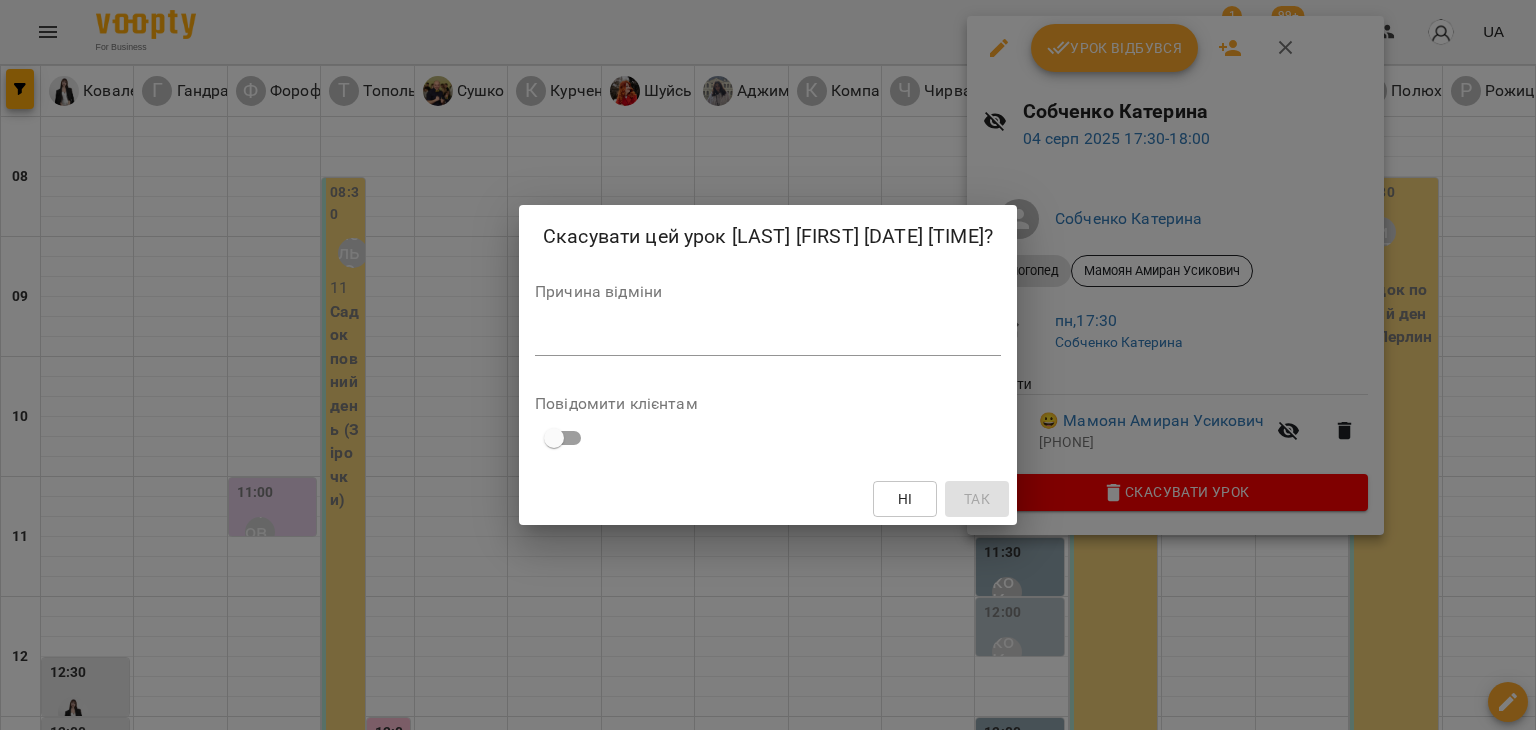 click on "*" at bounding box center [768, 340] 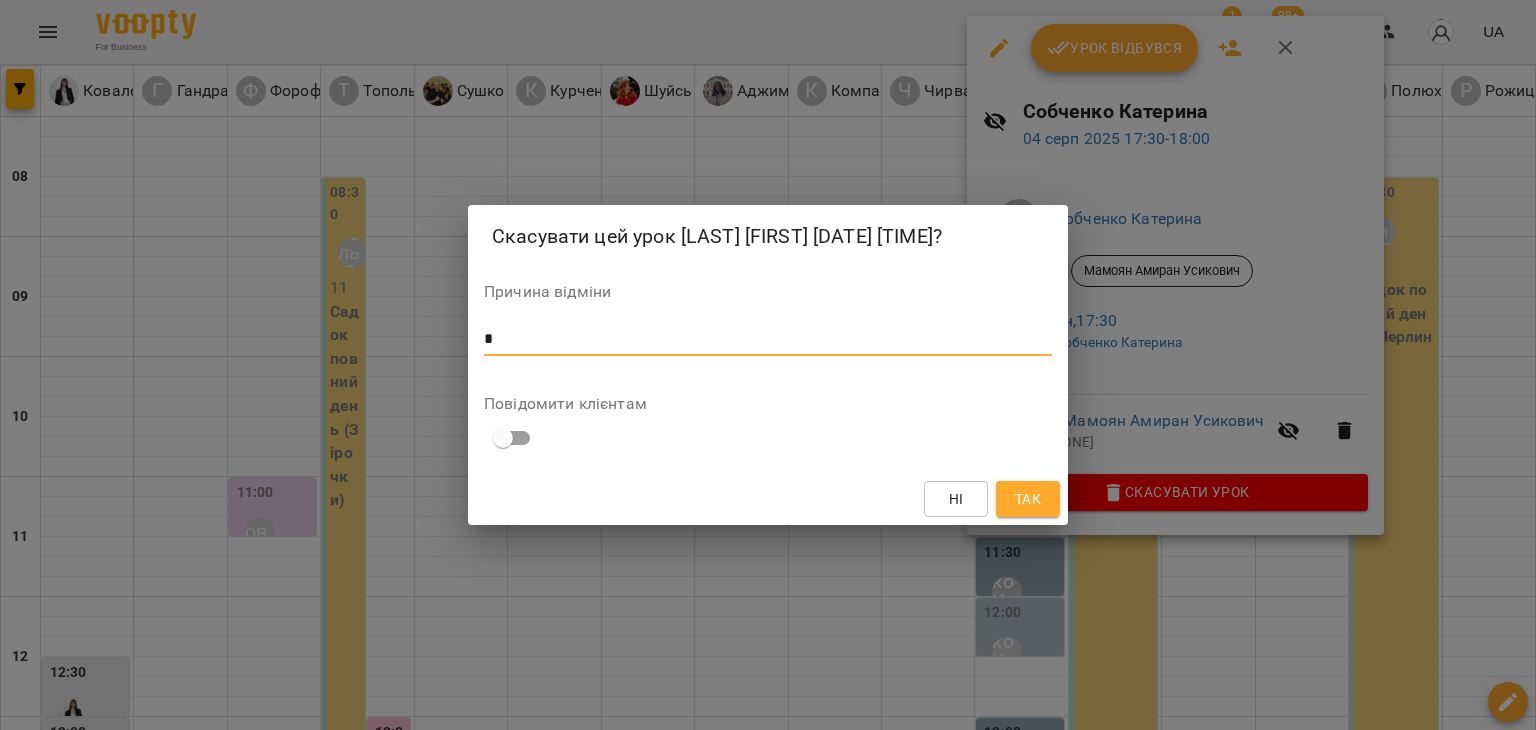 type on "*" 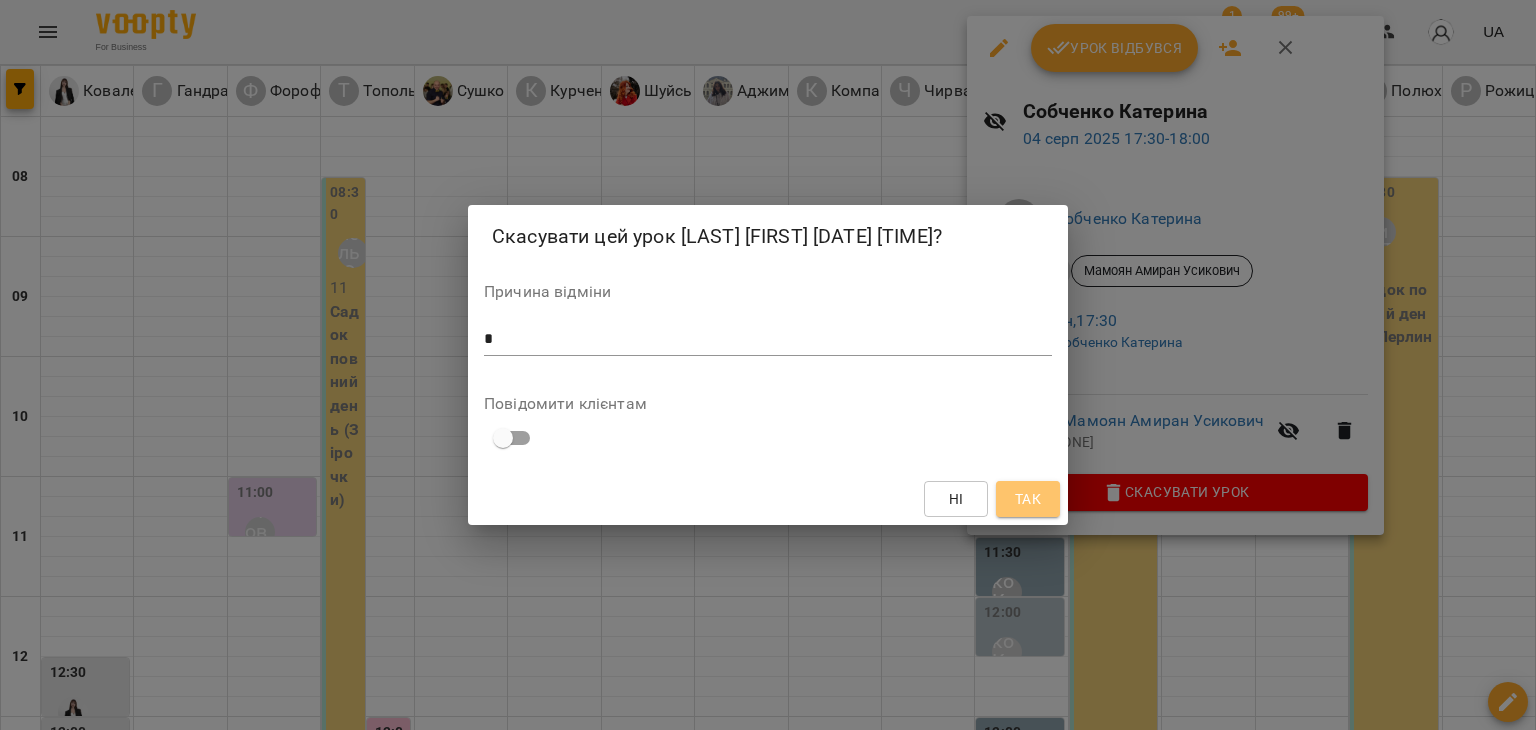 click on "Так" at bounding box center (1028, 499) 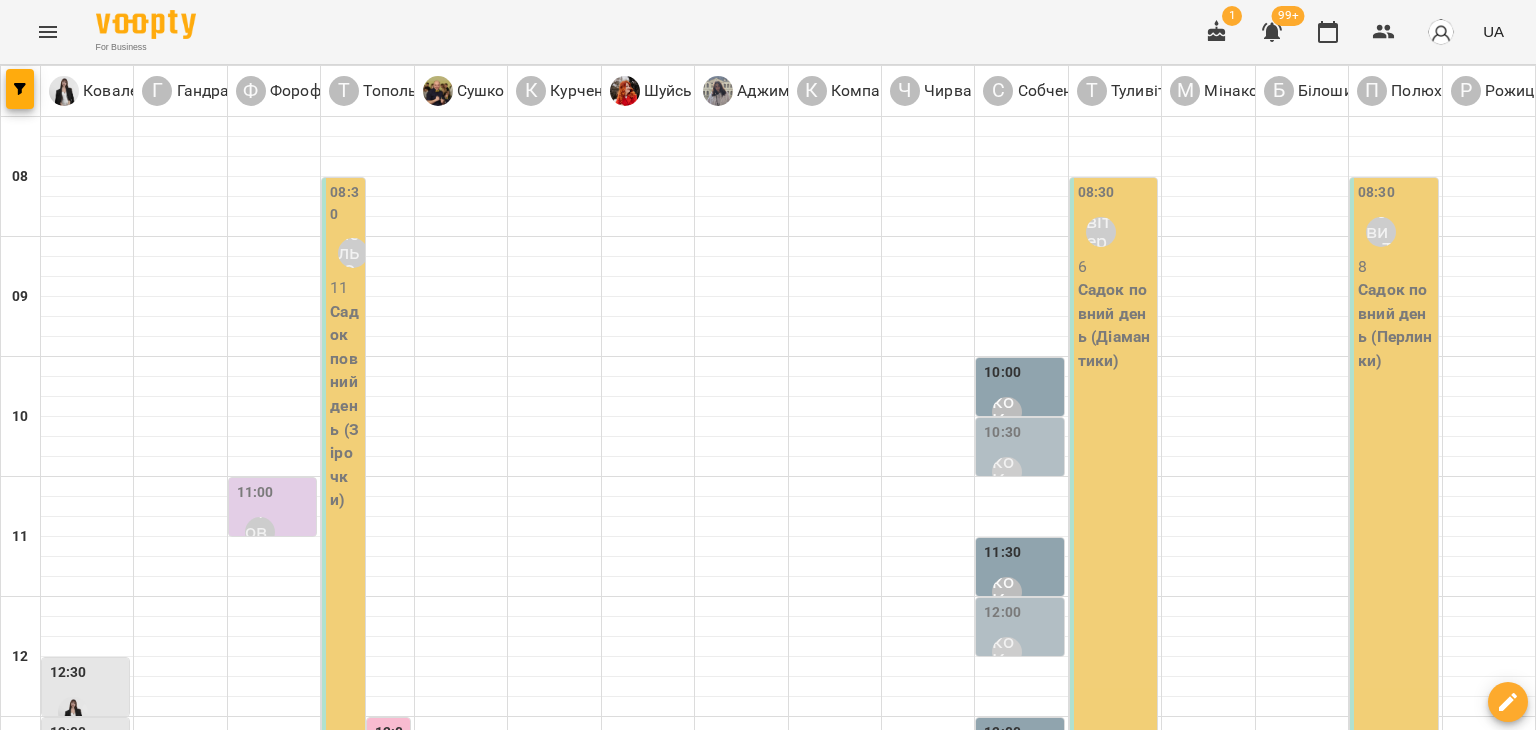 click on "18:00" at bounding box center (1002, 1335) 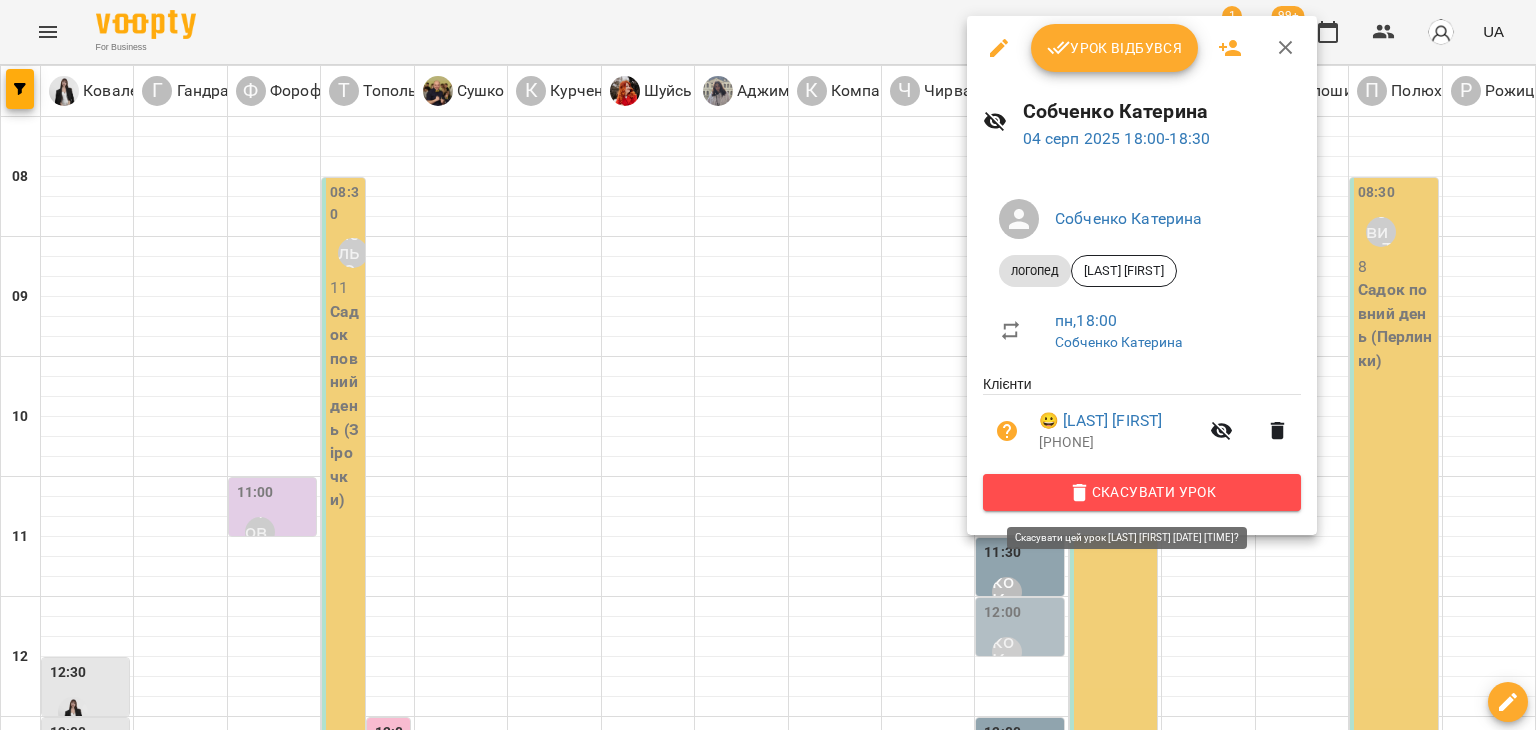 click on "Скасувати Урок" at bounding box center (1142, 492) 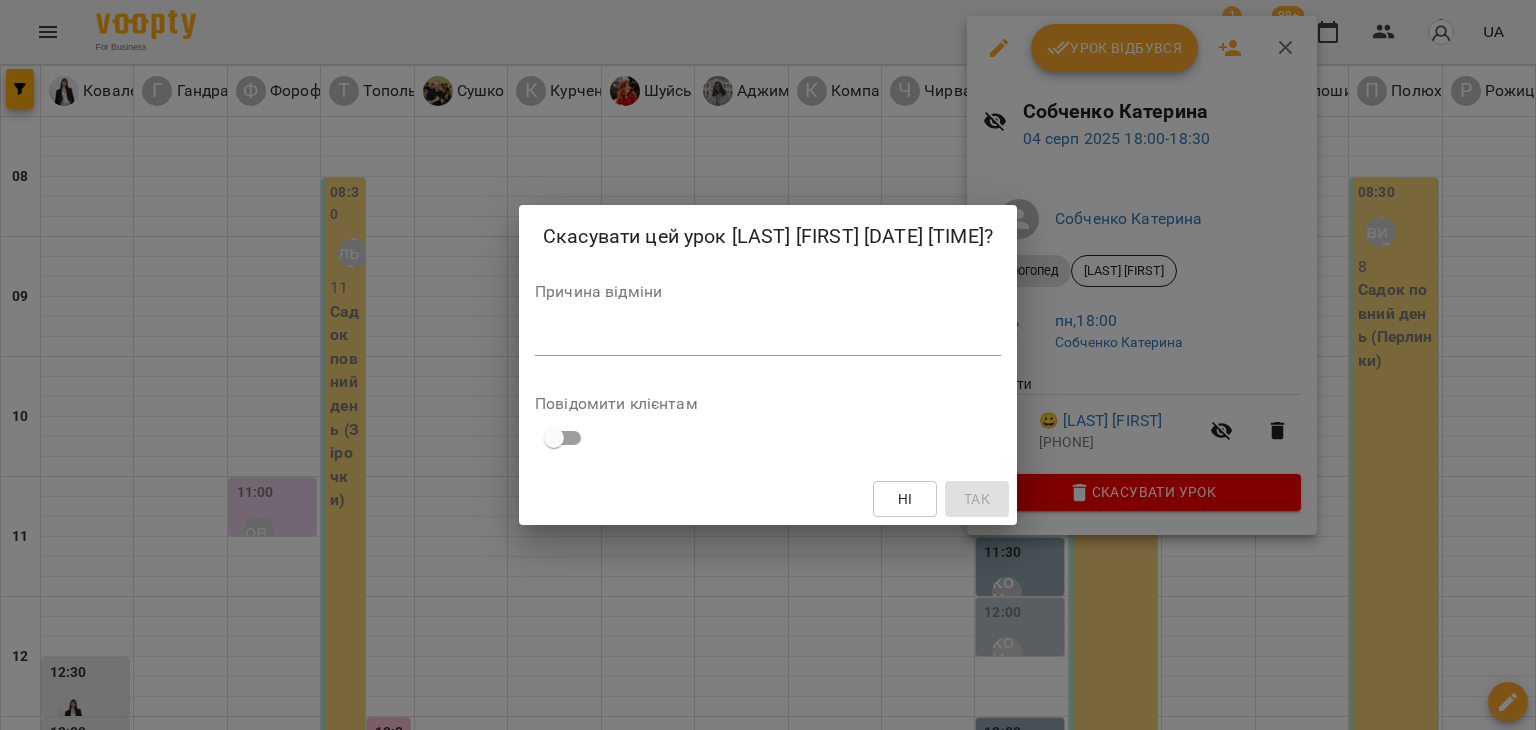 click on "*" at bounding box center [768, 340] 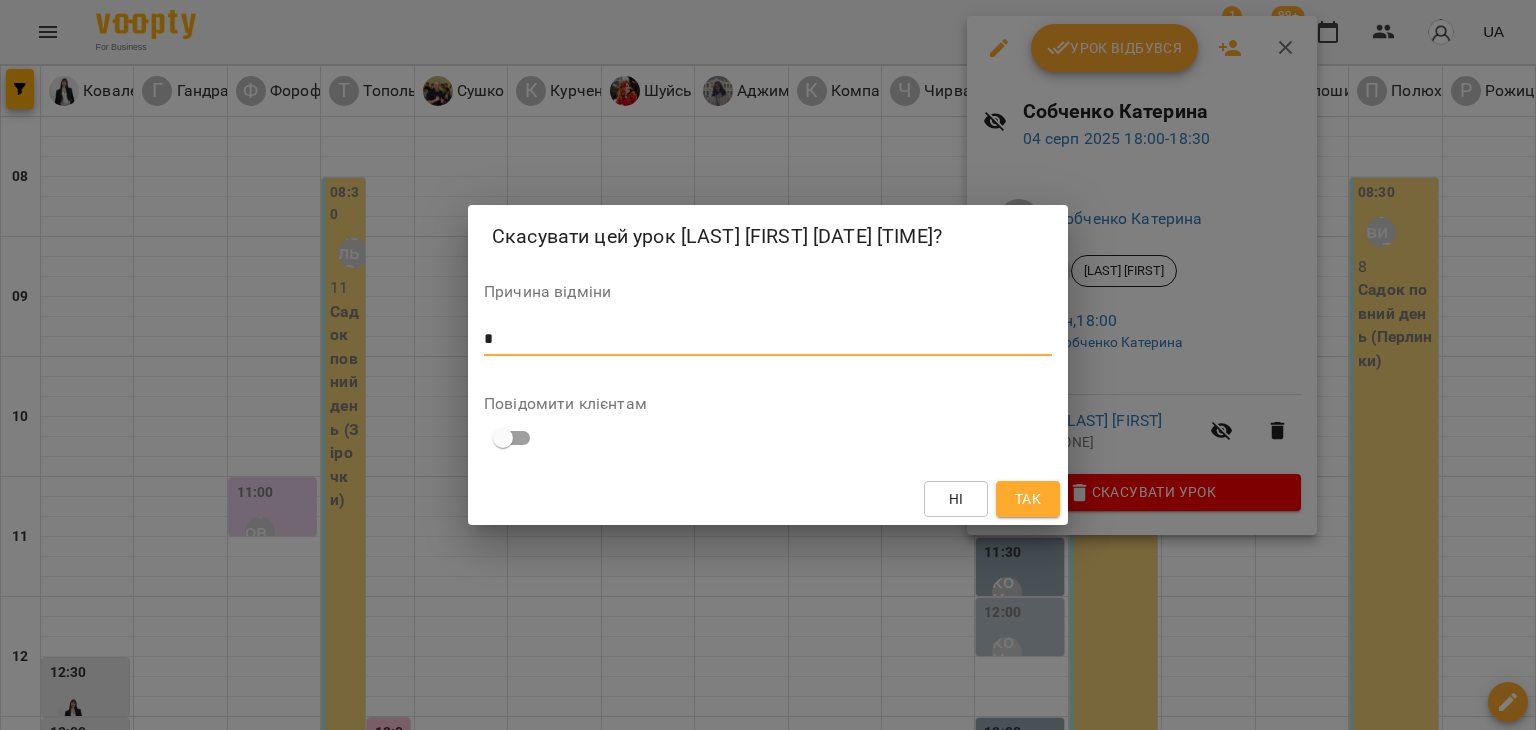 type on "*" 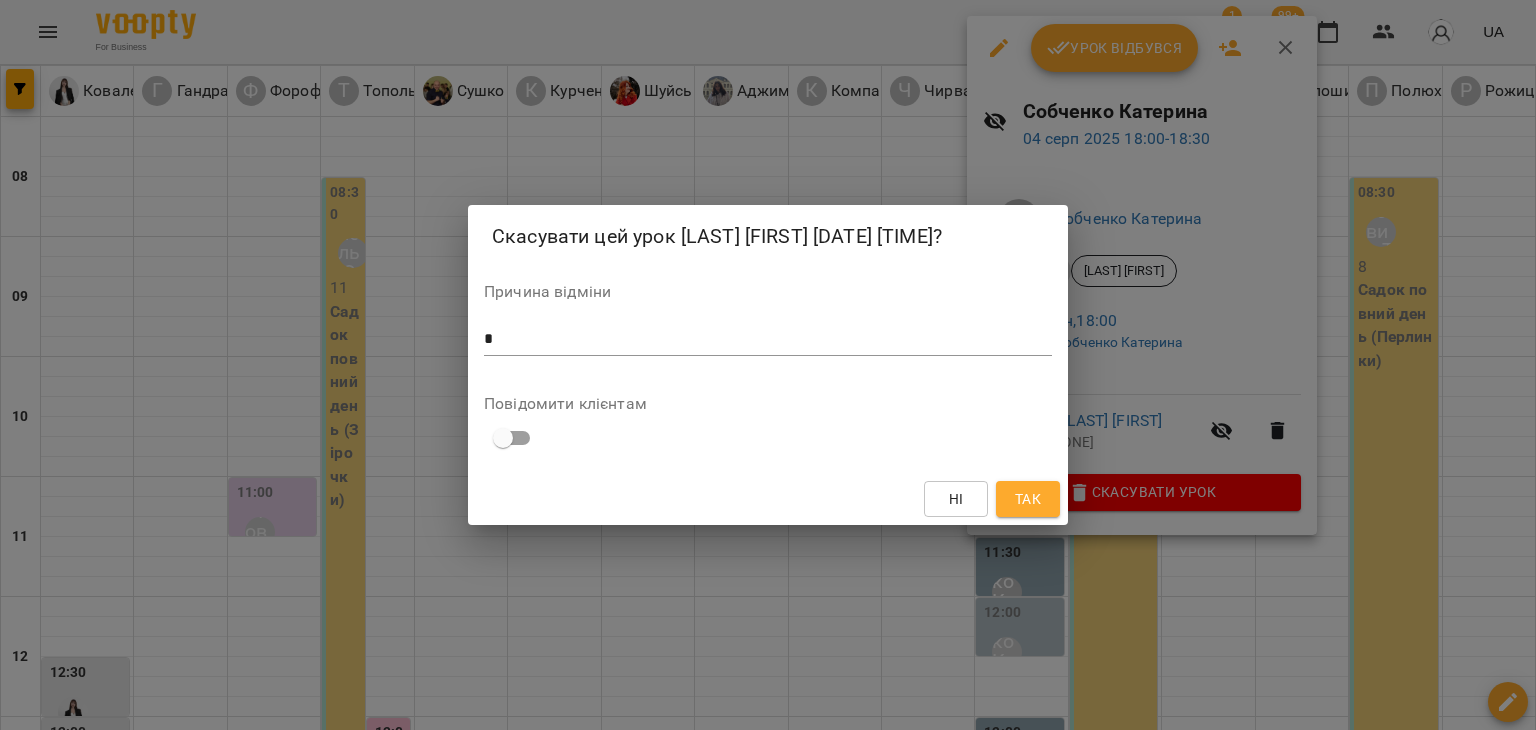 click on "Ні Так" at bounding box center [768, 499] 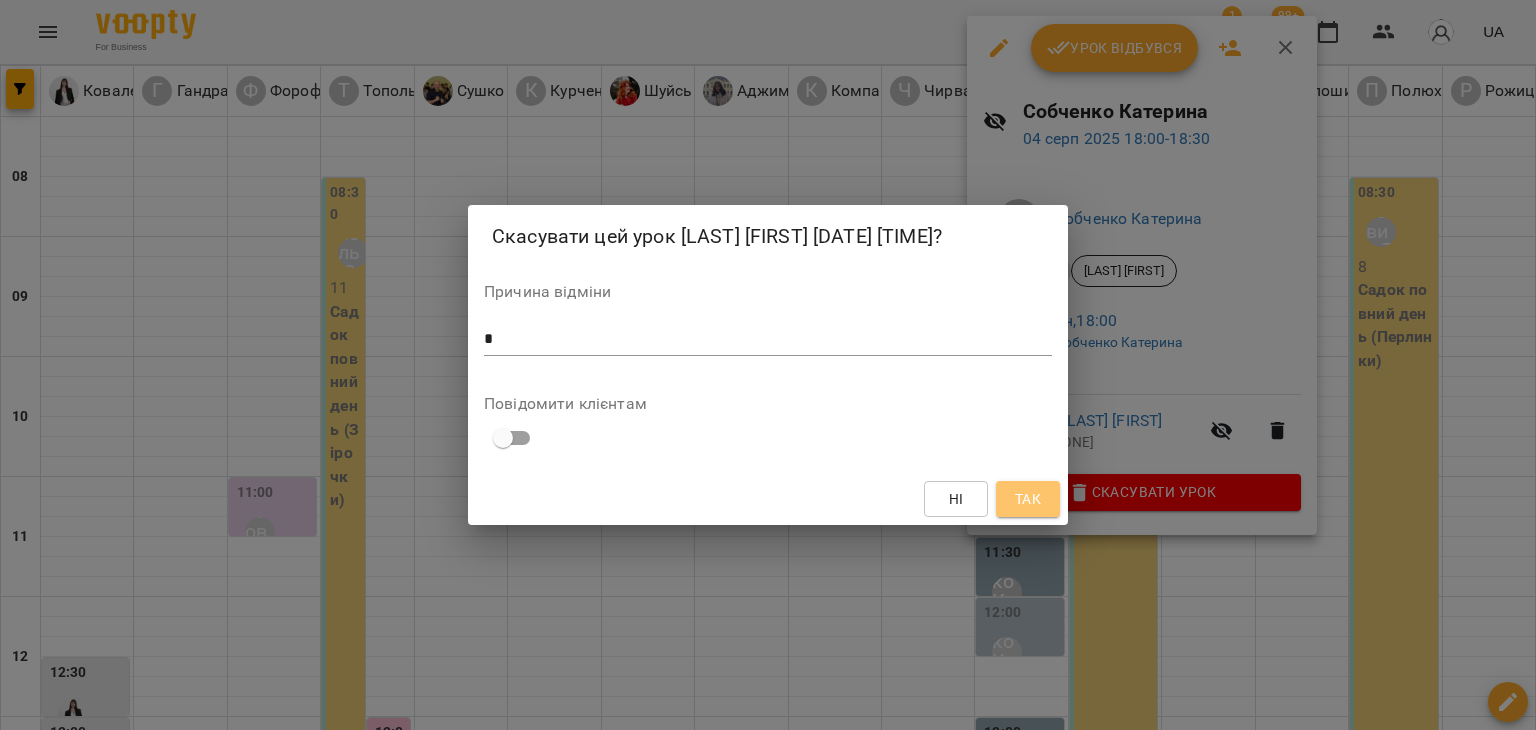 click on "Так" at bounding box center [1028, 499] 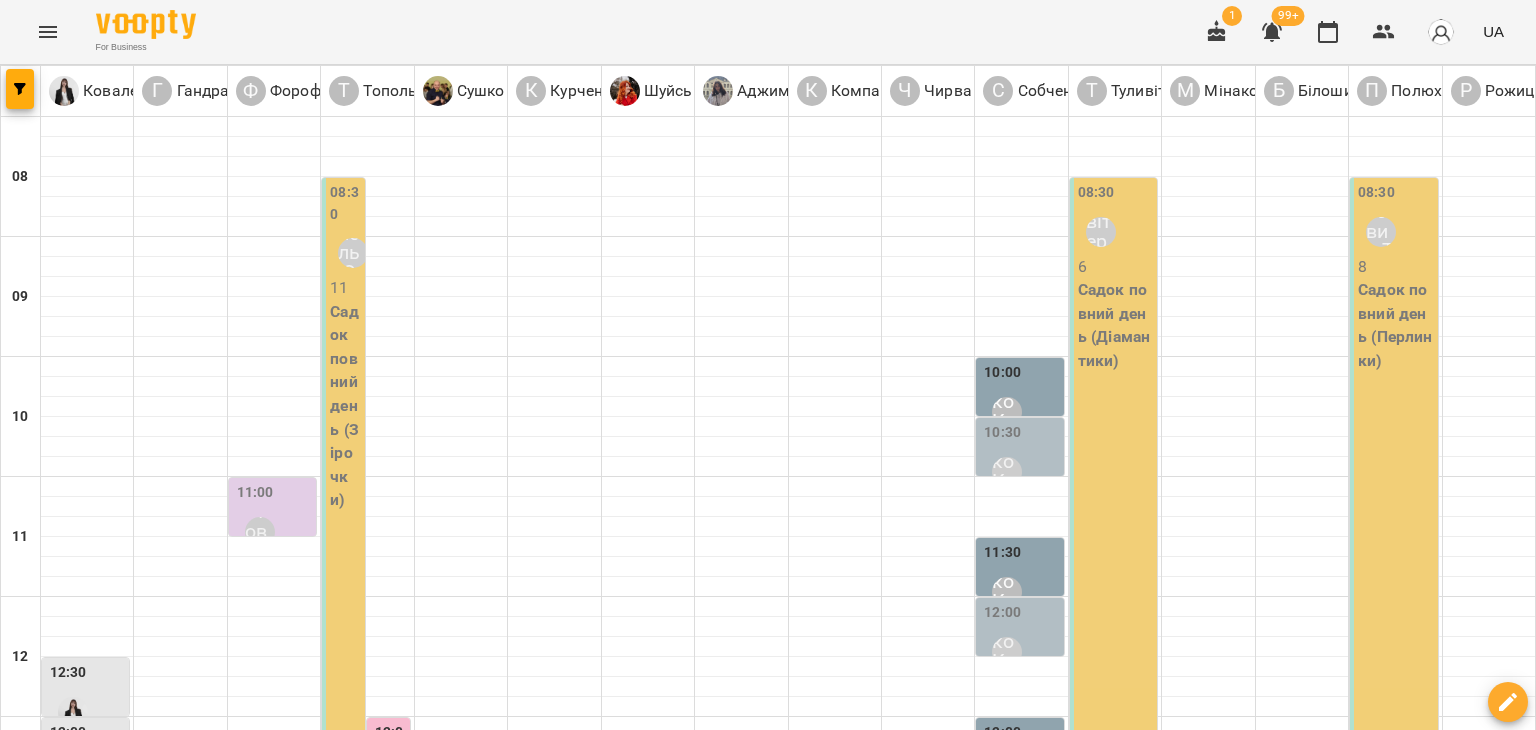 click on "Собченко Катерина" at bounding box center [1007, 1432] 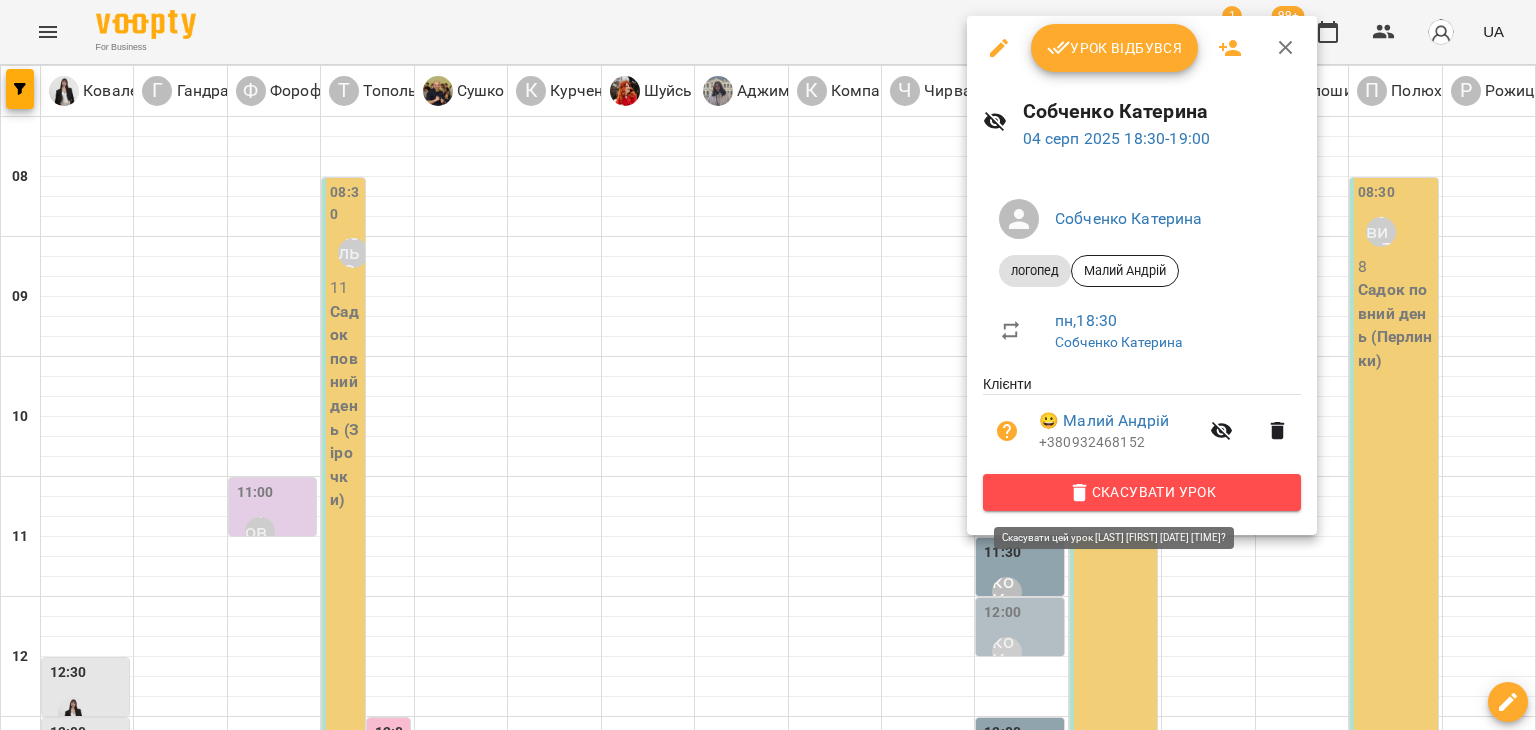 click 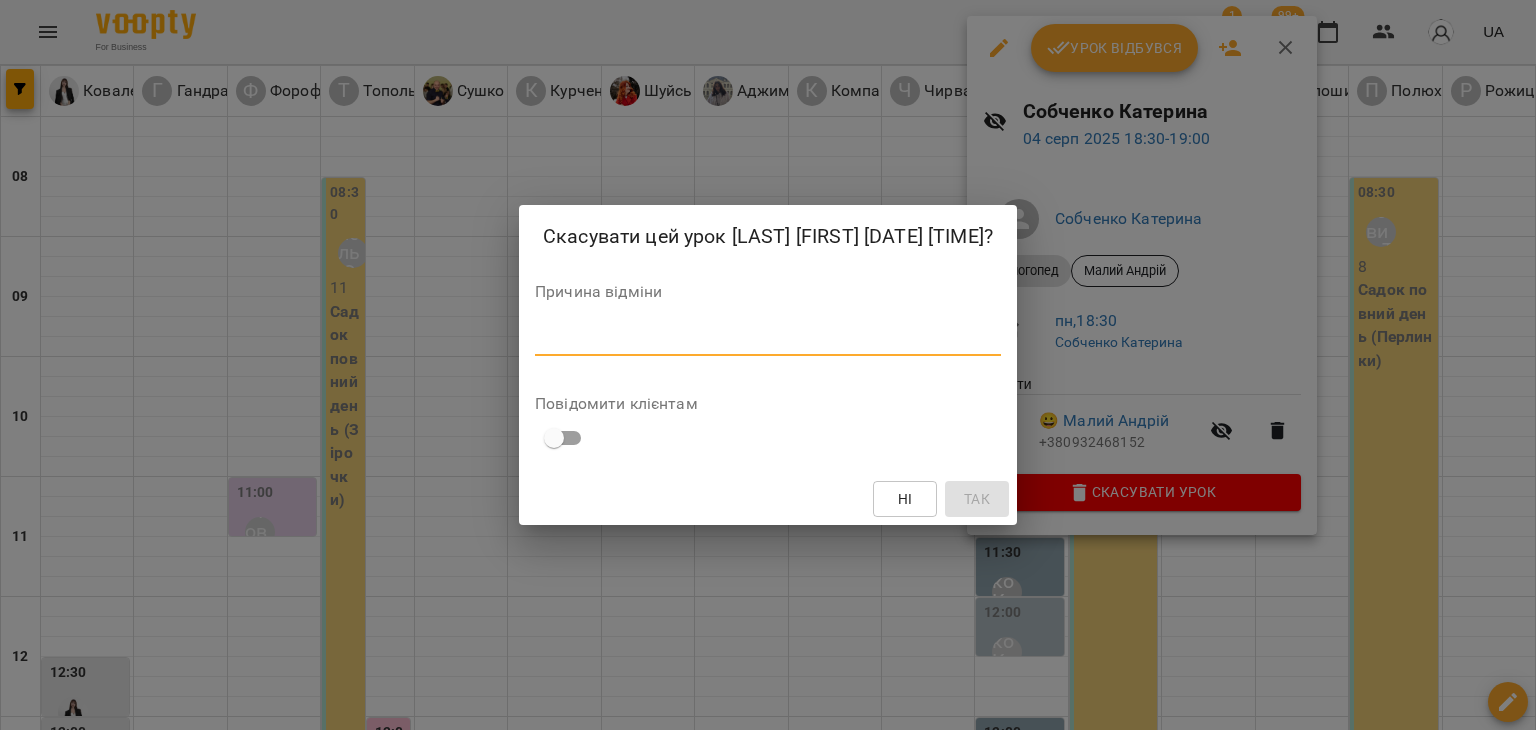 click at bounding box center (768, 339) 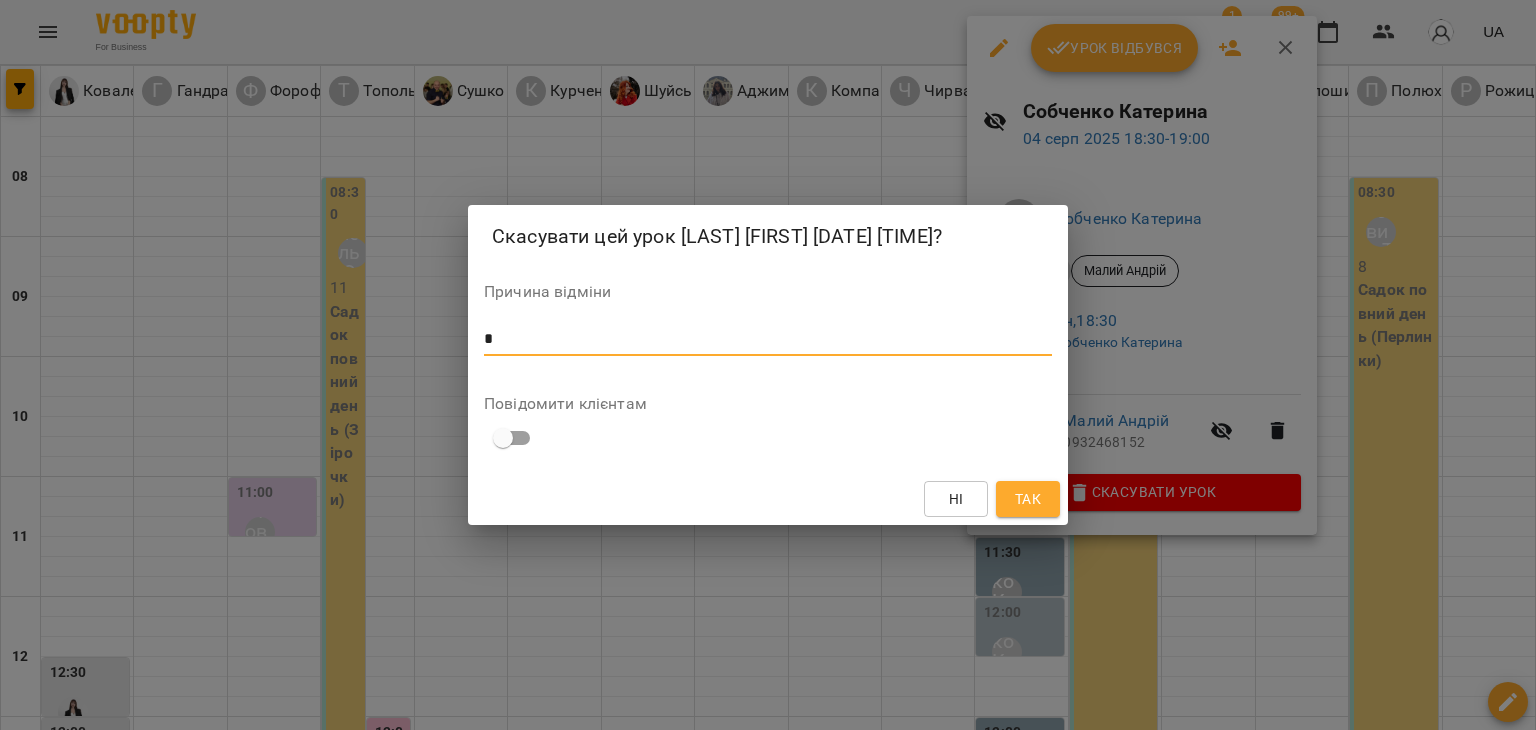 type on "*" 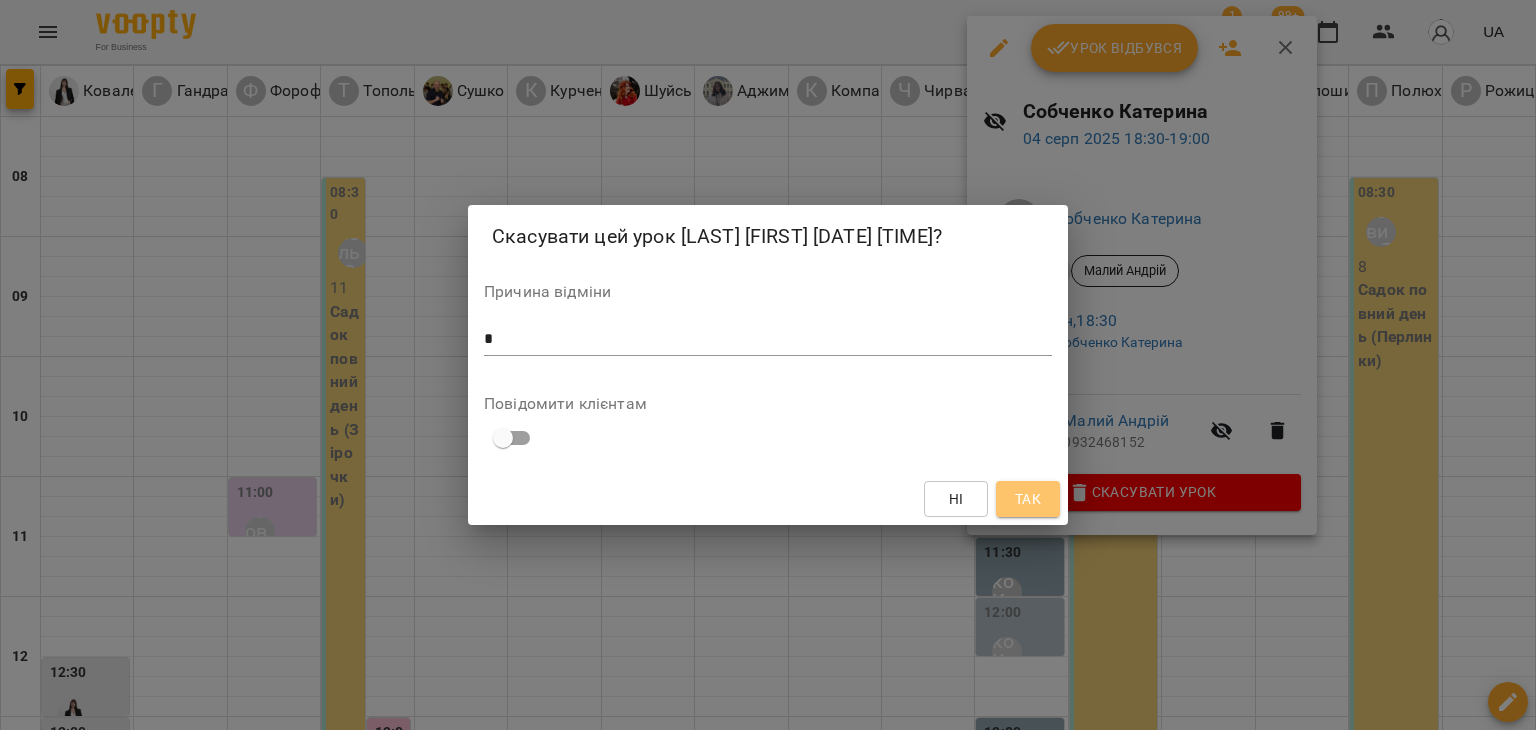 click on "Так" at bounding box center (1028, 499) 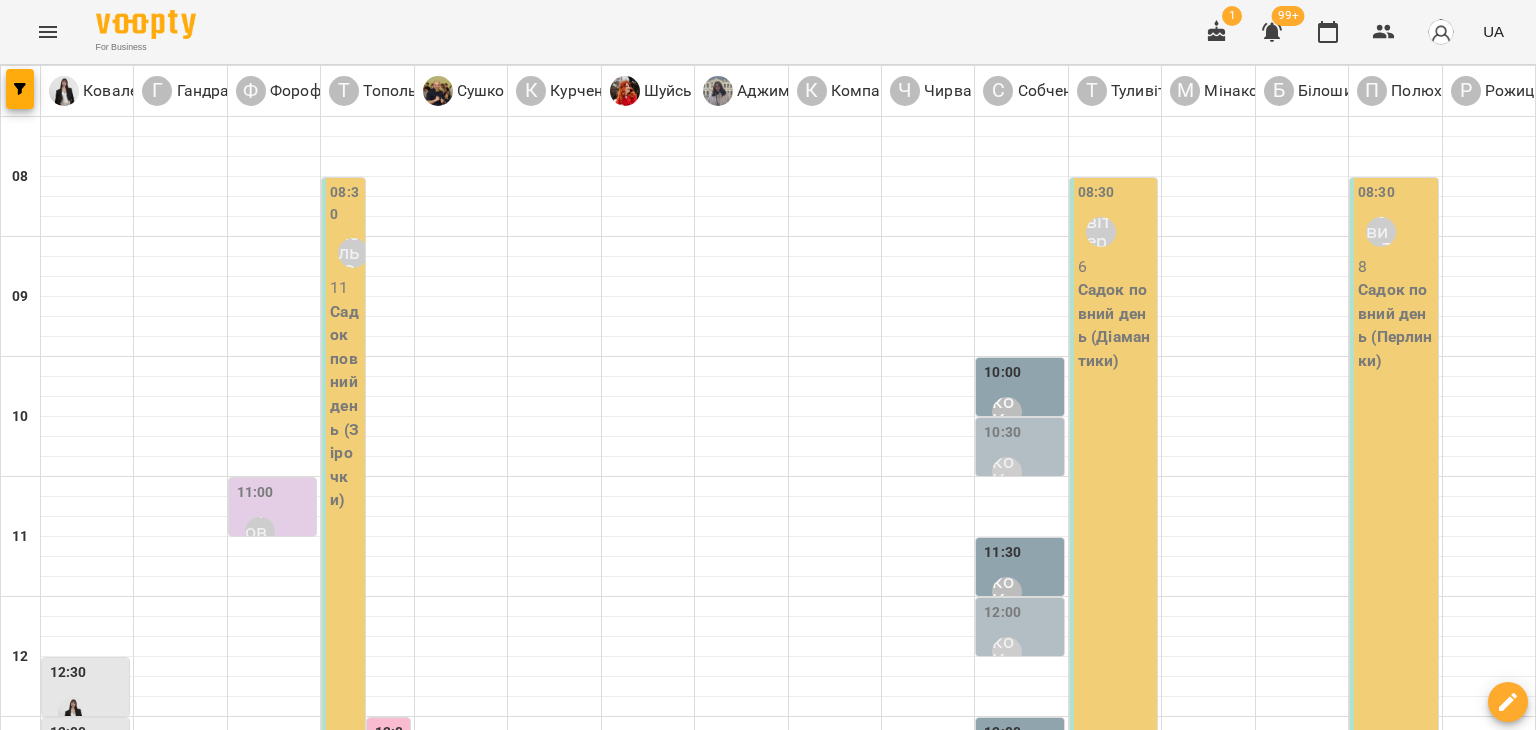 click on "[TIME] [LAST] [FIRST]" at bounding box center [1021, 1478] 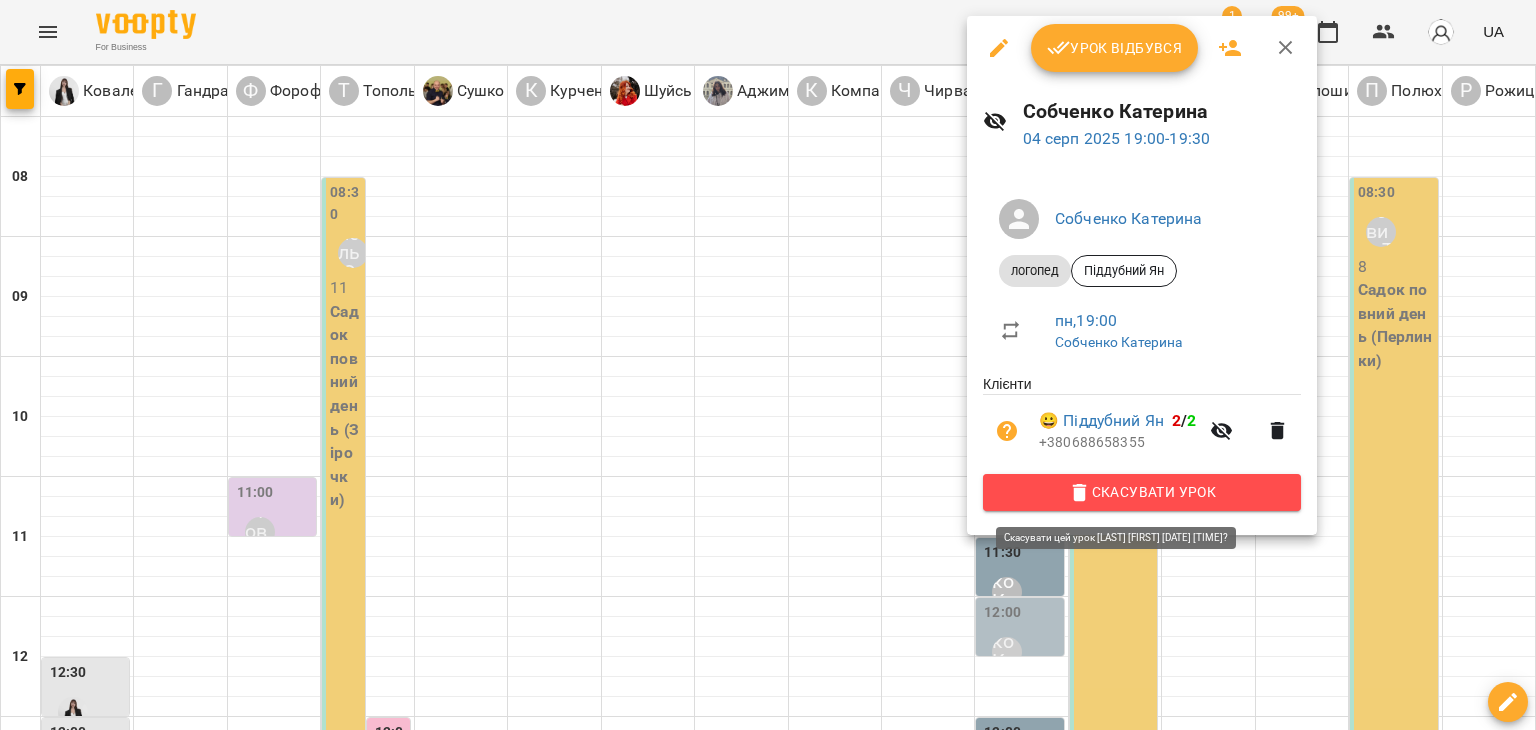 click on "Скасувати Урок" at bounding box center (1142, 492) 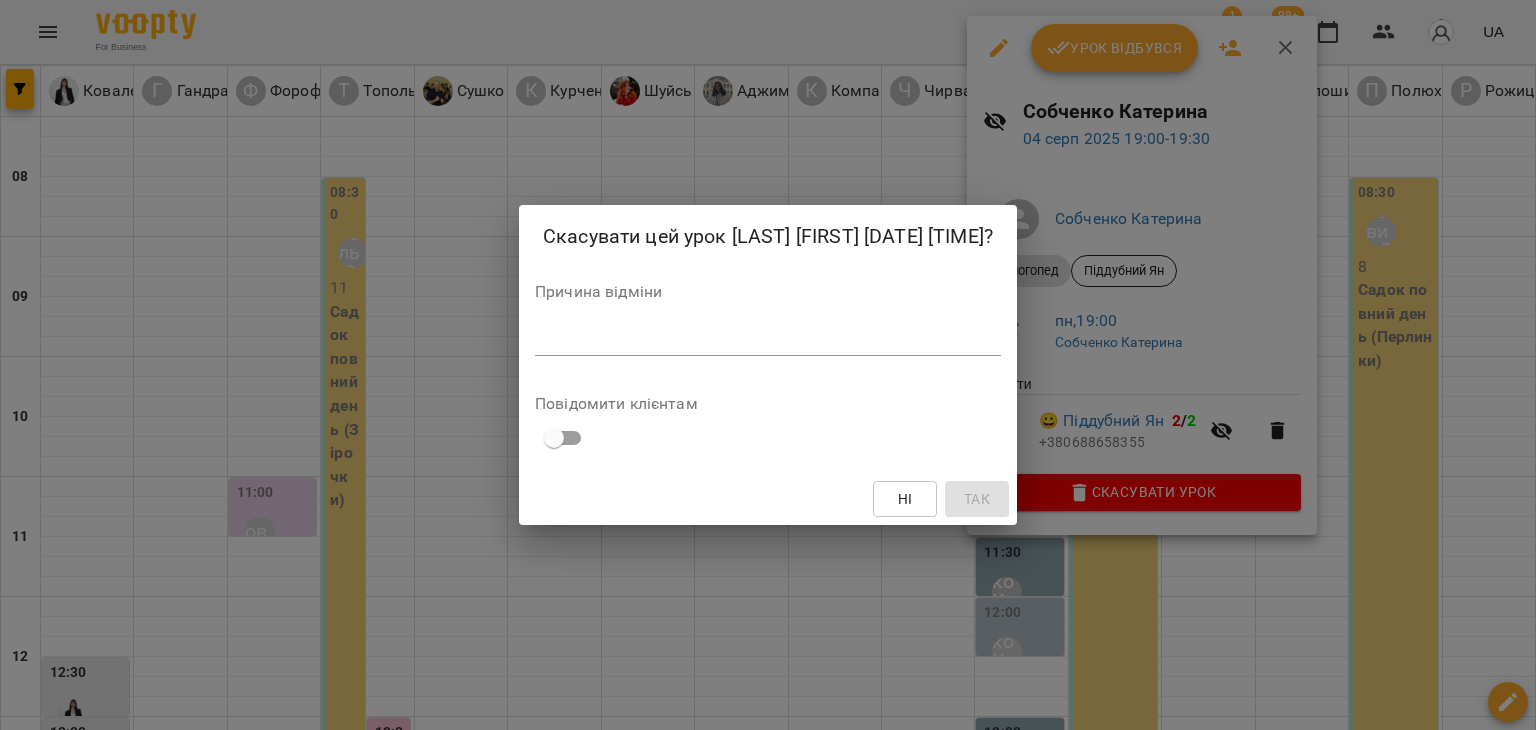 click on "*" at bounding box center [768, 340] 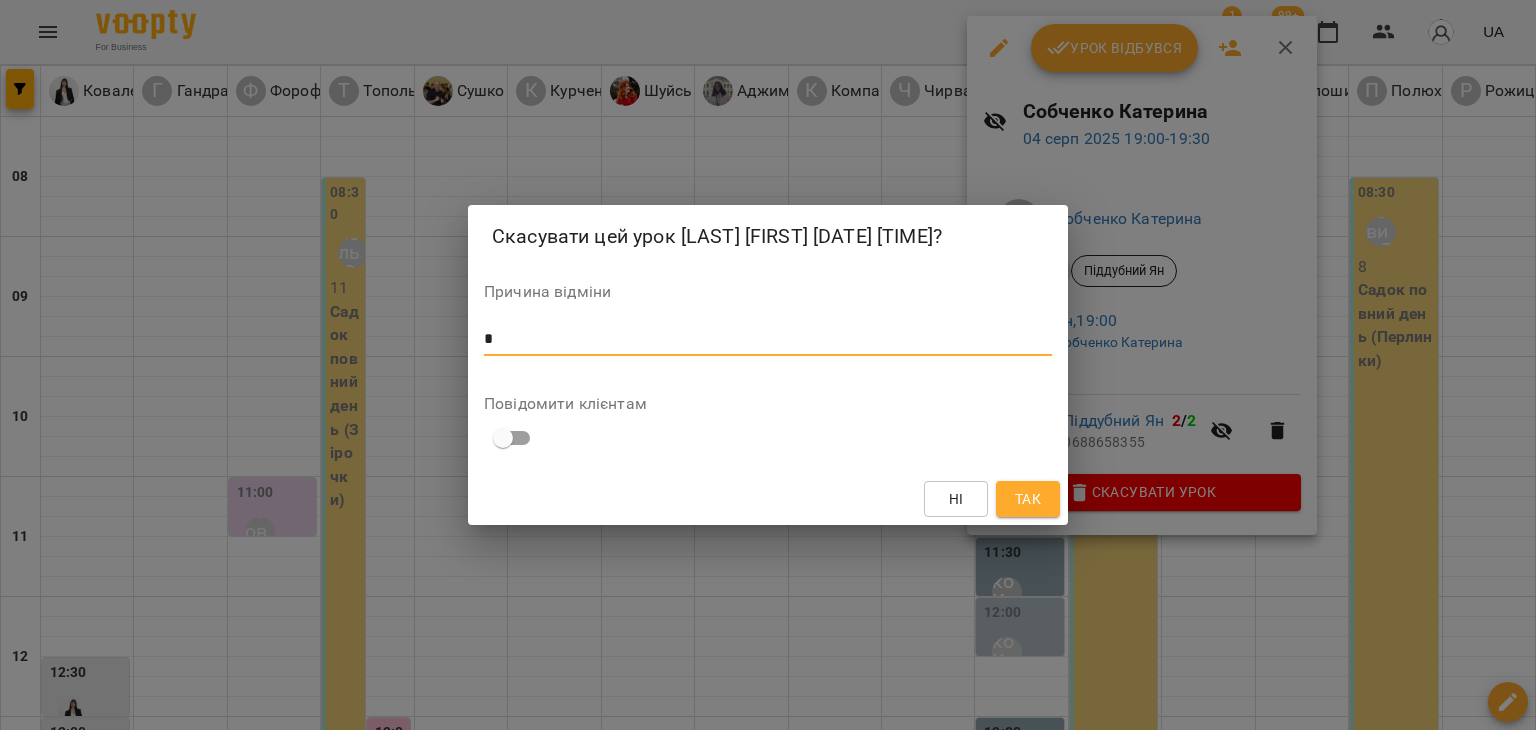 type on "*" 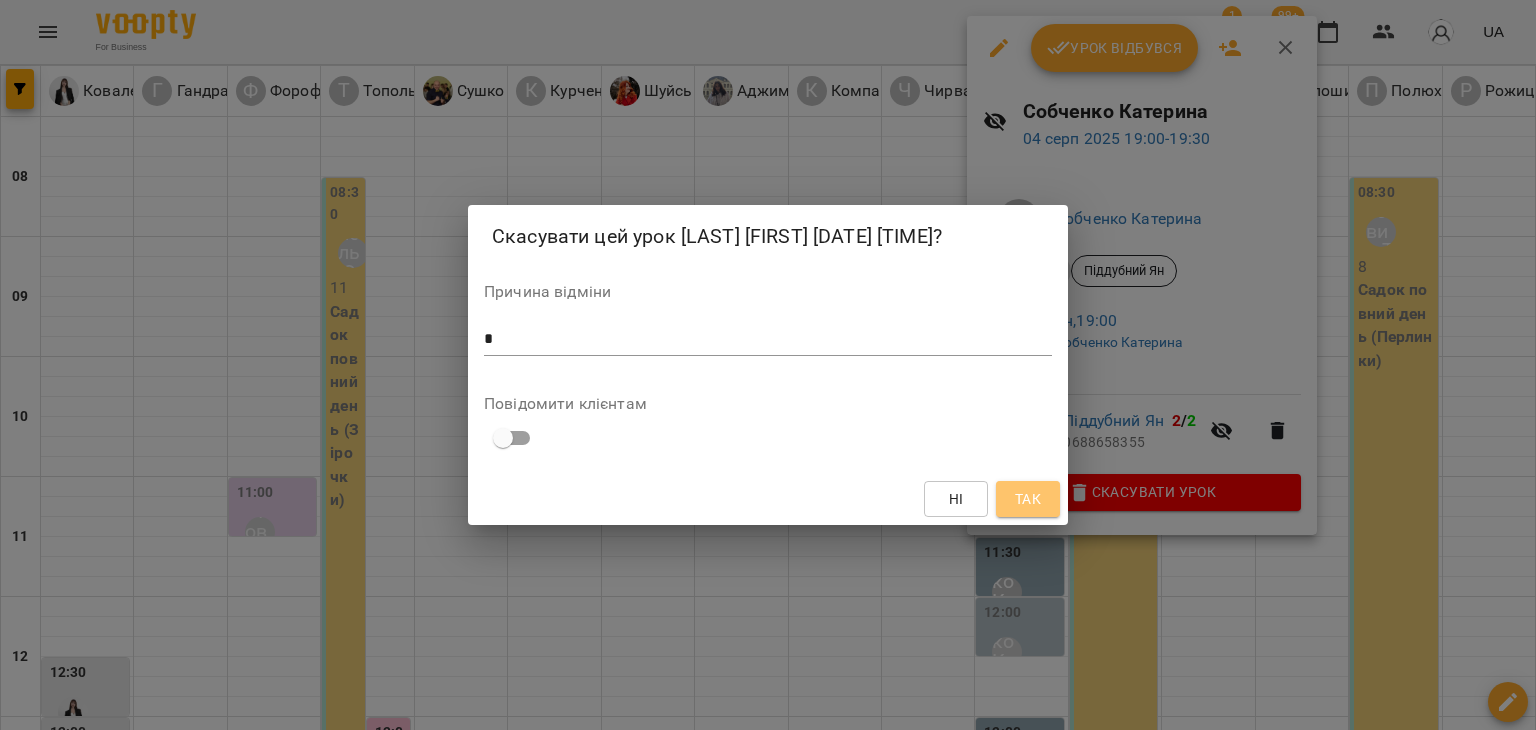 click on "Так" at bounding box center (1028, 499) 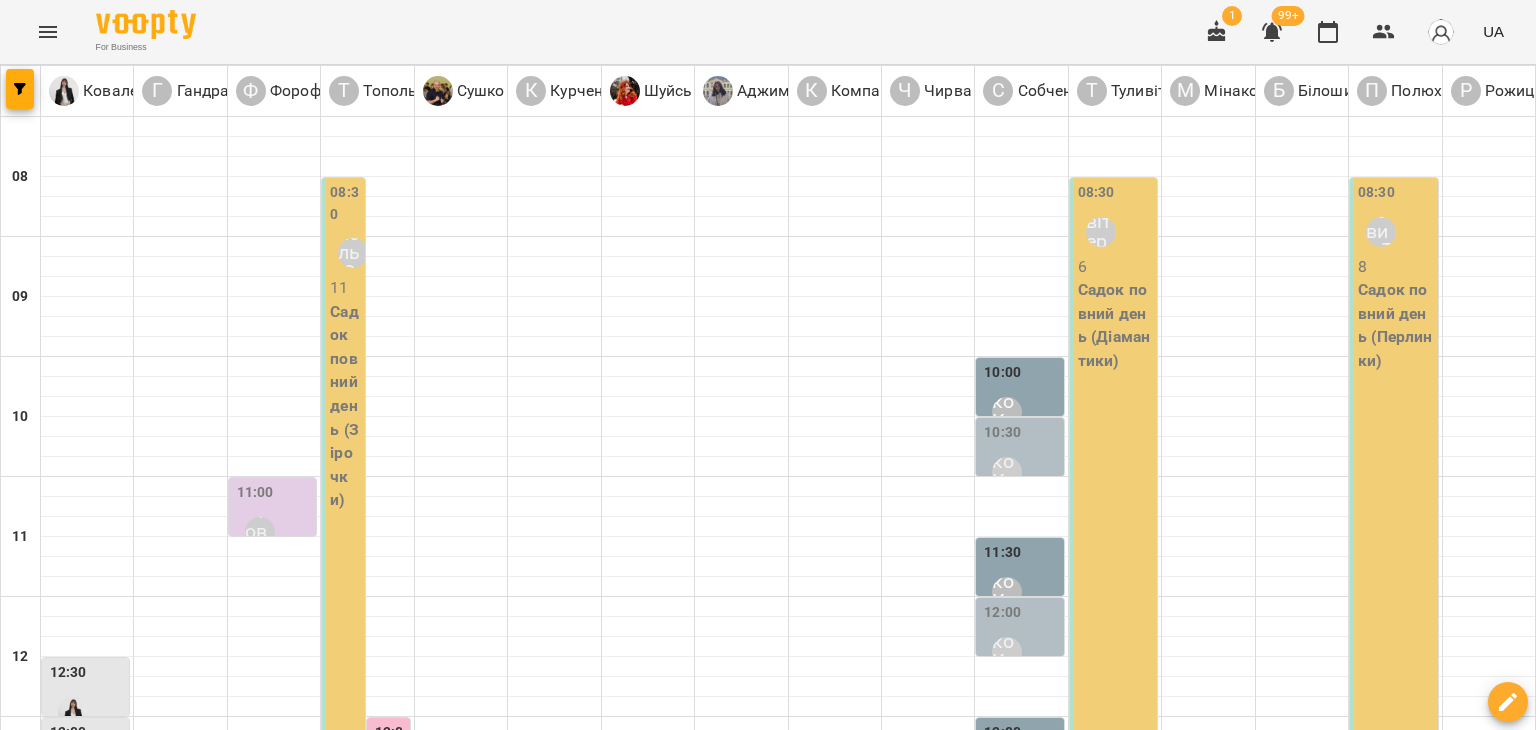 scroll, scrollTop: 228, scrollLeft: 0, axis: vertical 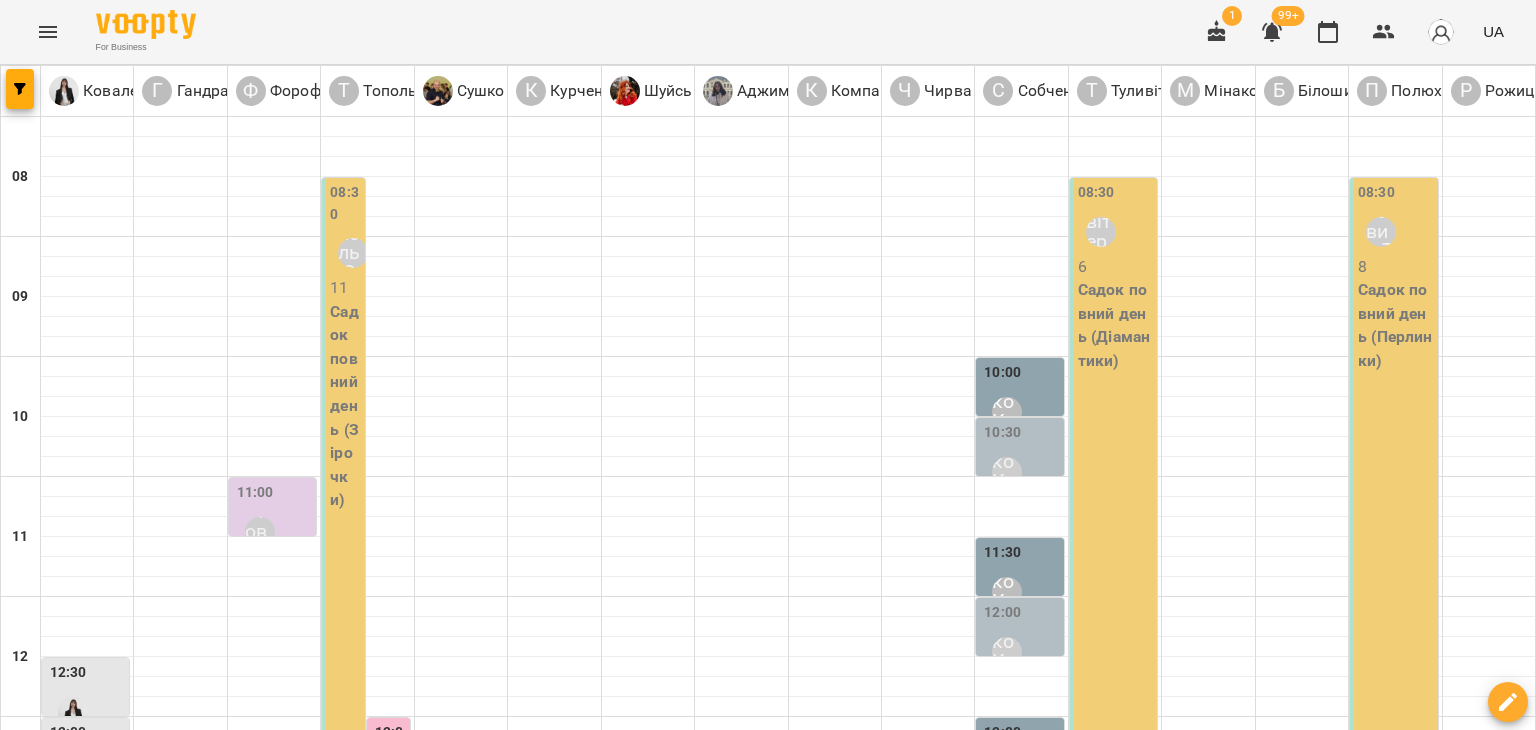 click on "10:30" at bounding box center (1002, 433) 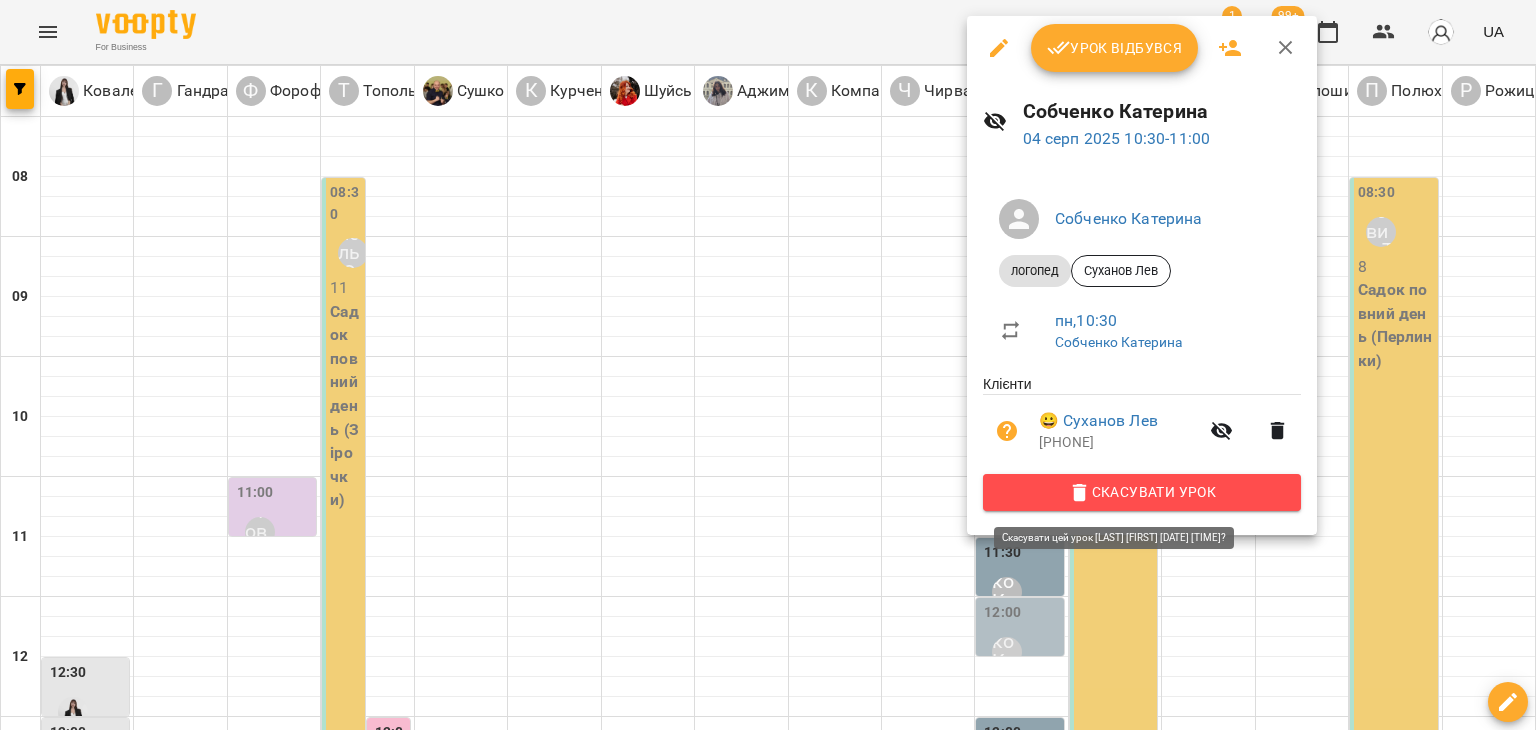 click on "Скасувати Урок" at bounding box center [1142, 492] 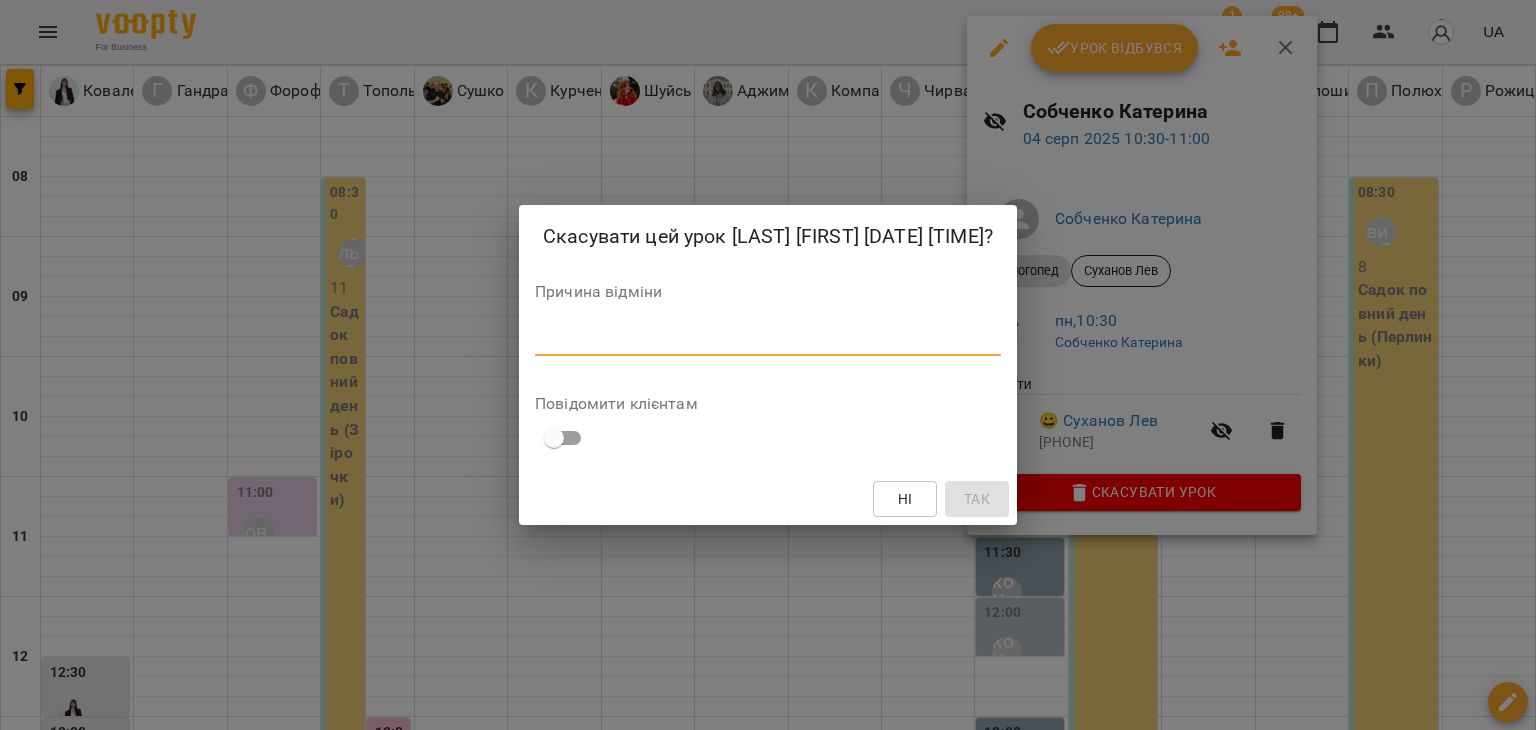 click at bounding box center [768, 339] 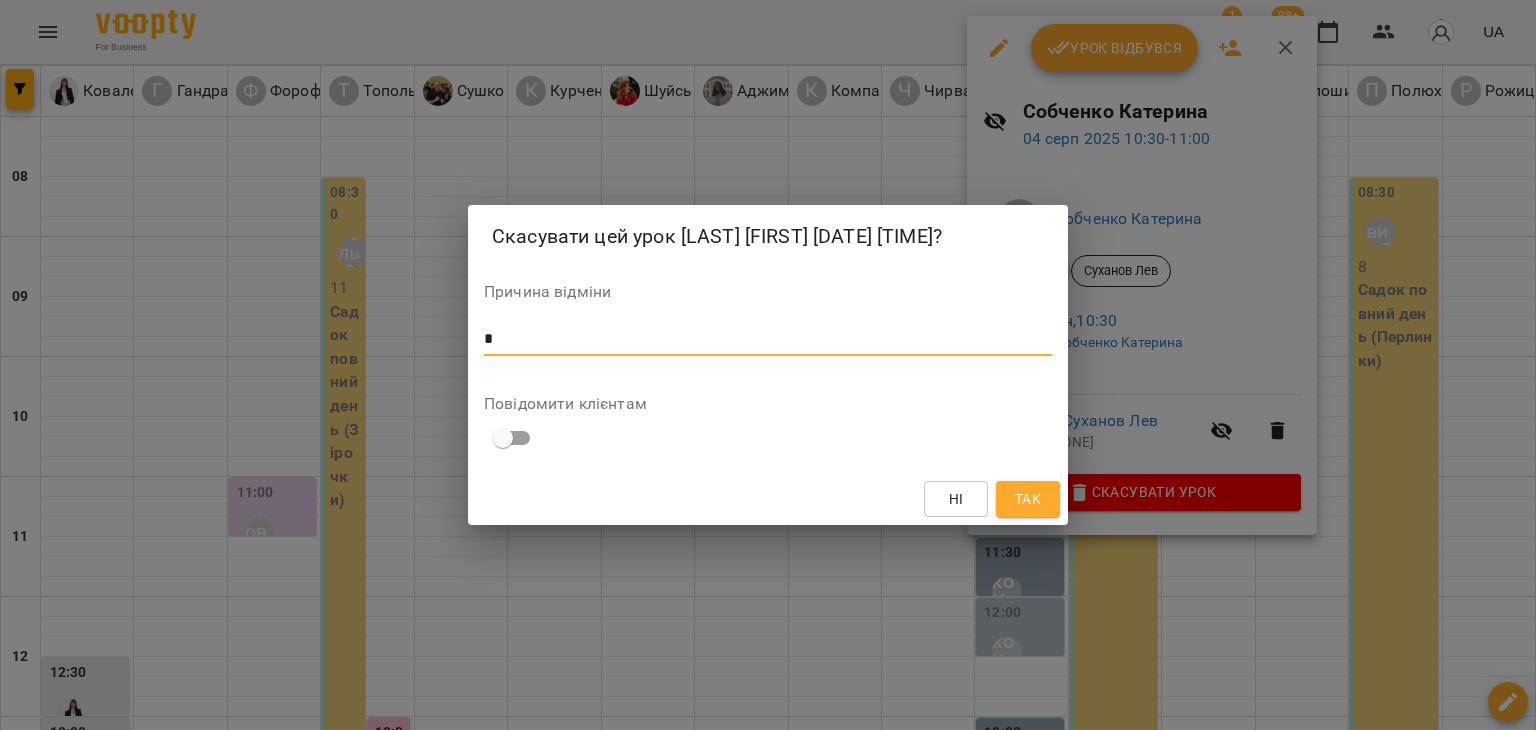 type on "*" 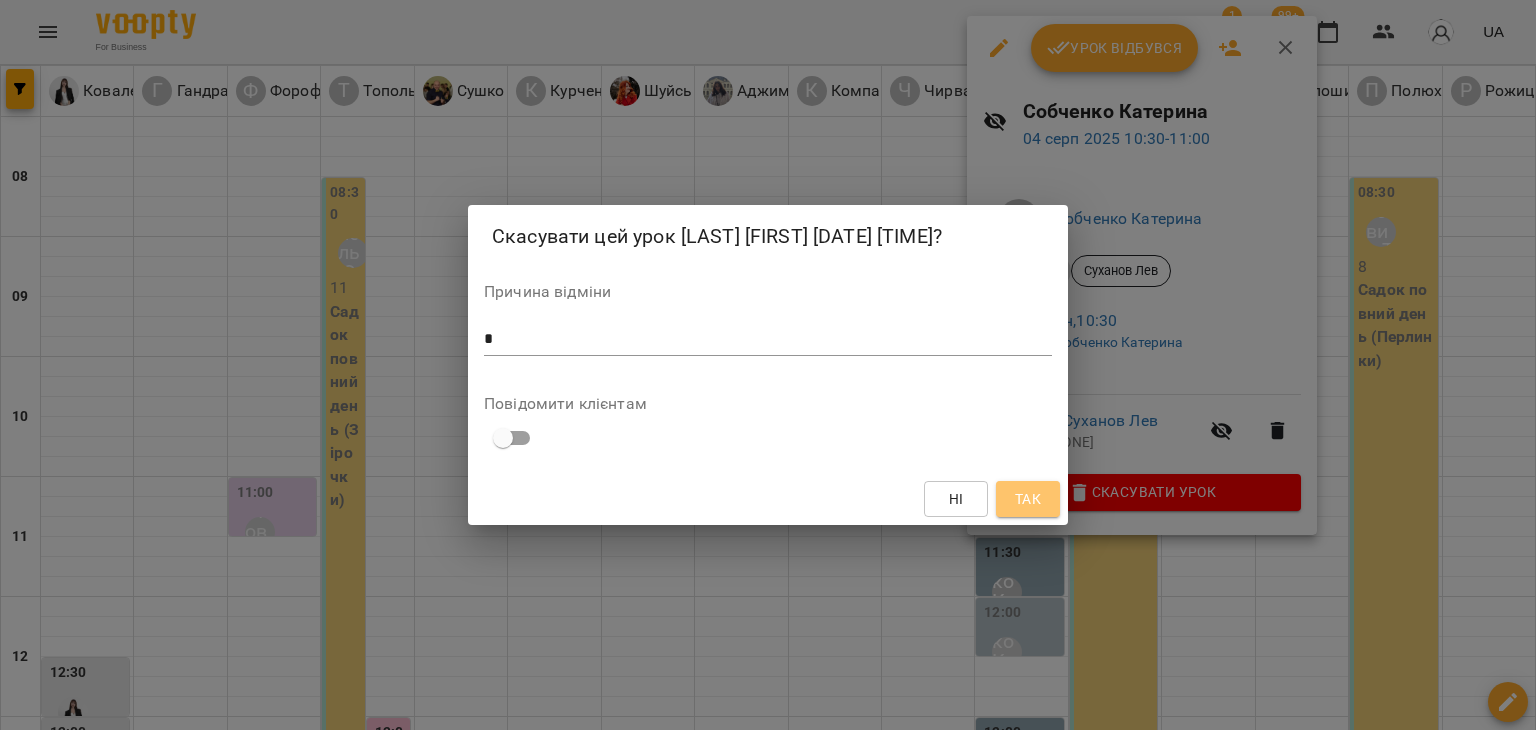 click on "Так" at bounding box center [1028, 499] 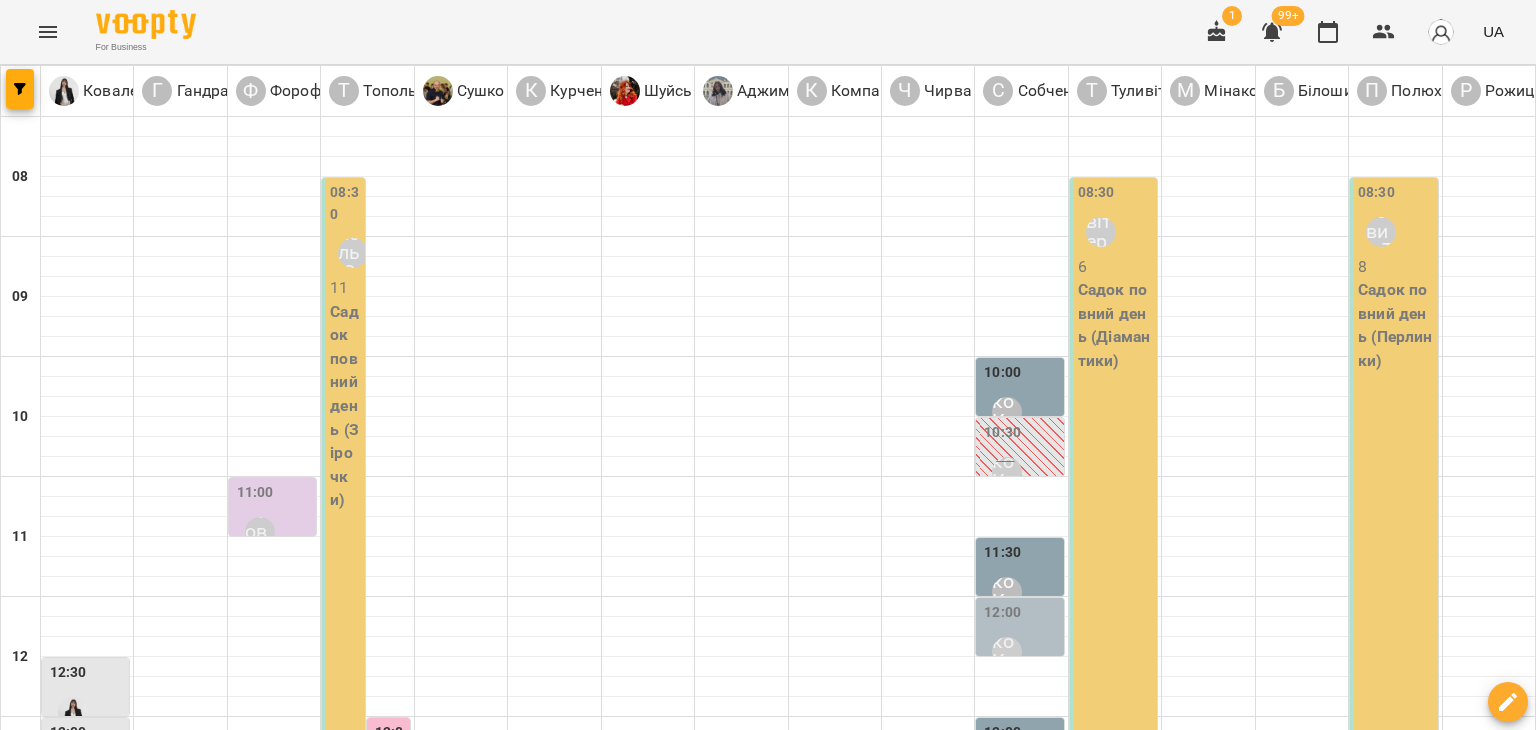 click on "[TIME] [LAST] [FIRST]" at bounding box center [1021, 638] 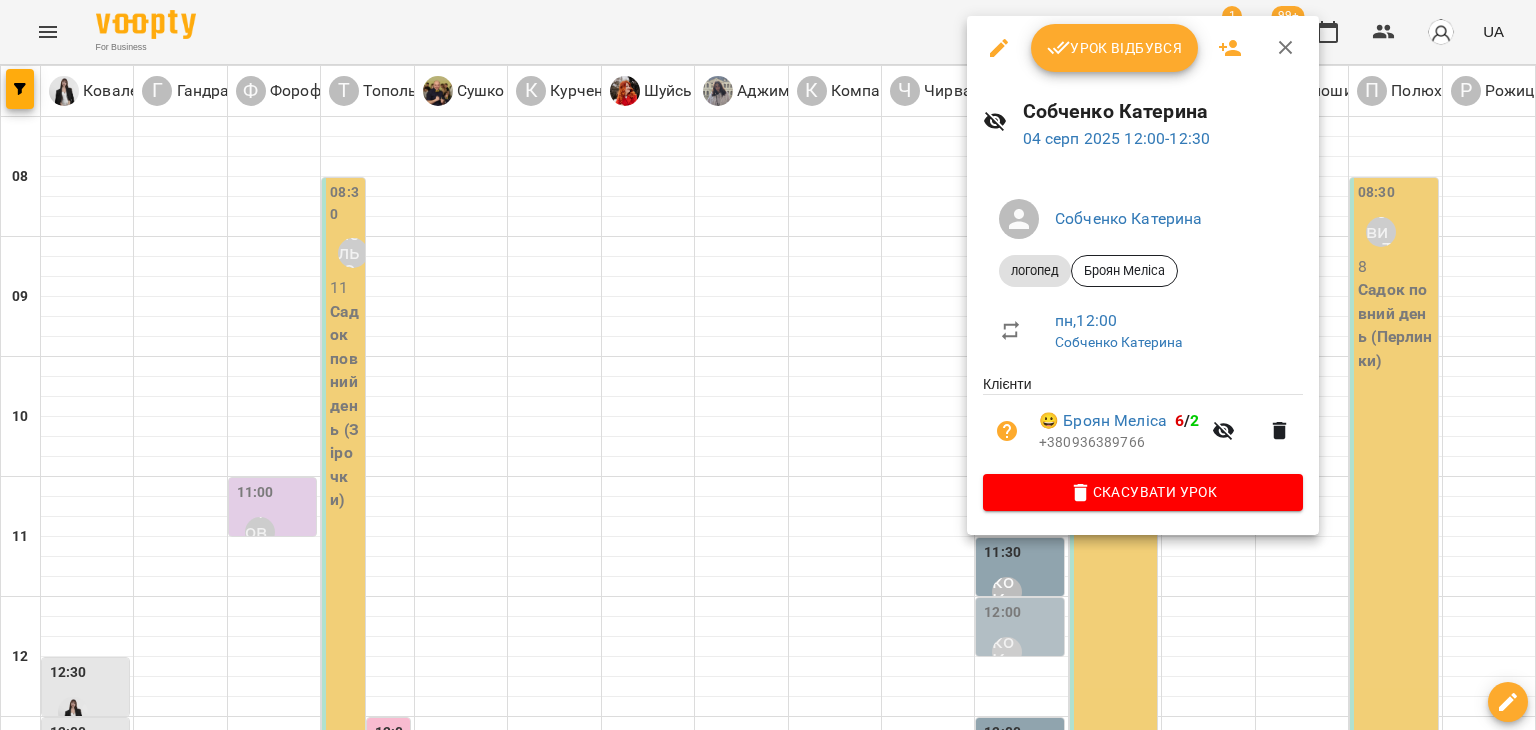 click at bounding box center (768, 365) 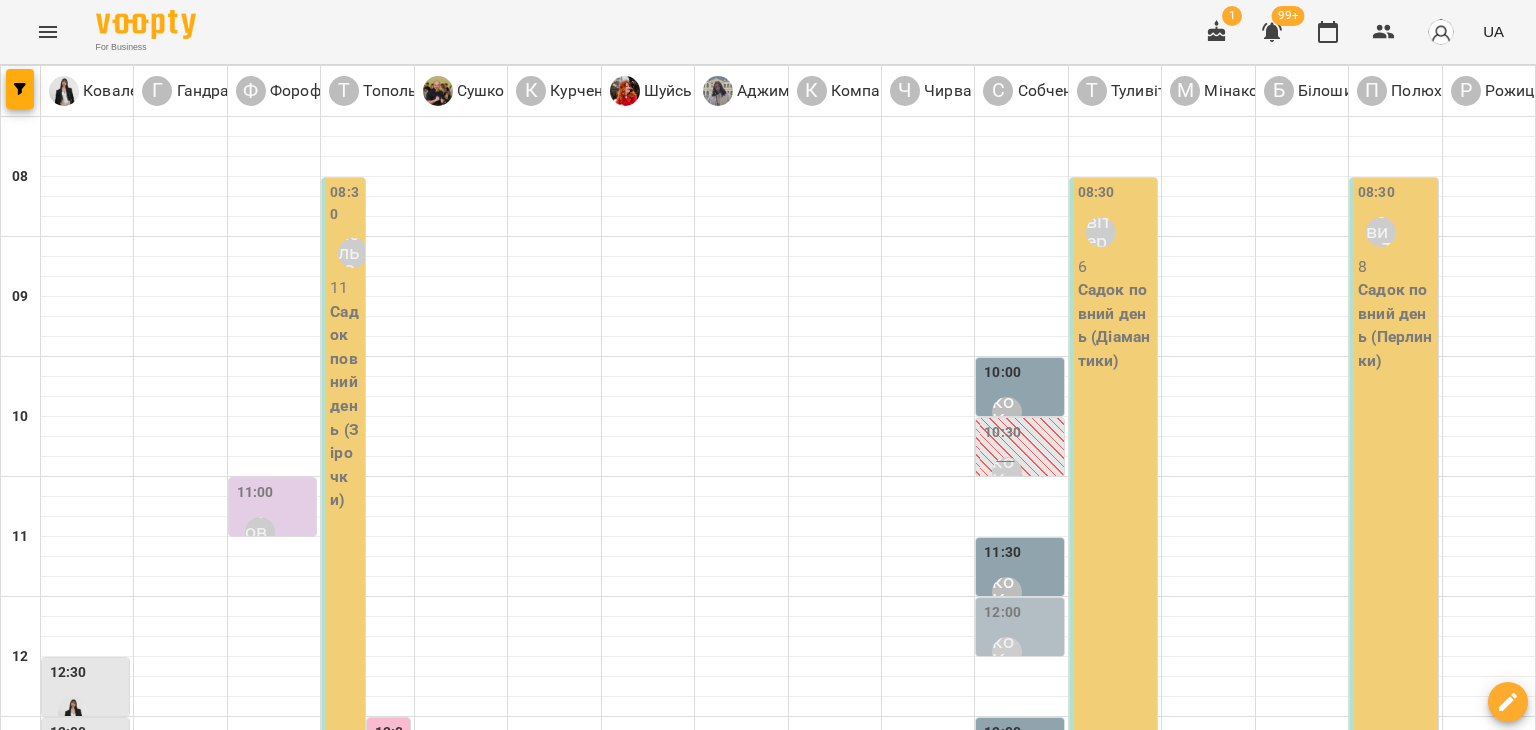 click on "11:30" at bounding box center [1002, 553] 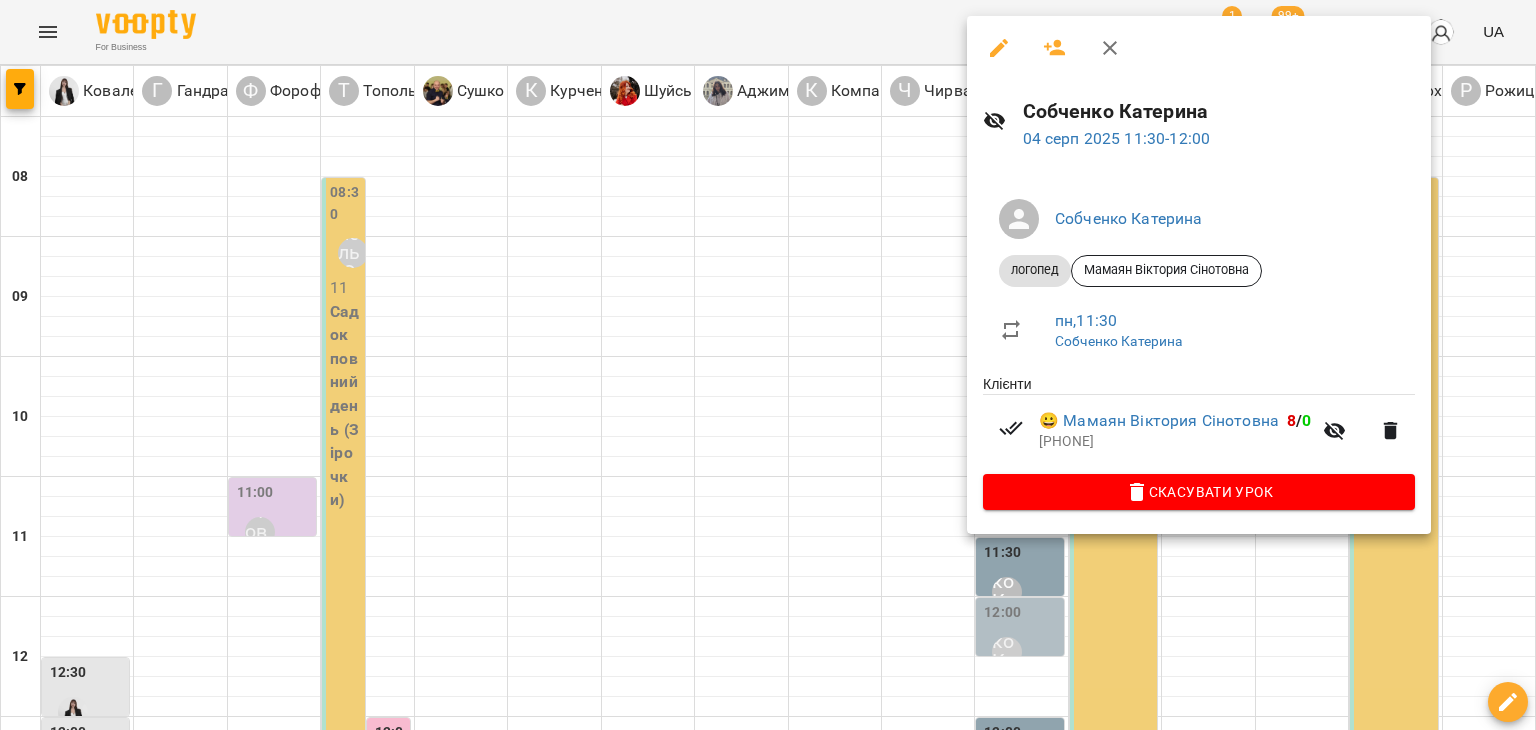 click at bounding box center [768, 365] 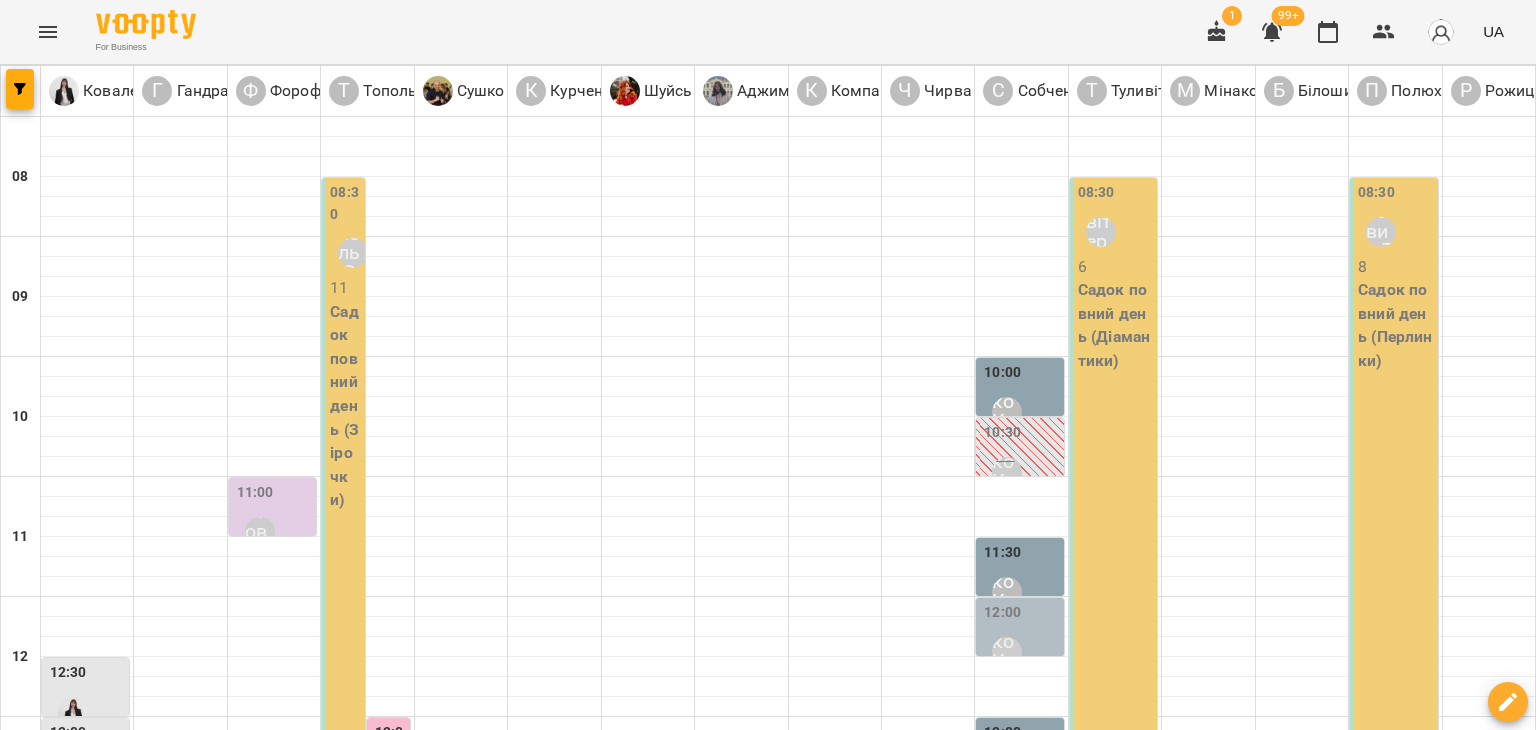 click on "Собченко Катерина" at bounding box center [1007, 652] 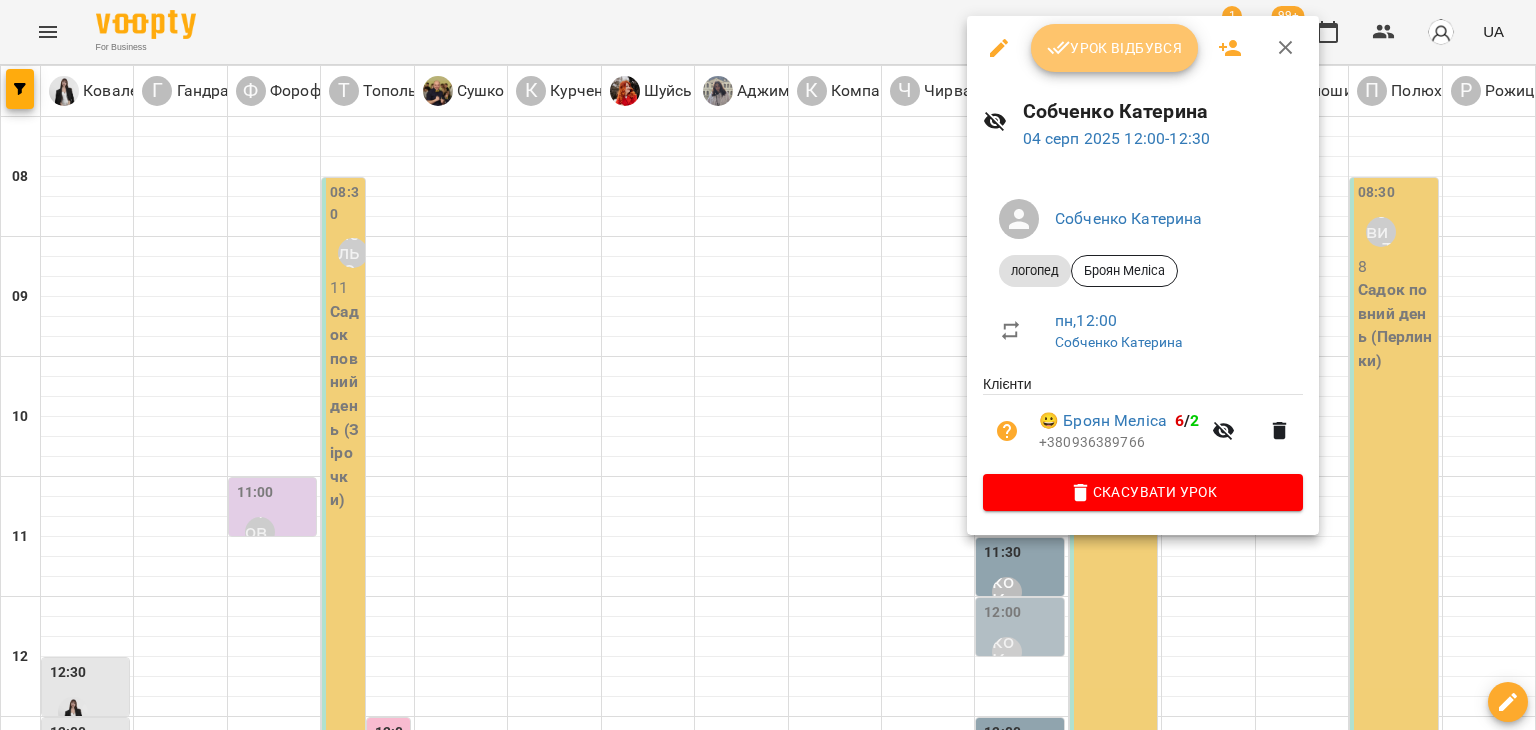 click on "Урок відбувся" at bounding box center [1115, 48] 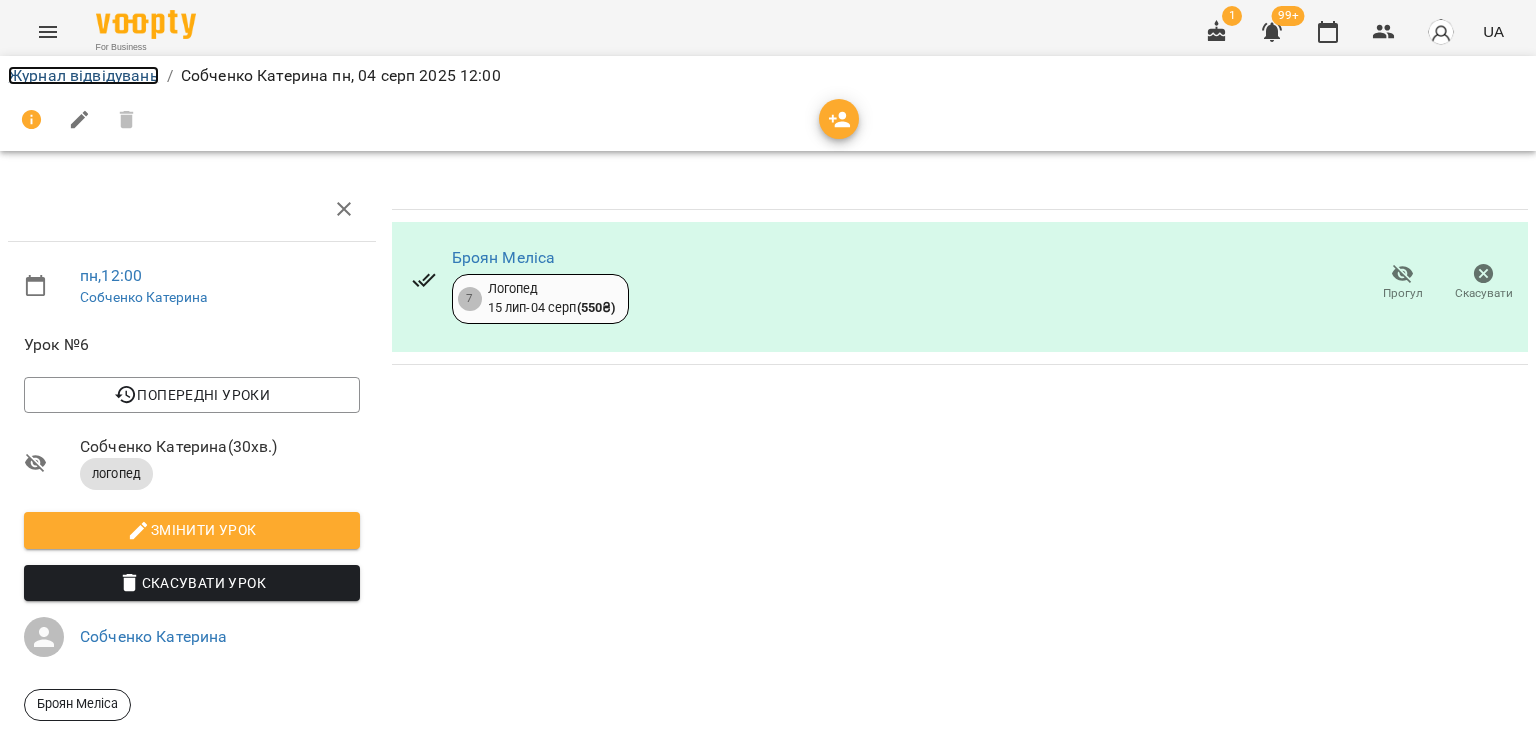 click on "Журнал відвідувань" at bounding box center (83, 75) 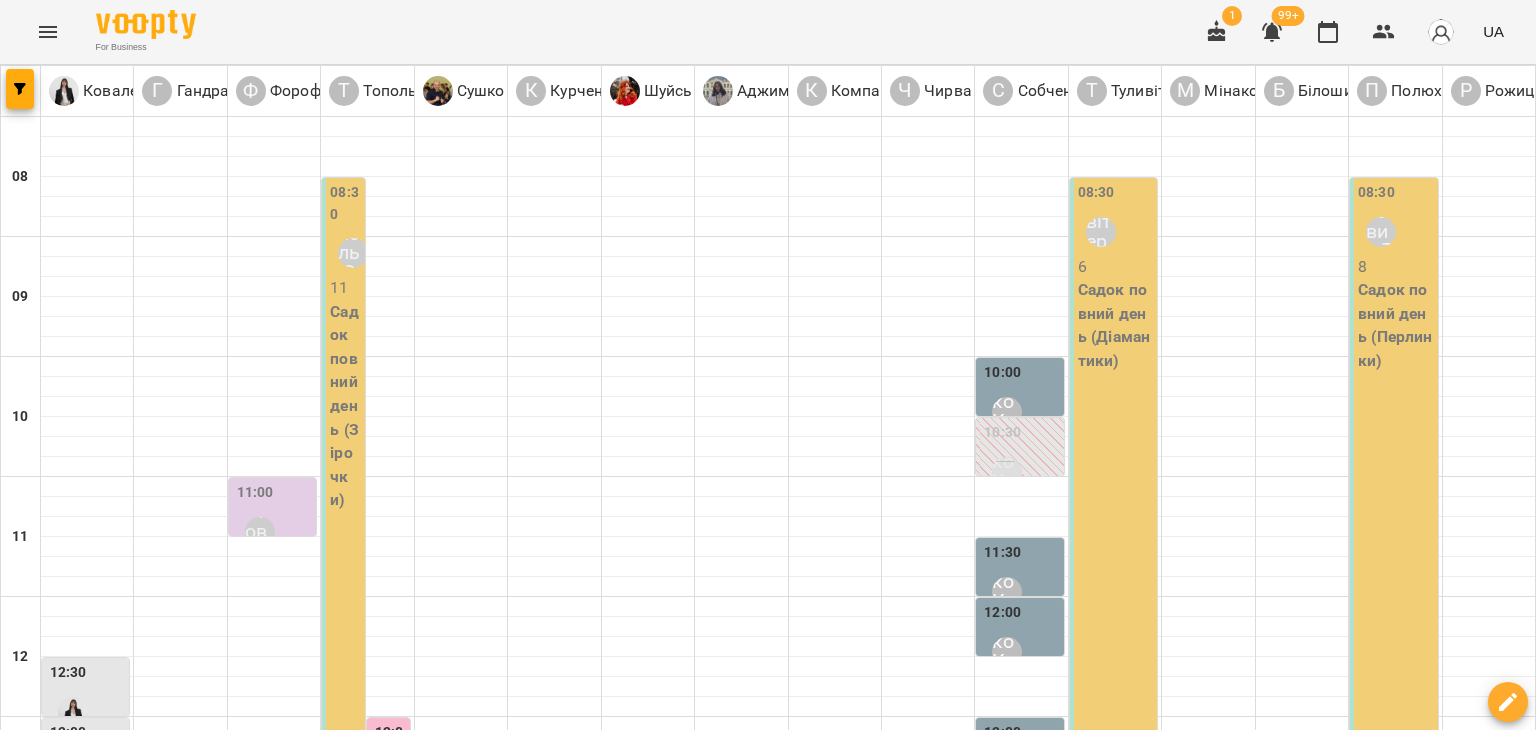 scroll, scrollTop: 0, scrollLeft: 0, axis: both 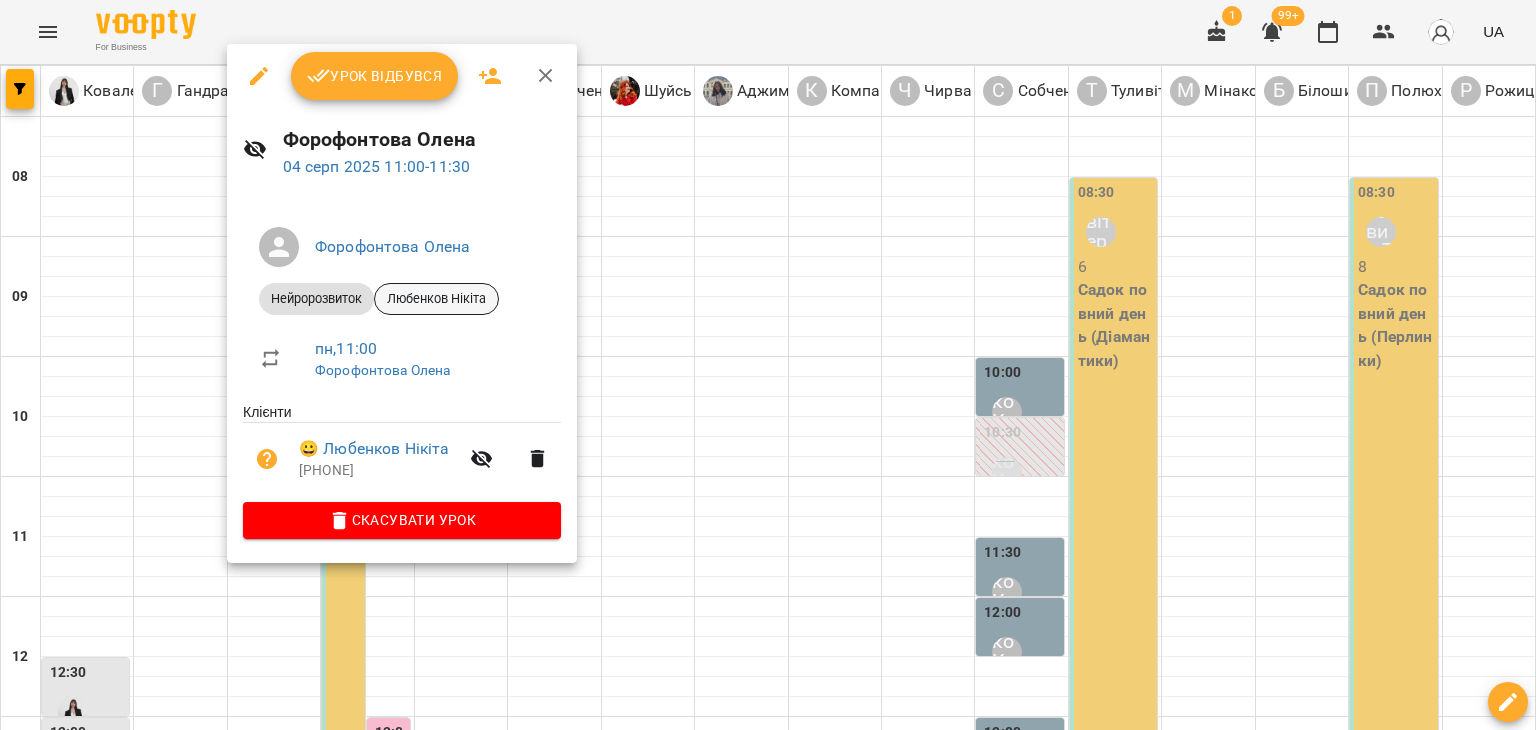 click on "Любенков Нікіта" at bounding box center [436, 299] 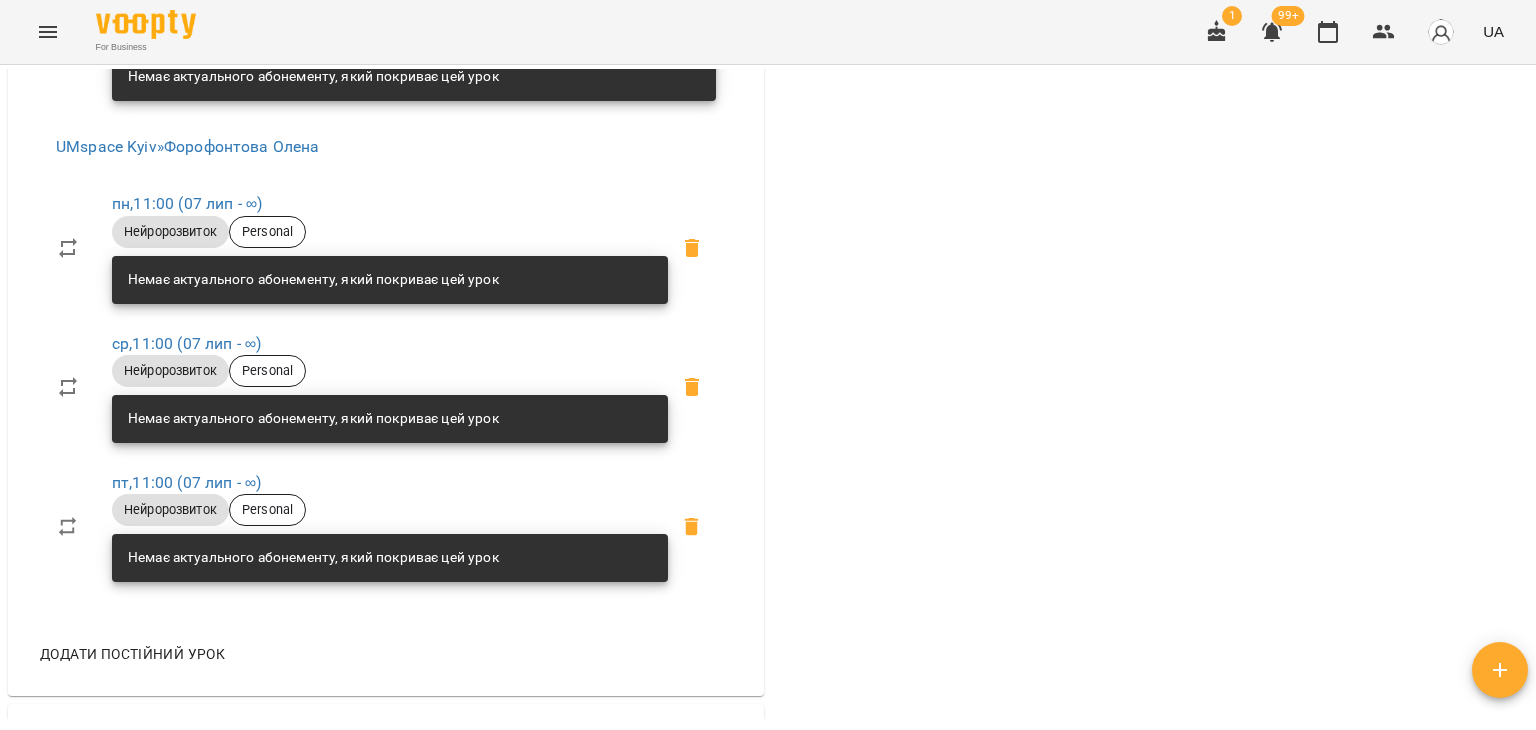 scroll, scrollTop: 2528, scrollLeft: 0, axis: vertical 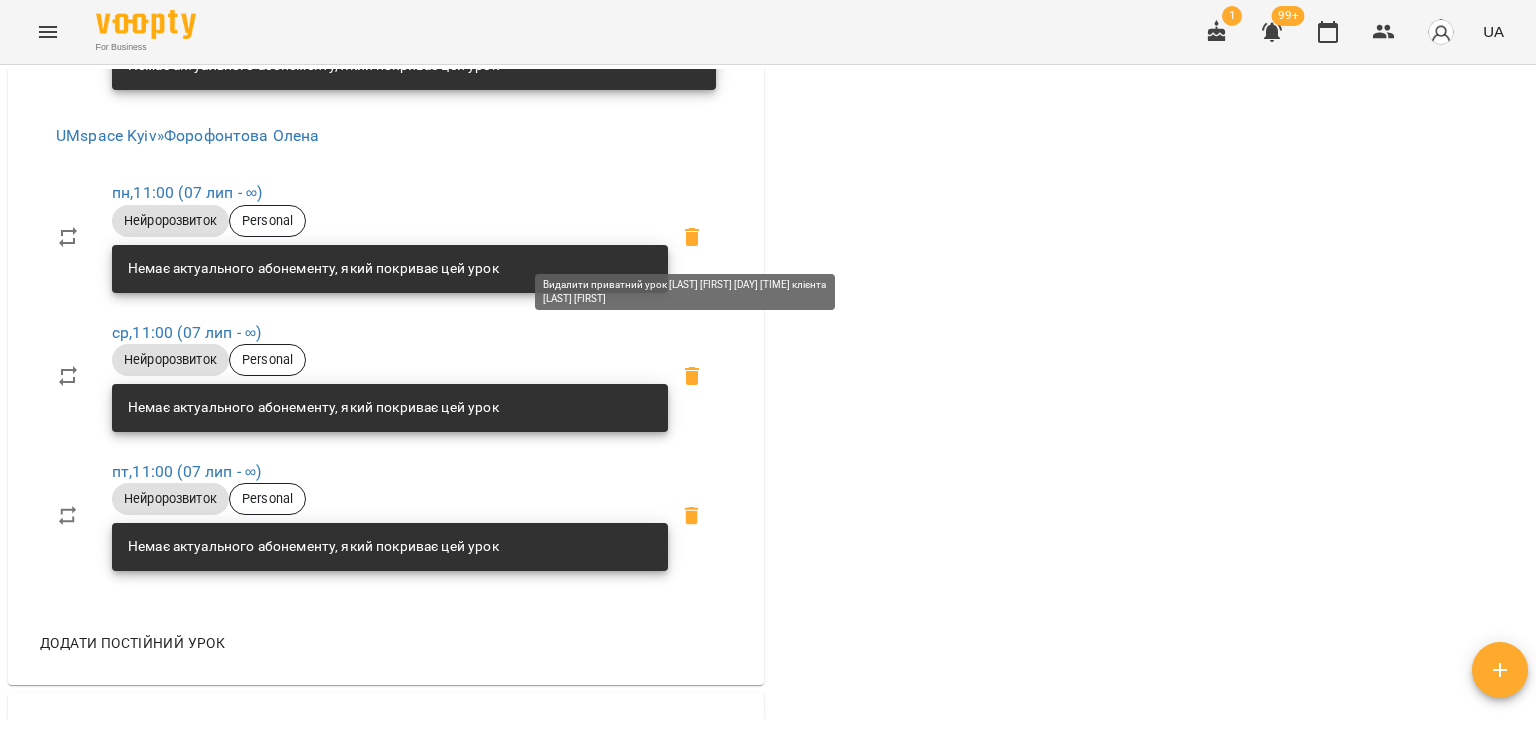 click 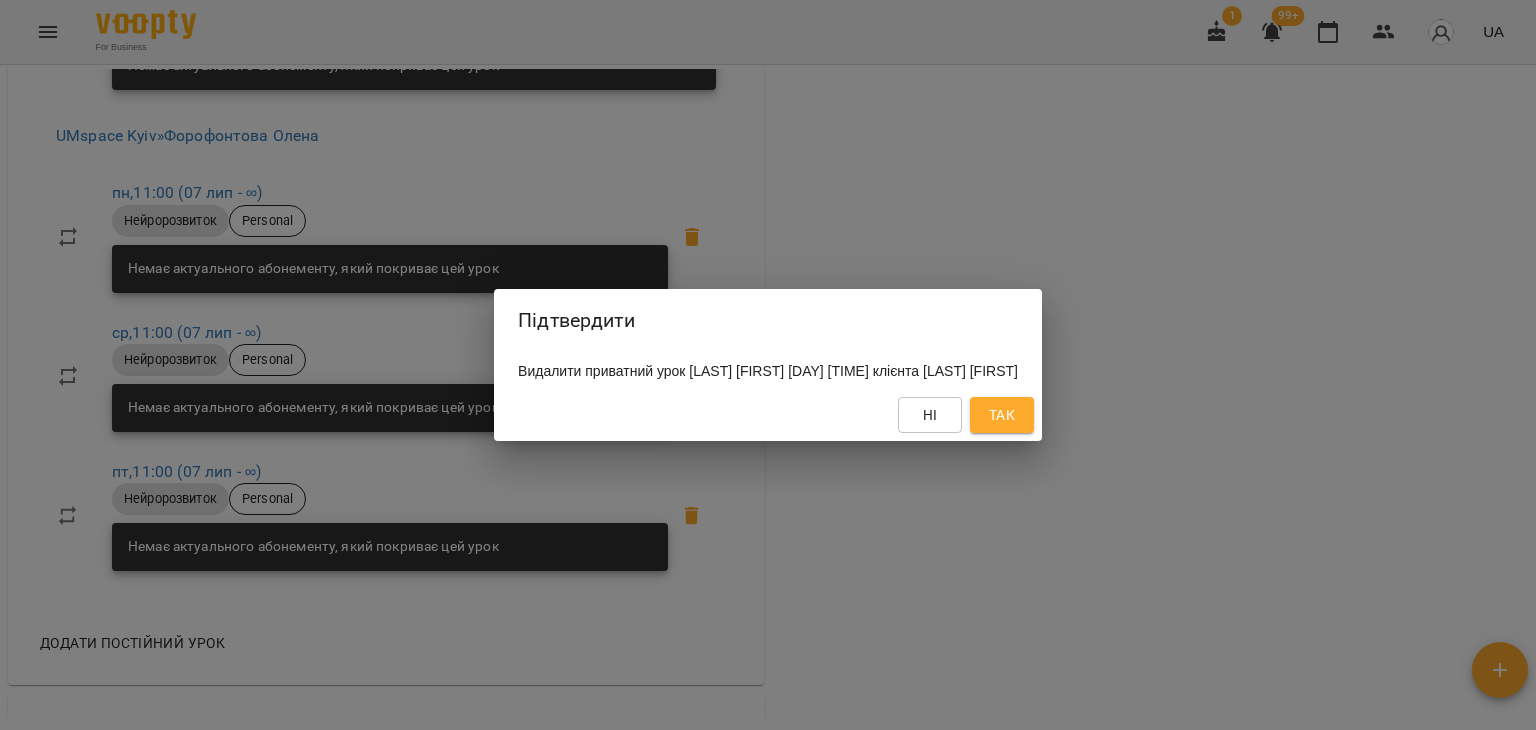 click on "Так" at bounding box center [1002, 415] 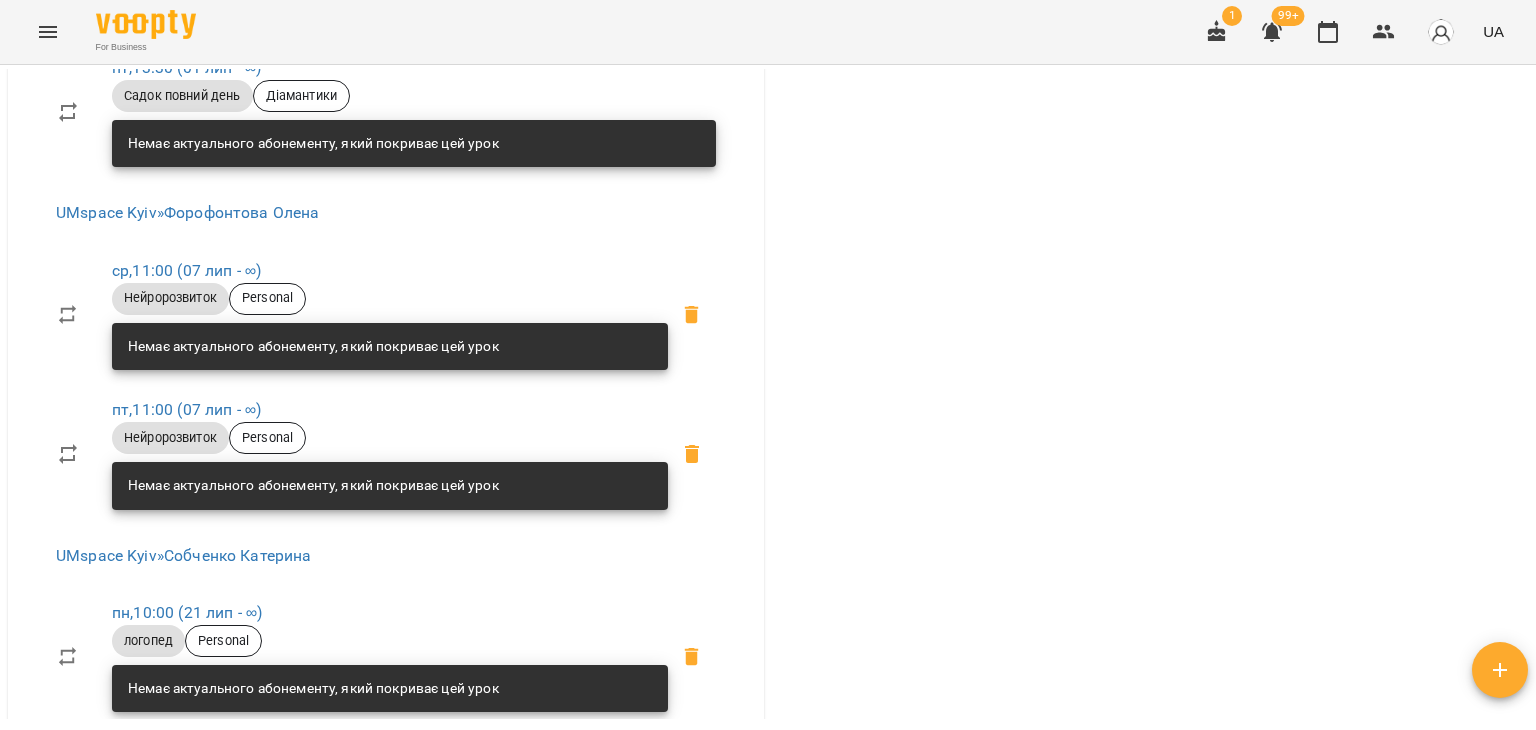 scroll, scrollTop: 1948, scrollLeft: 0, axis: vertical 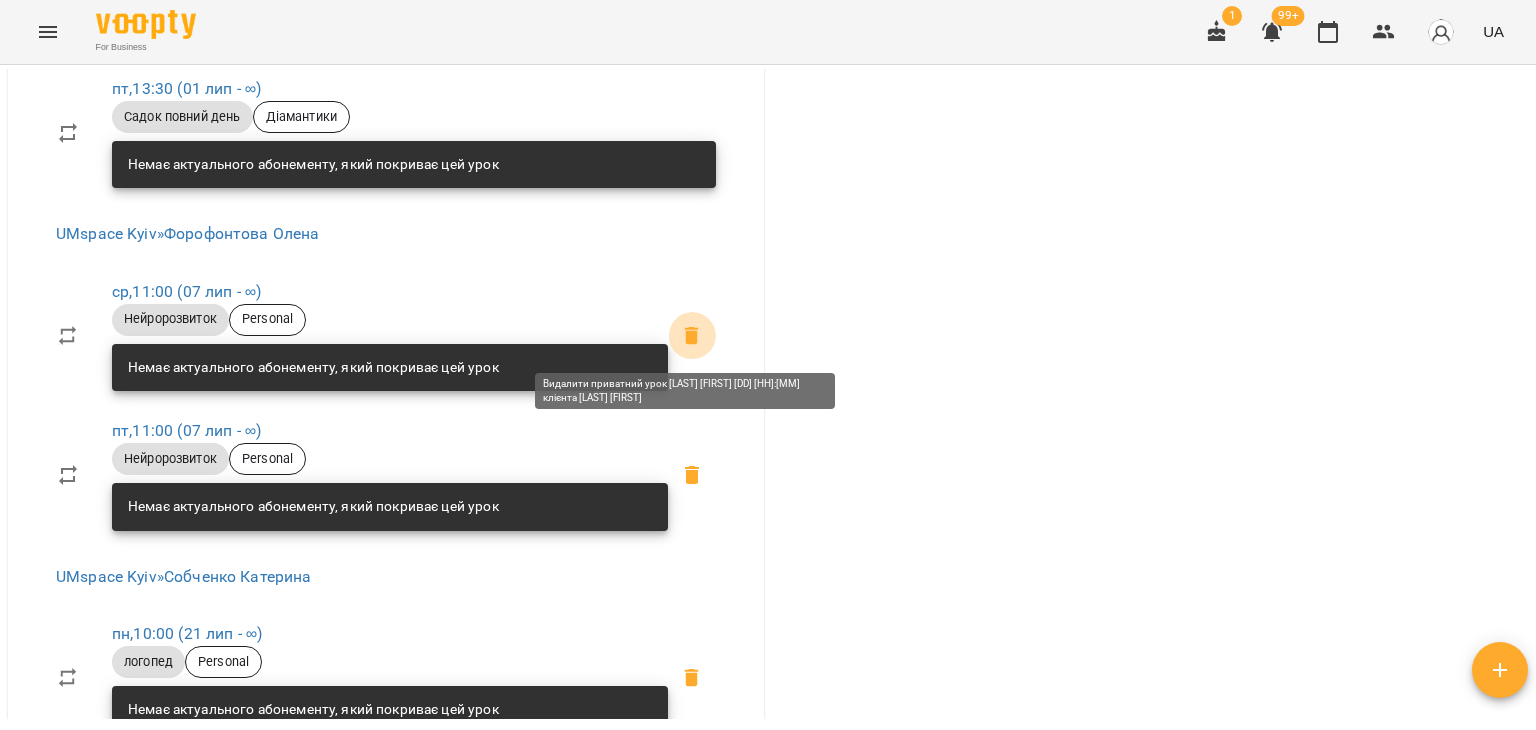 click 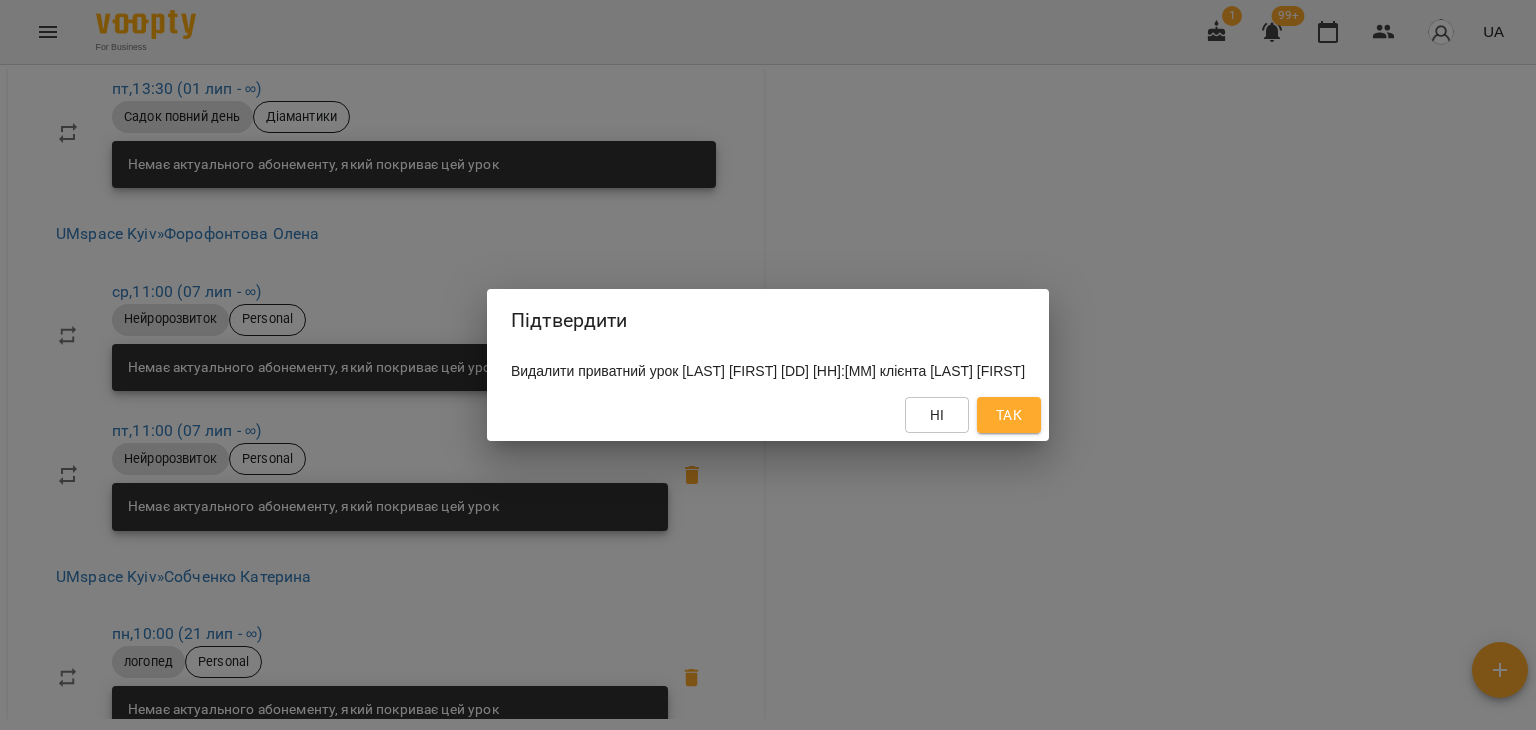 click on "Так" at bounding box center [1009, 415] 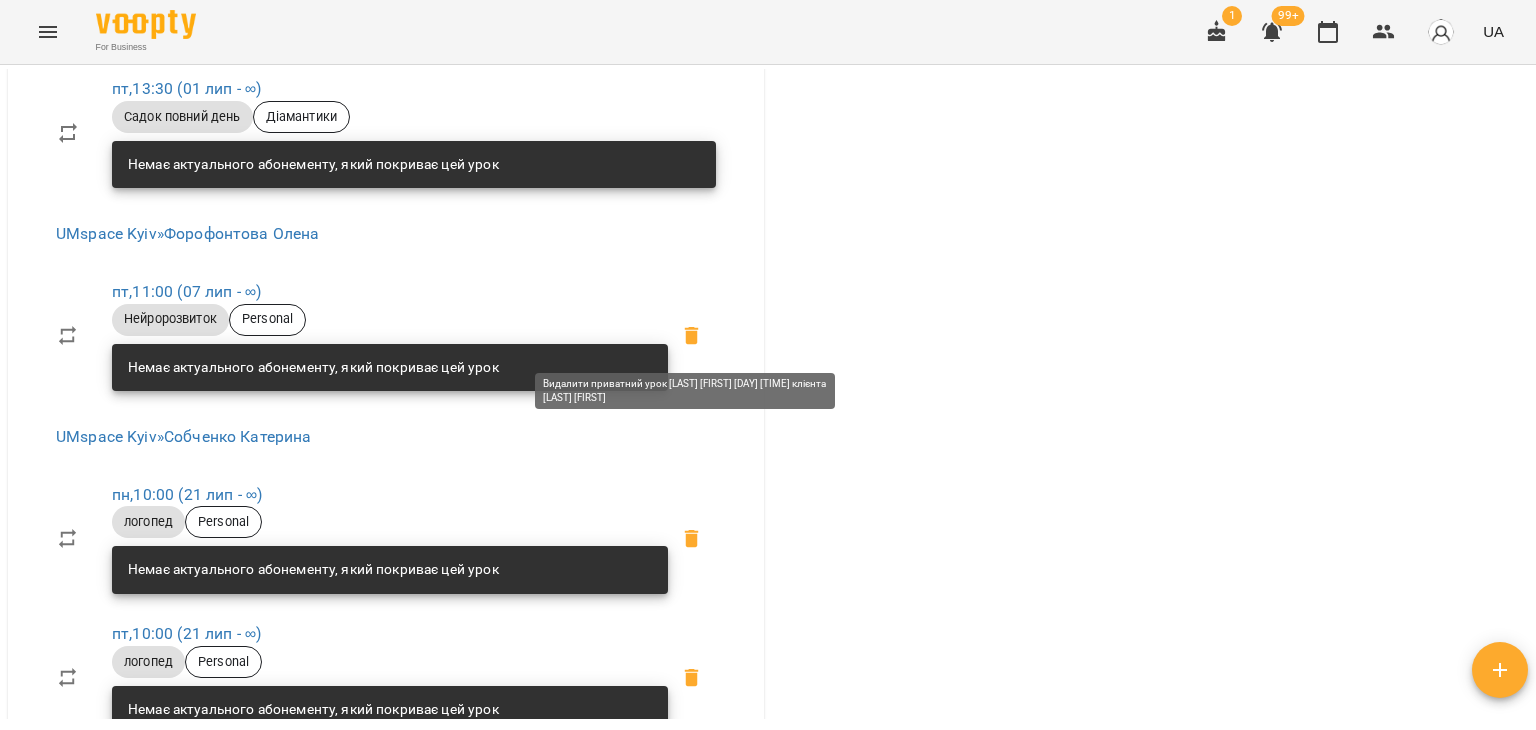 click 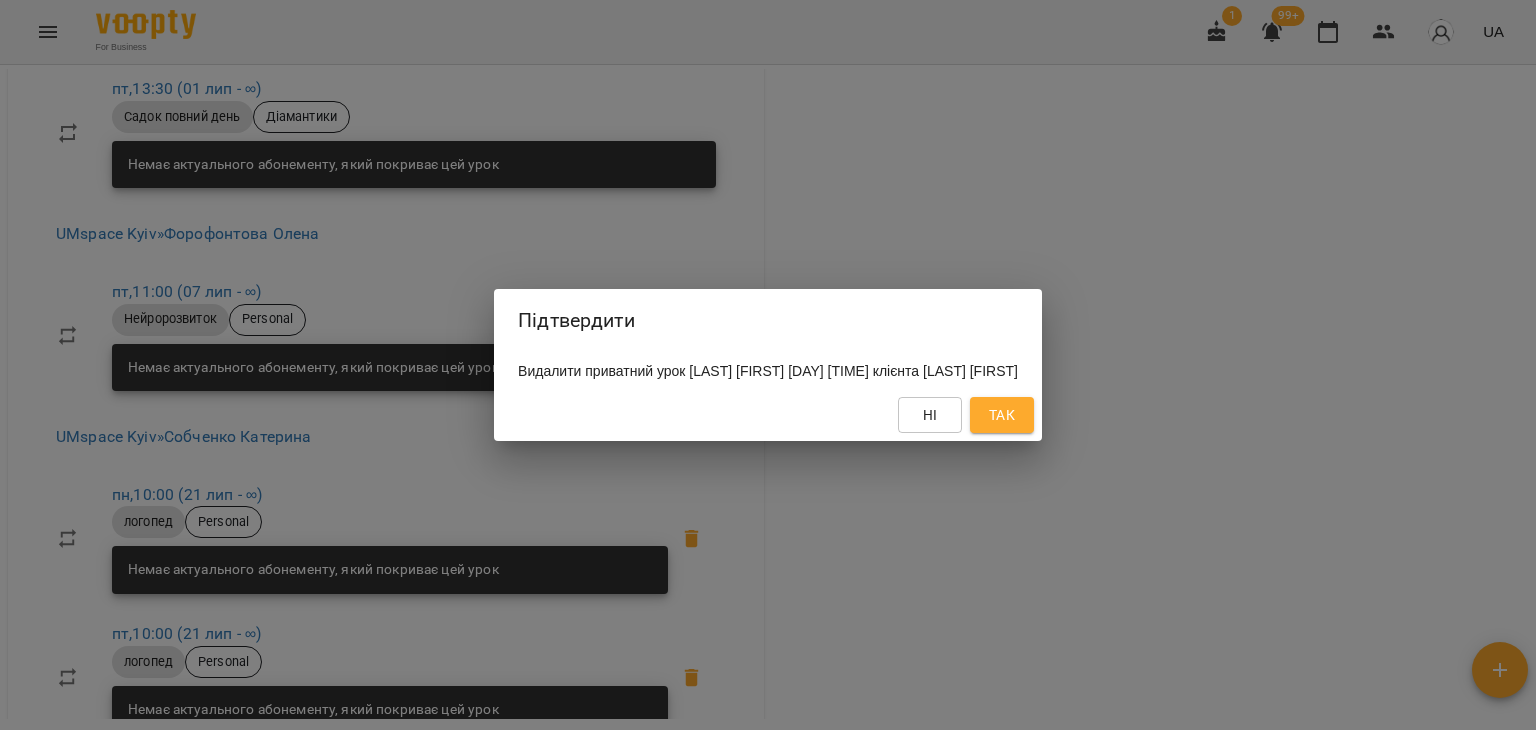 click on "Так" at bounding box center [1002, 415] 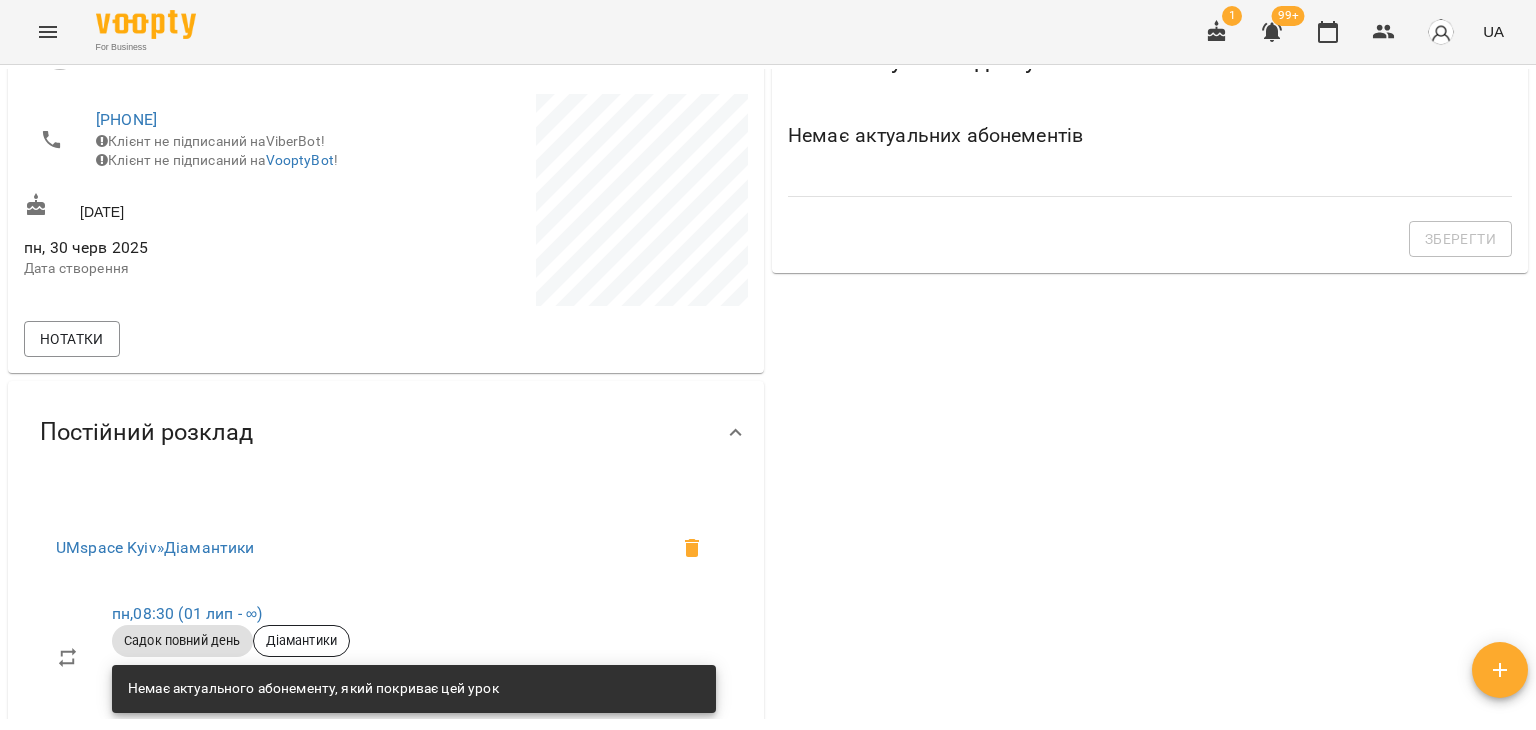 scroll, scrollTop: 577, scrollLeft: 0, axis: vertical 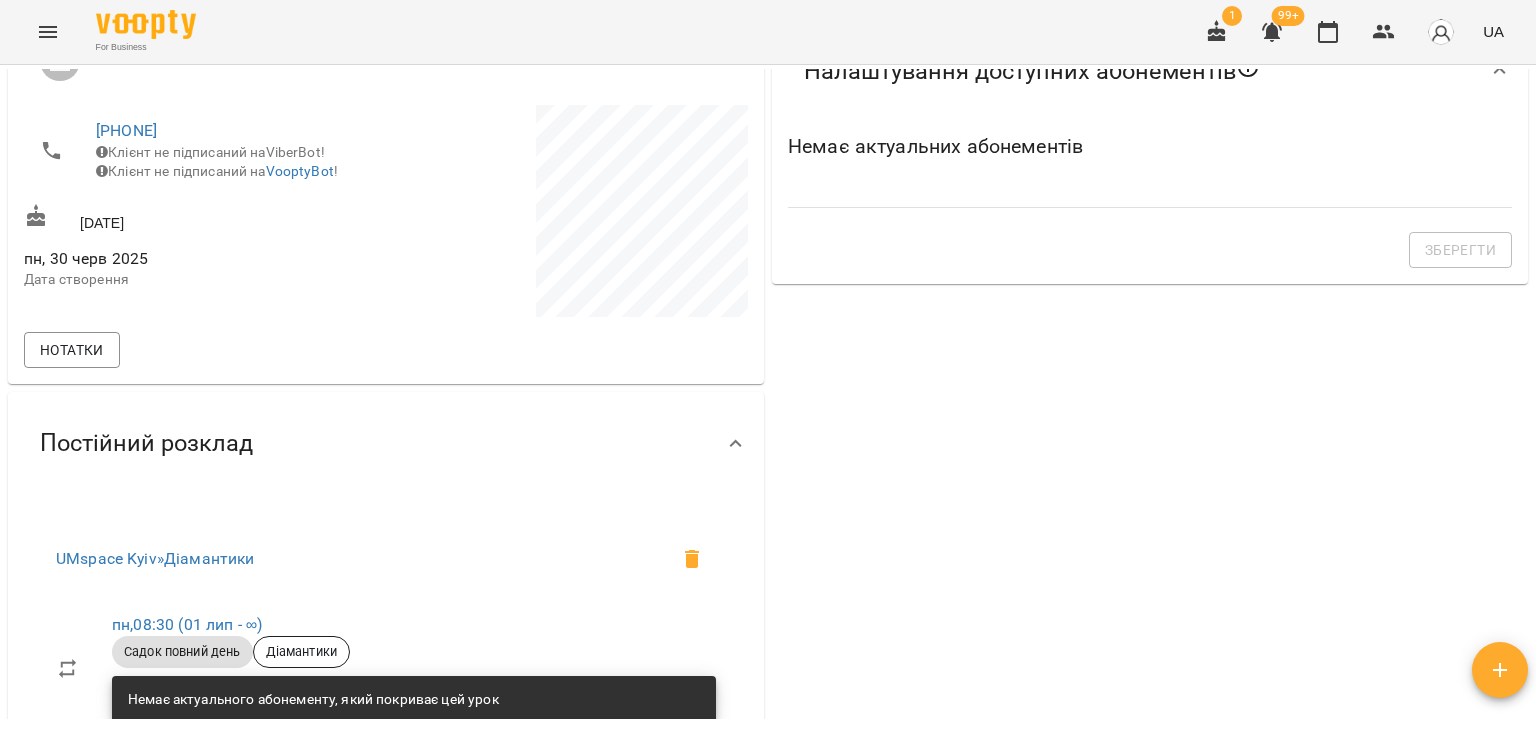 click 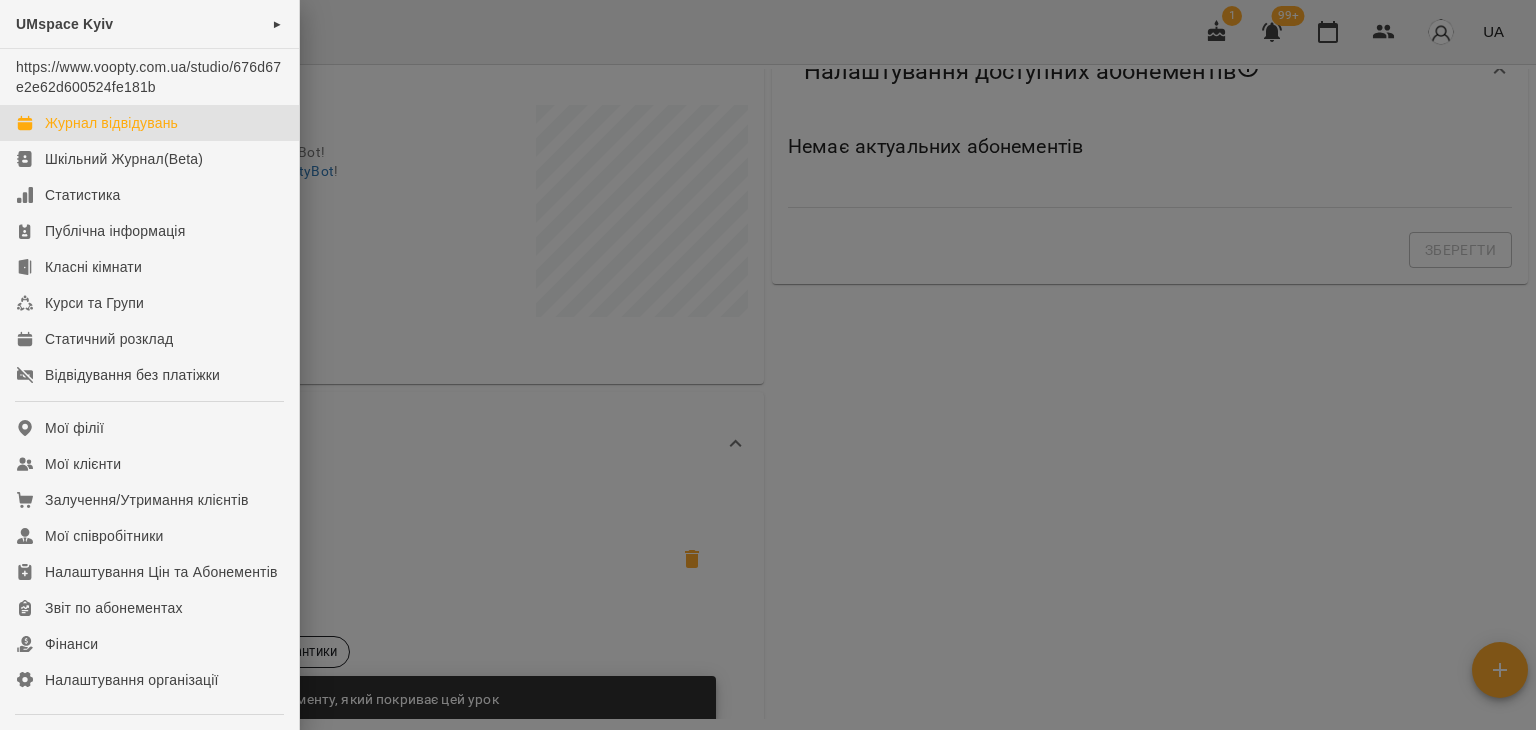 click on "Журнал відвідувань" at bounding box center [111, 123] 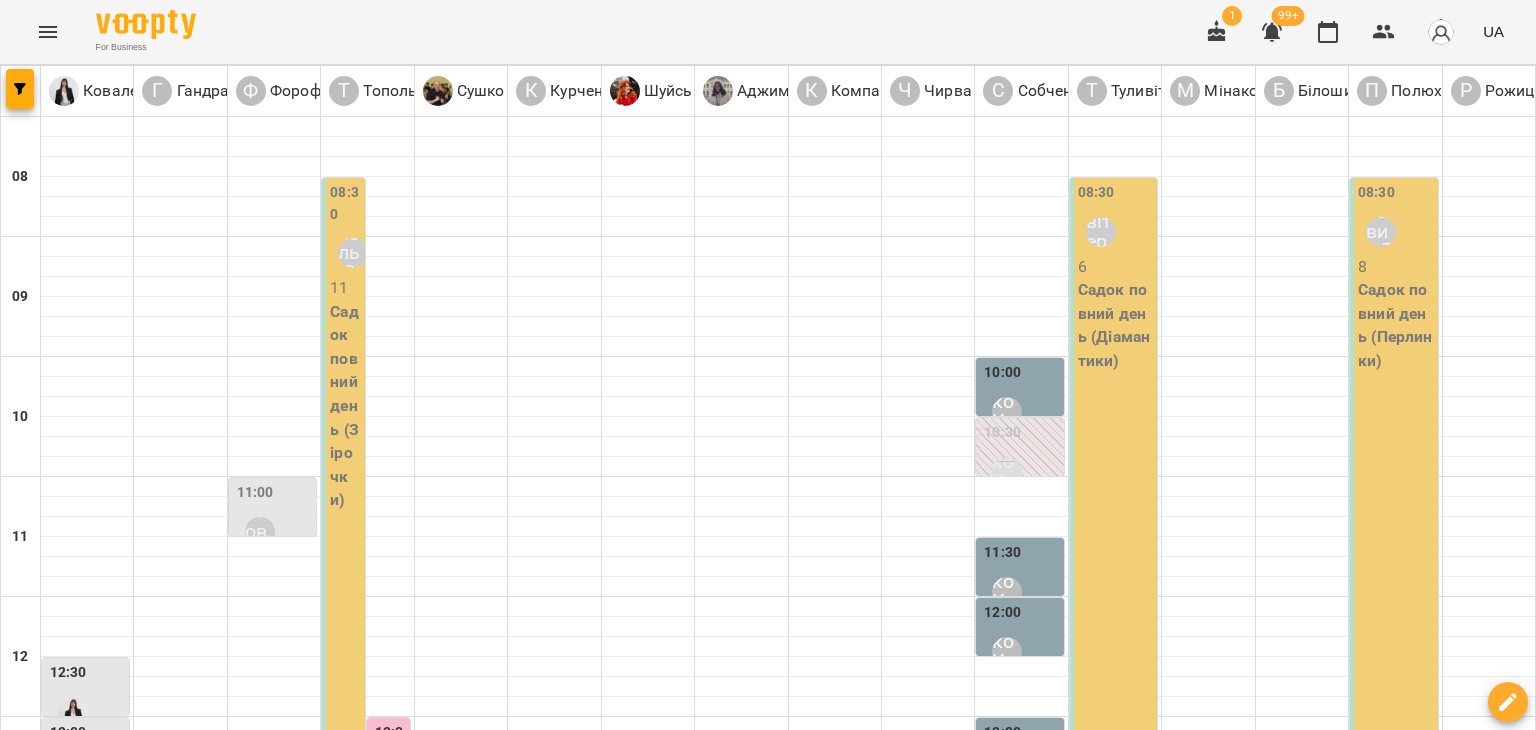 click on "[TIME] [LAST] [FIRST]" at bounding box center (274, 518) 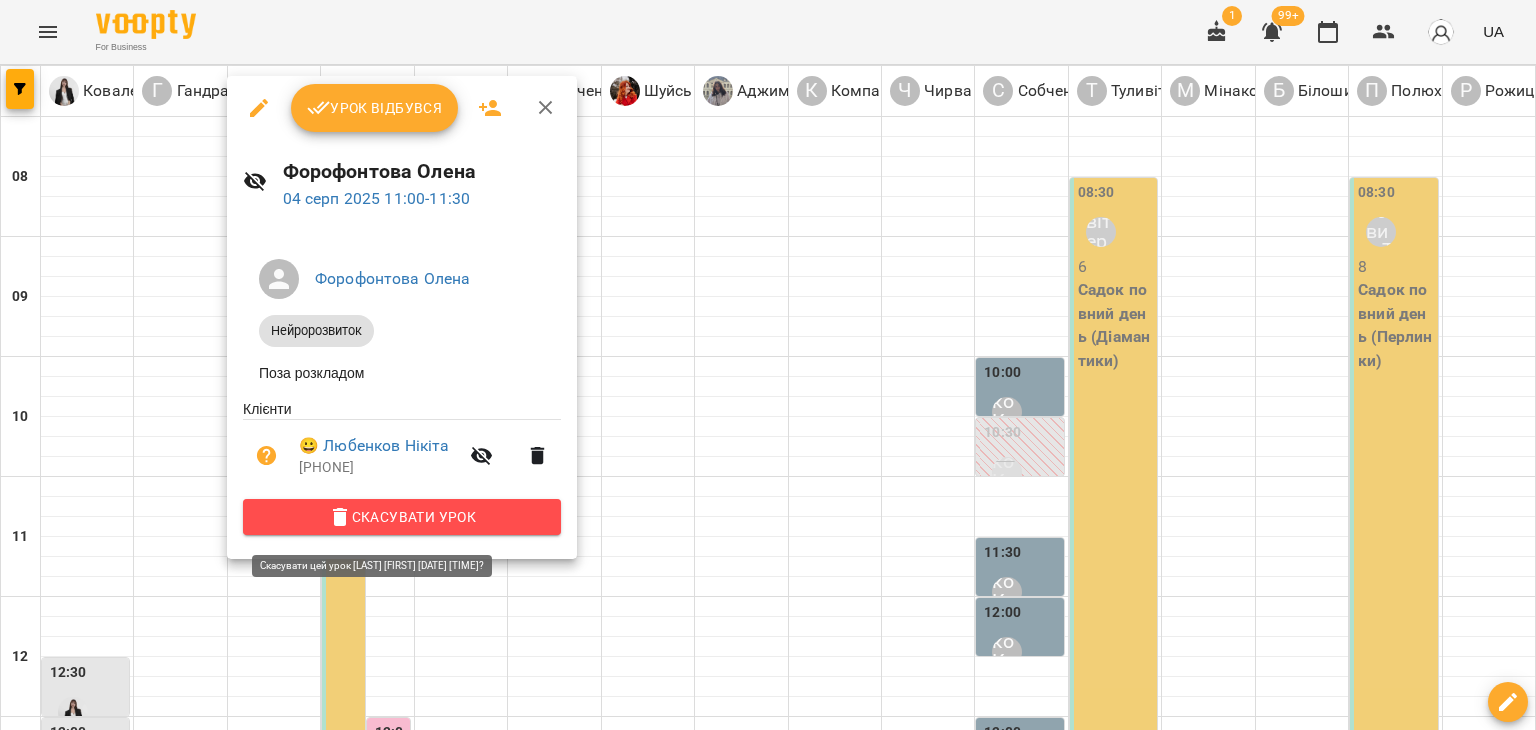click on "Скасувати Урок" at bounding box center [402, 517] 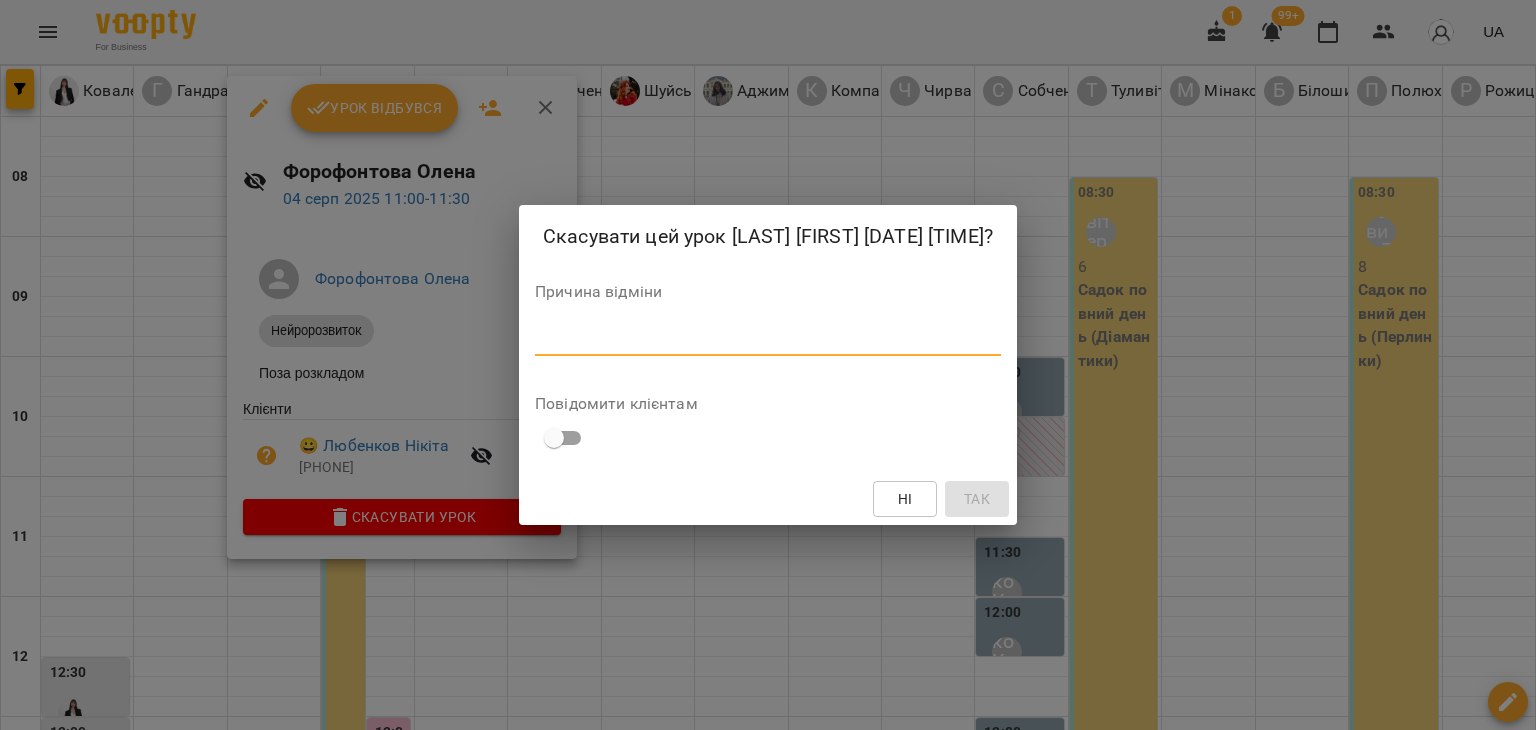 click at bounding box center (768, 339) 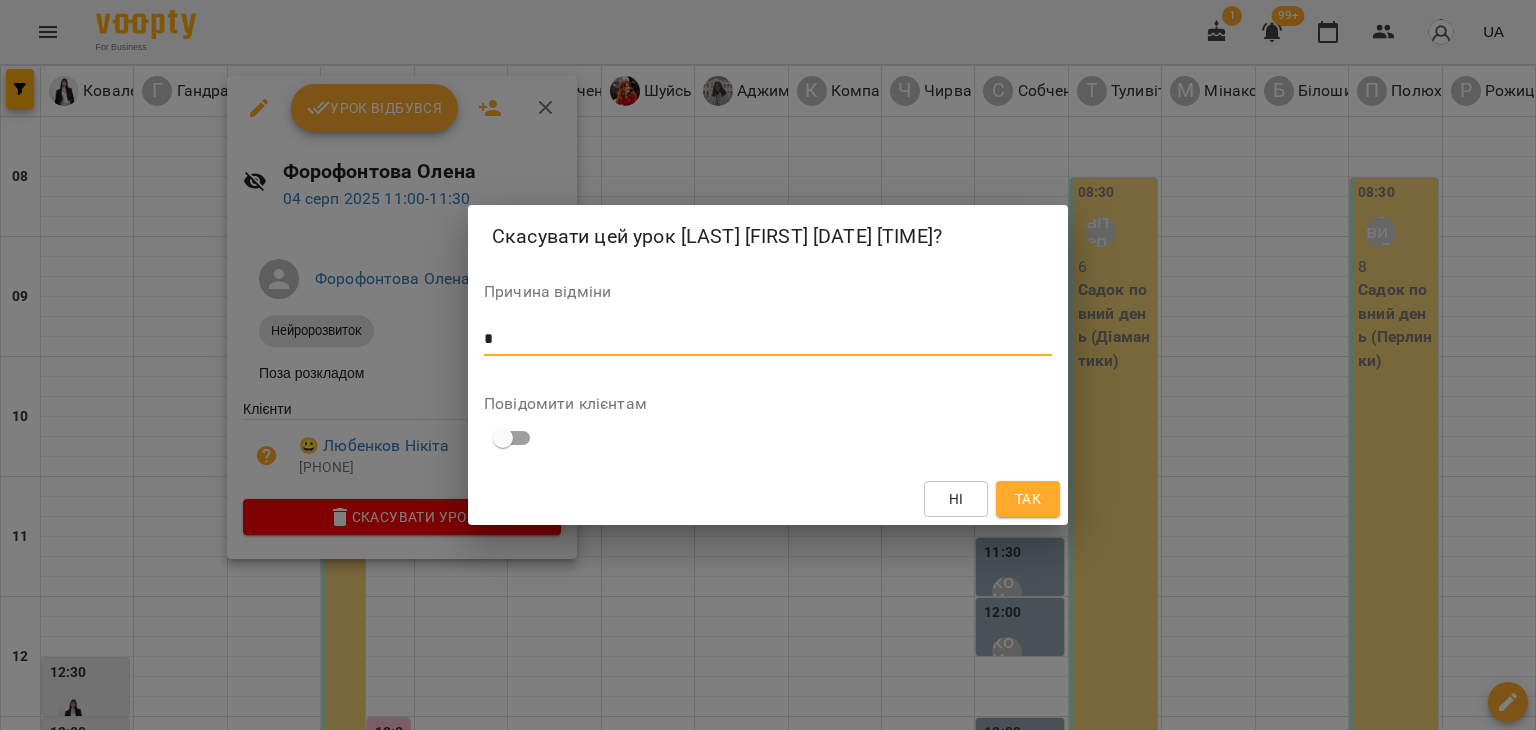 type on "*" 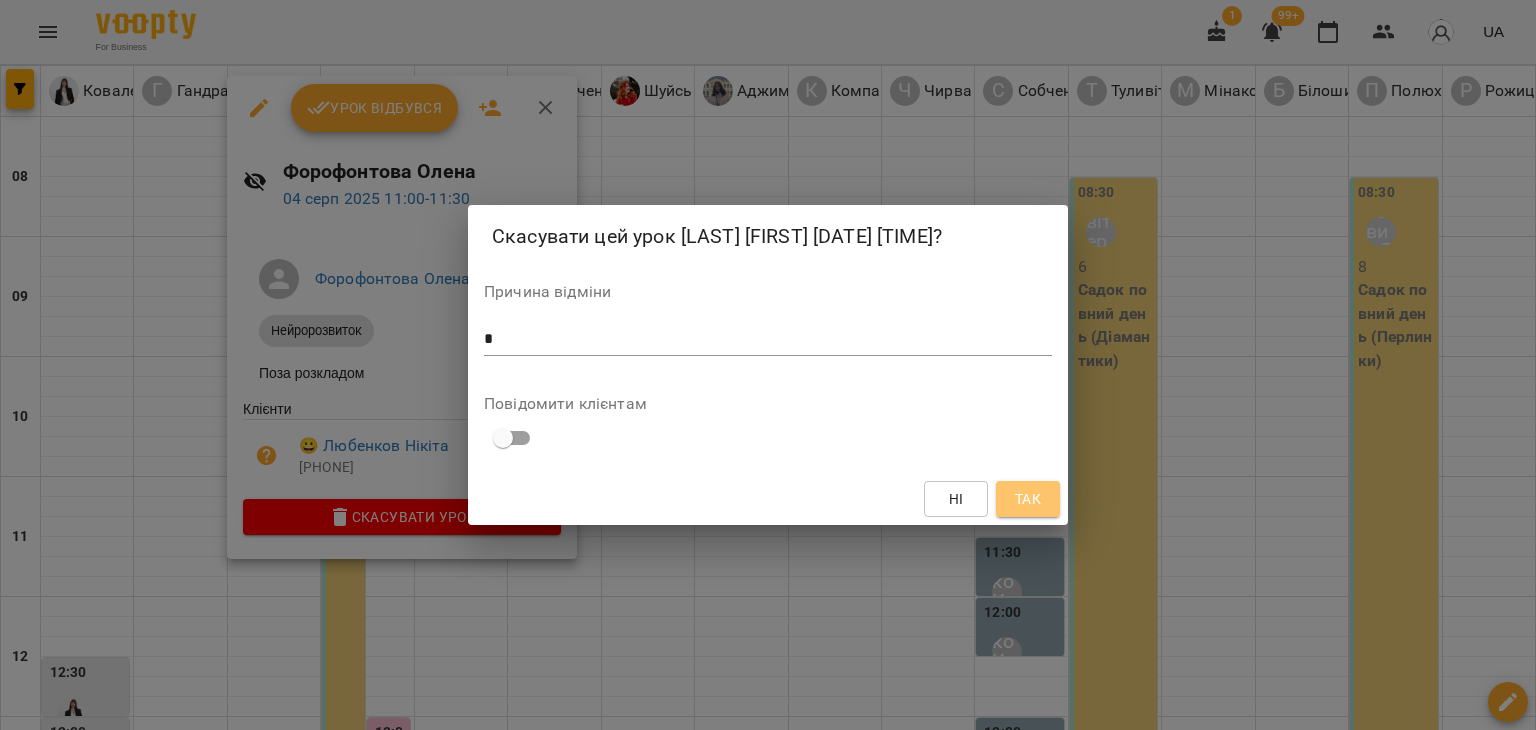 click on "Так" at bounding box center (1028, 499) 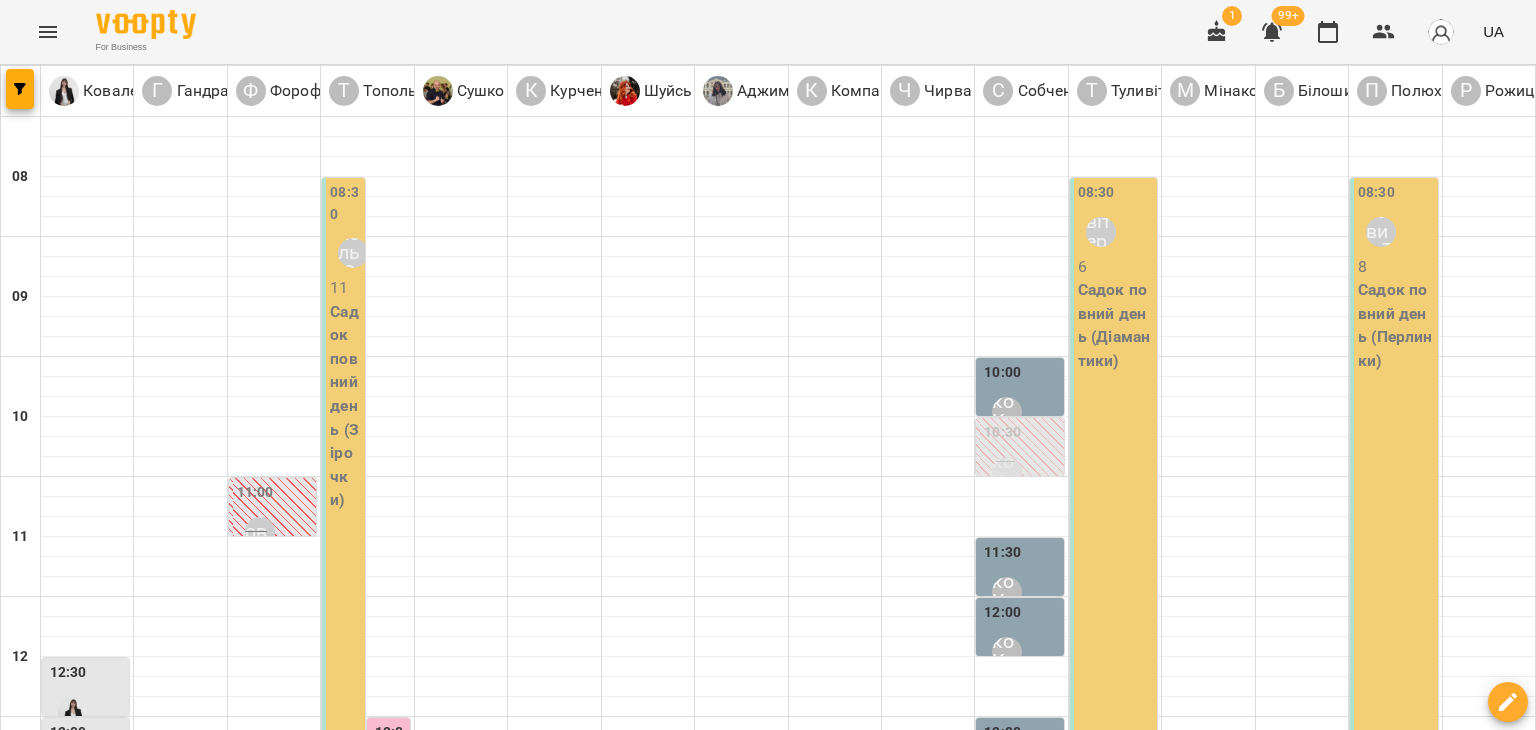 scroll, scrollTop: 611, scrollLeft: 0, axis: vertical 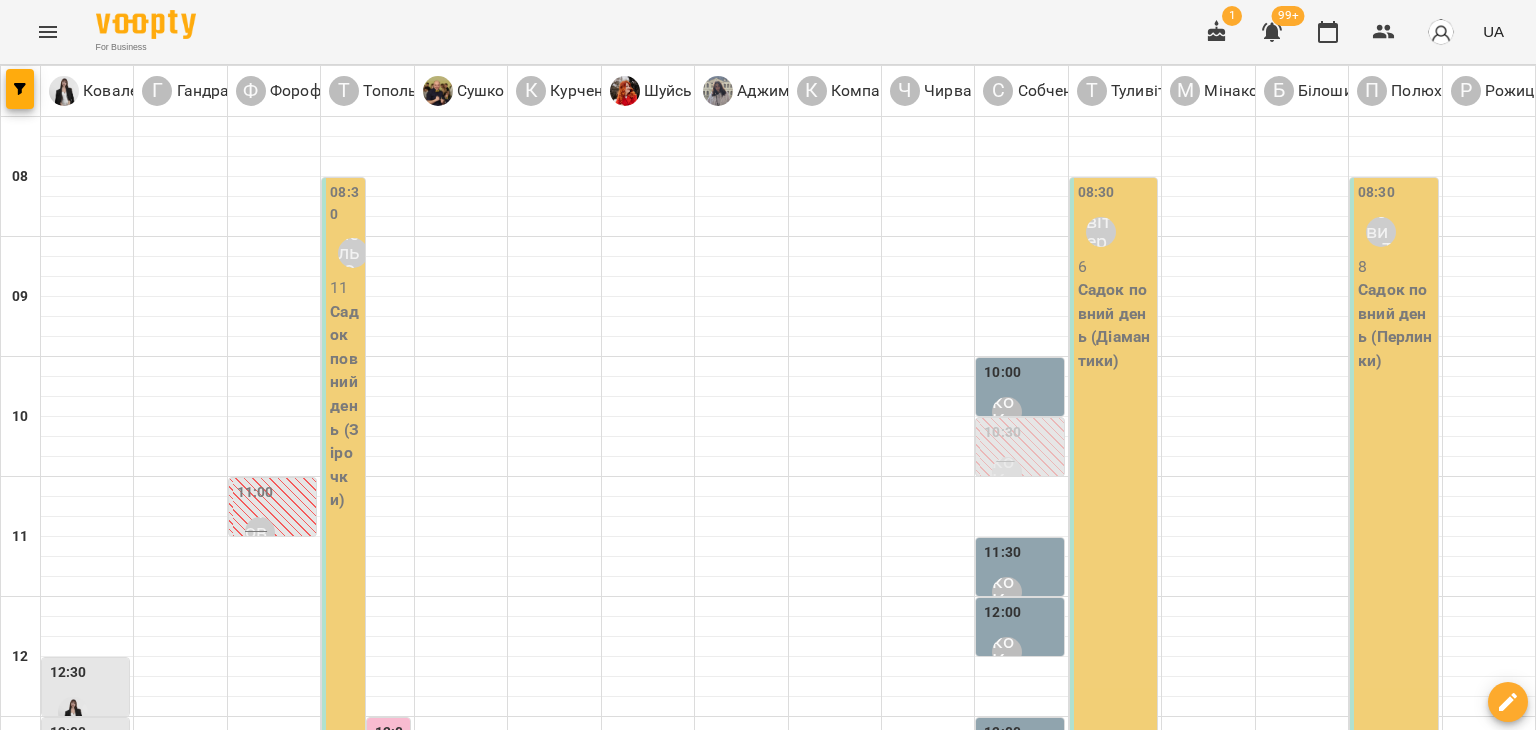 click on "[TIME] [LAST] [FIRST]" at bounding box center [180, 938] 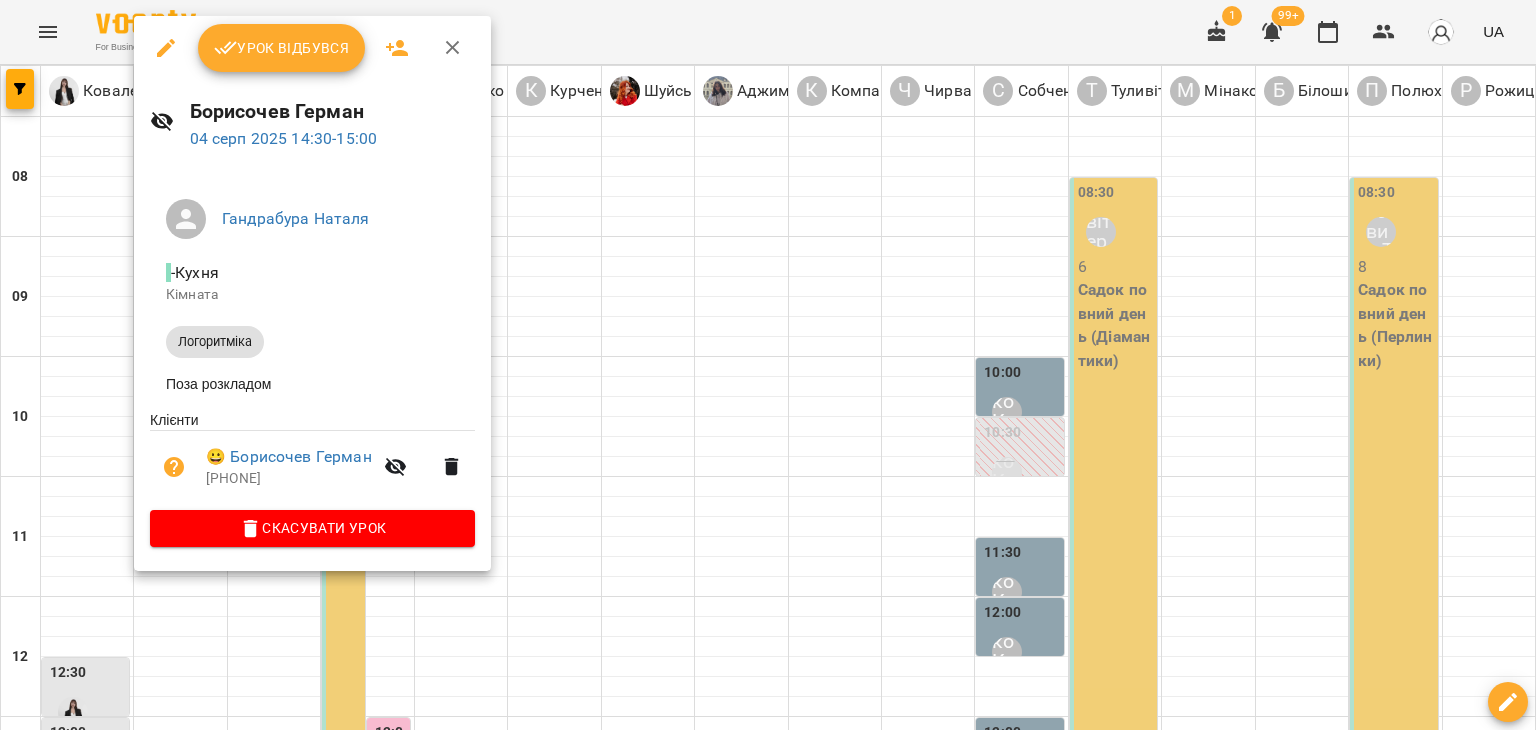 click on "Урок відбувся" at bounding box center [282, 48] 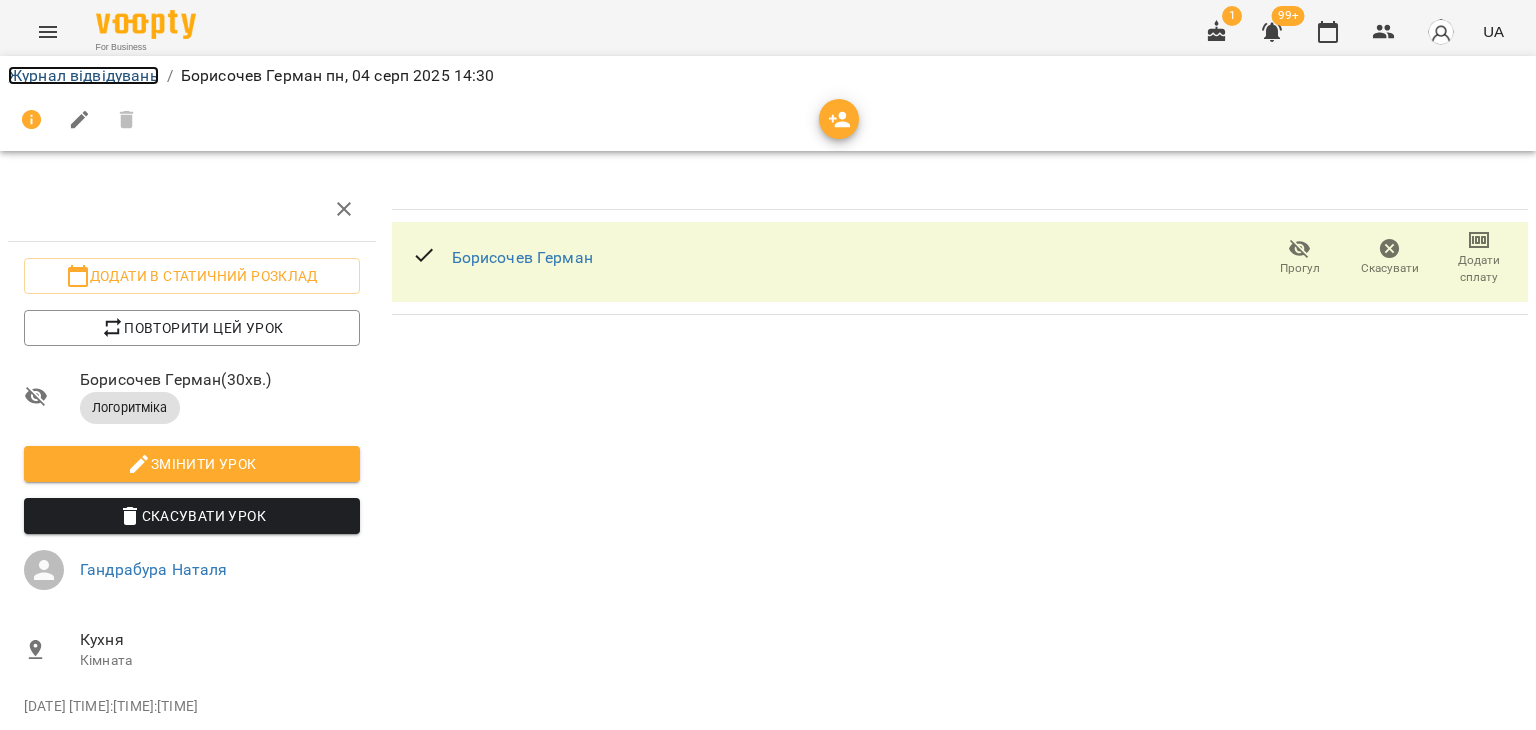 click on "Журнал відвідувань" at bounding box center [83, 75] 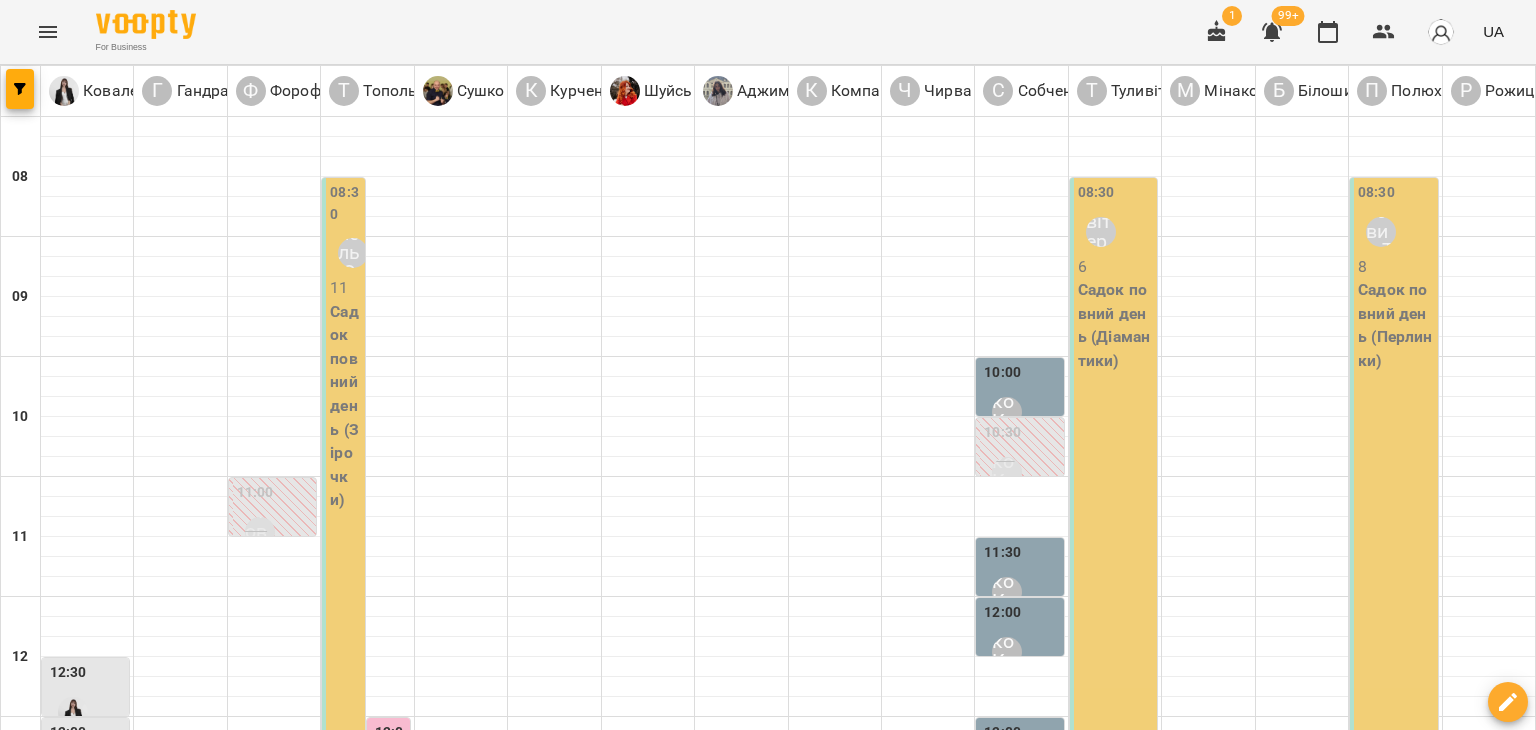 scroll, scrollTop: 572, scrollLeft: 0, axis: vertical 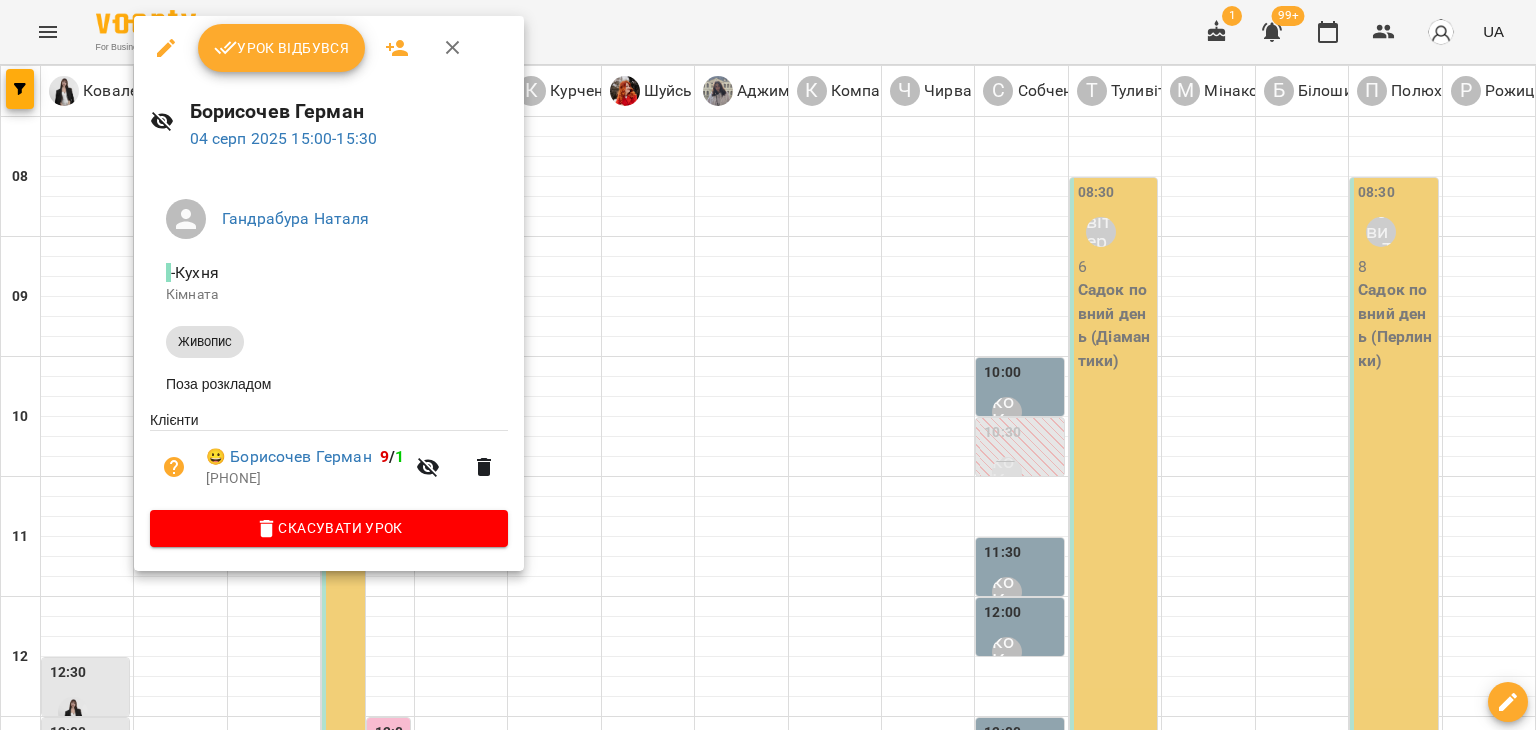 click on "Урок відбувся" at bounding box center [282, 48] 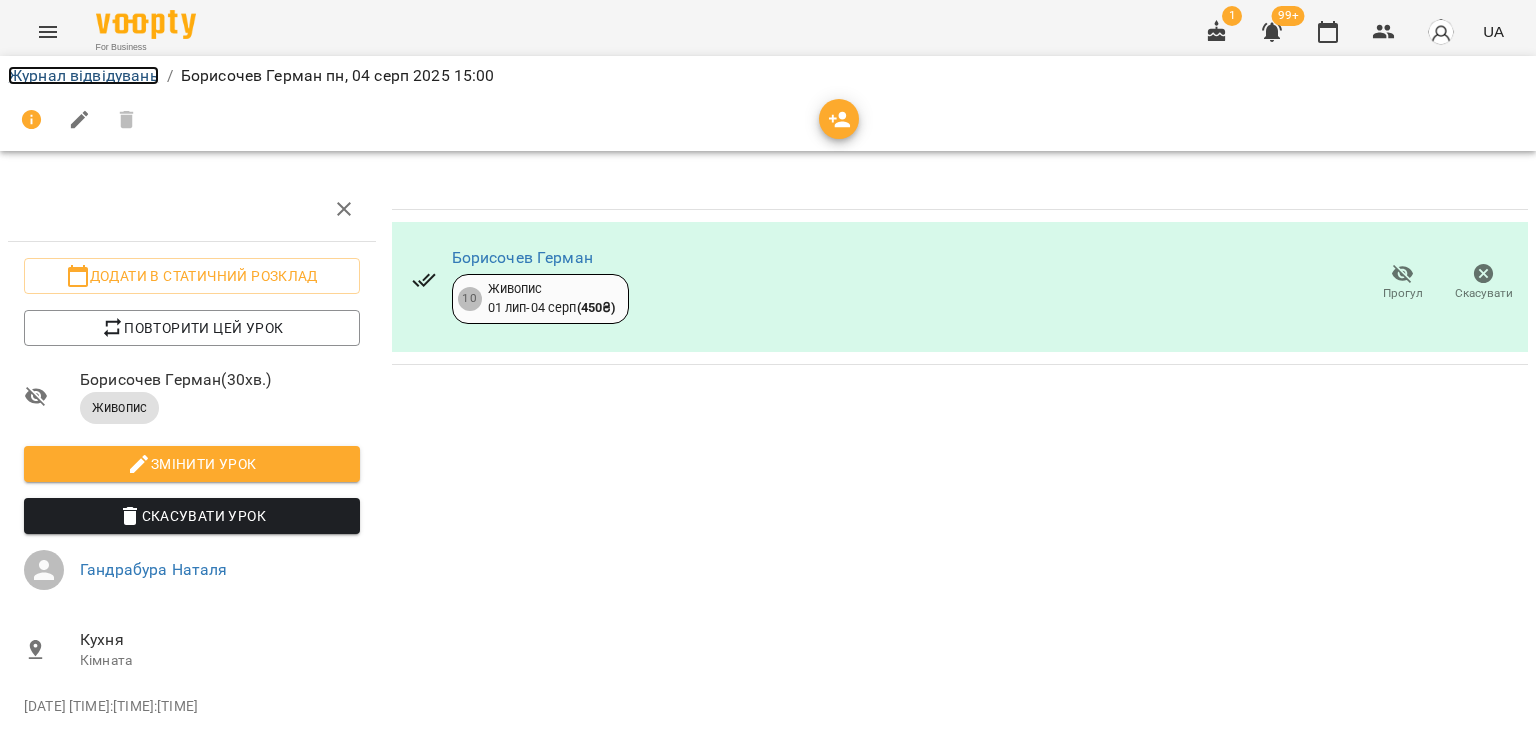 click on "Журнал відвідувань" at bounding box center (83, 75) 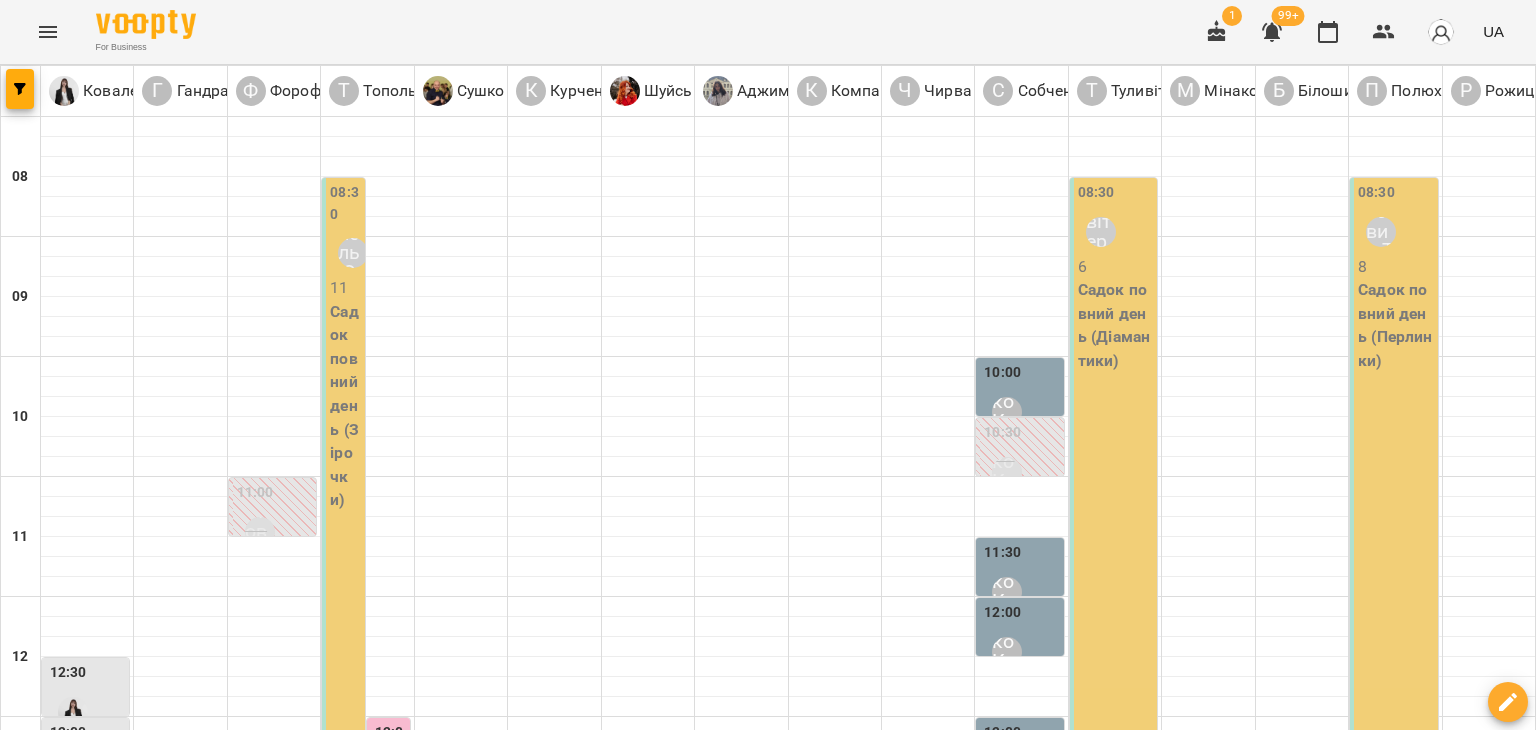 scroll, scrollTop: 970, scrollLeft: 0, axis: vertical 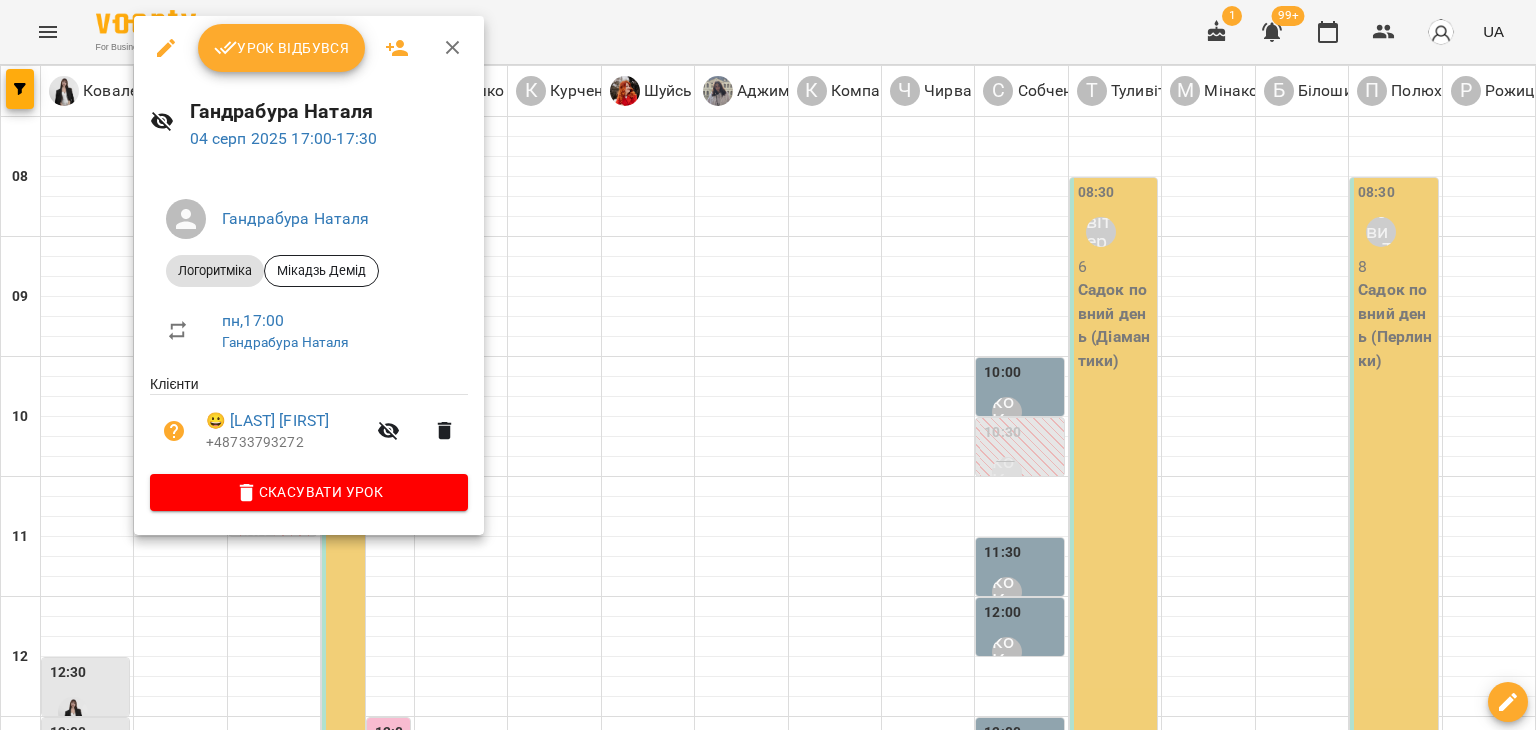 click at bounding box center [768, 365] 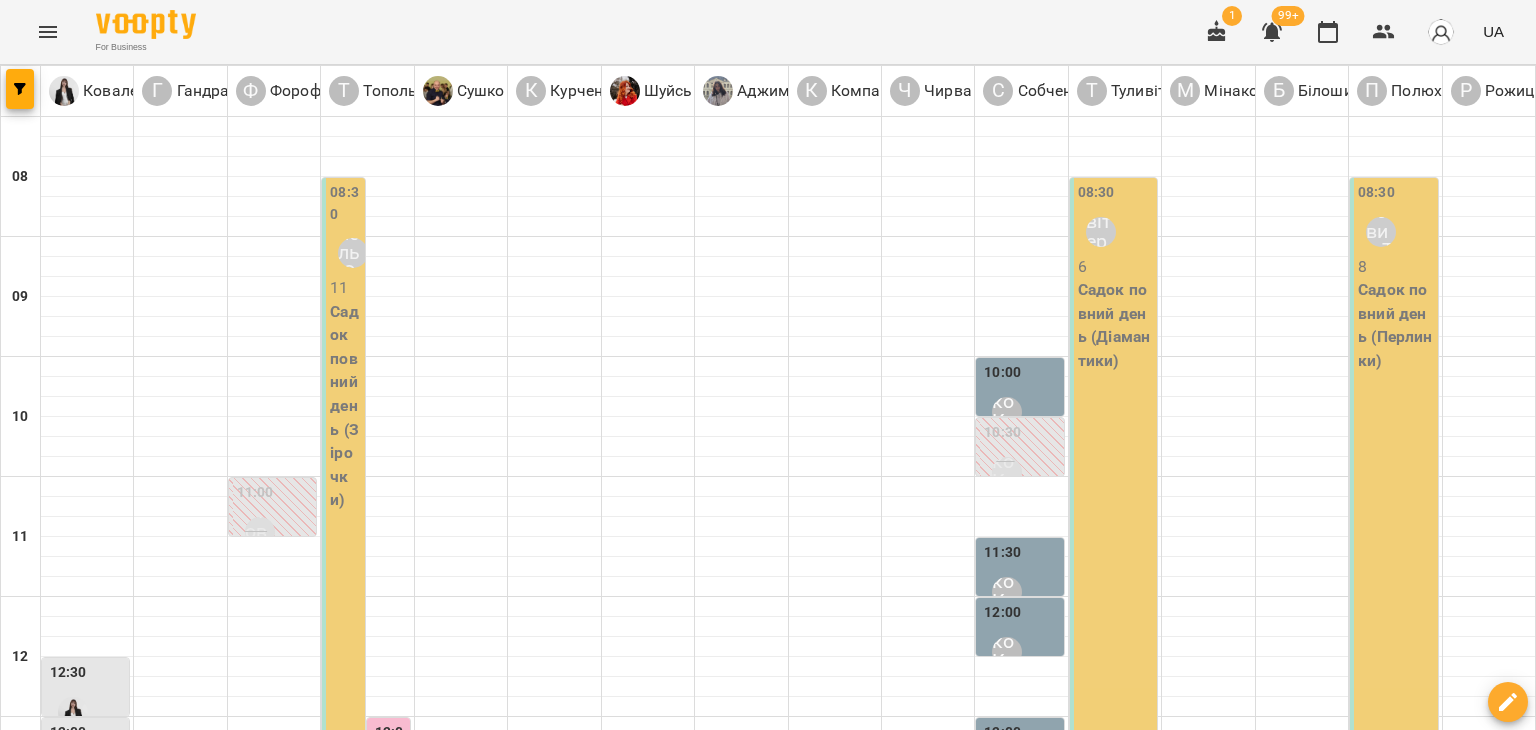 click on "вт" at bounding box center (430, 1703) 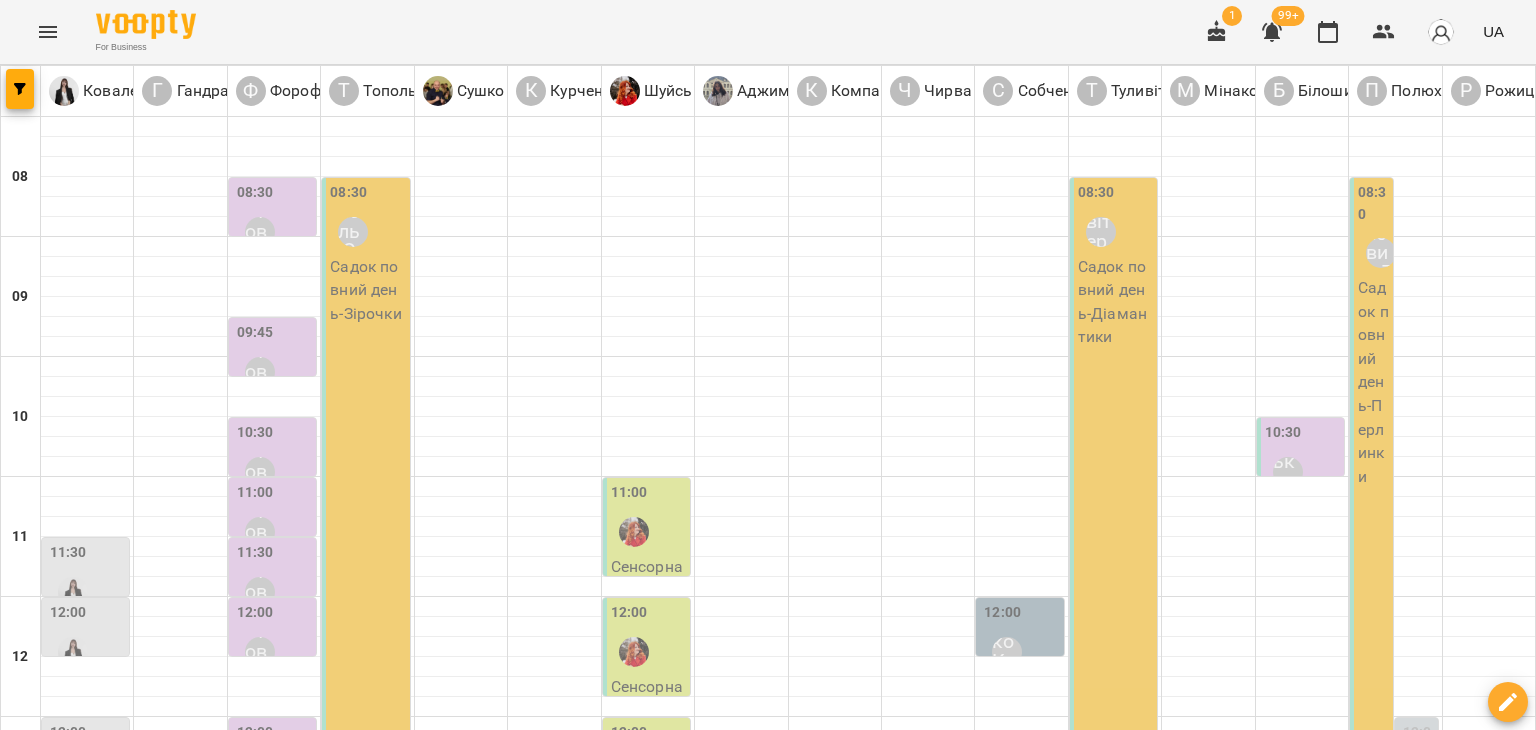 scroll, scrollTop: 233, scrollLeft: 0, axis: vertical 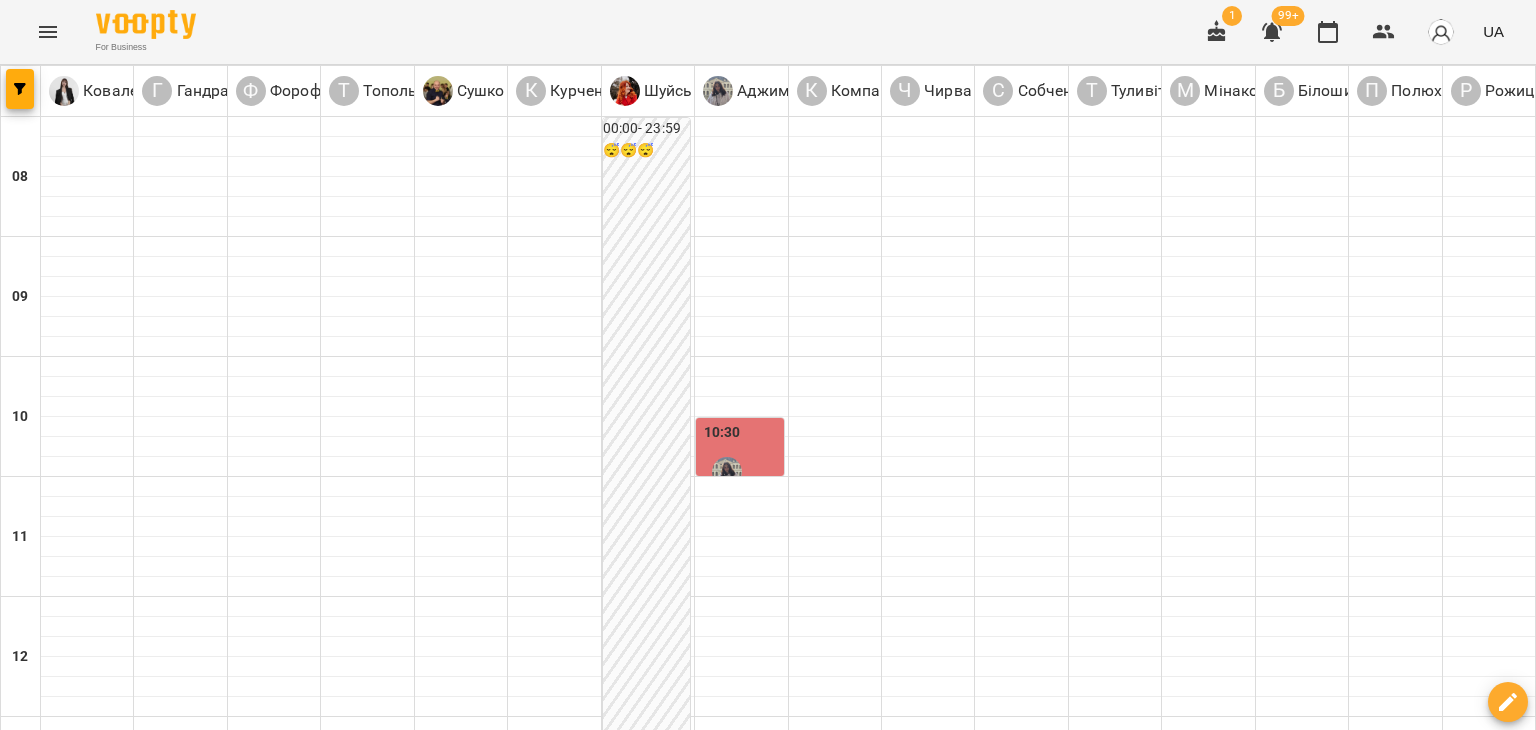 click on "сб" at bounding box center [1102, 1703] 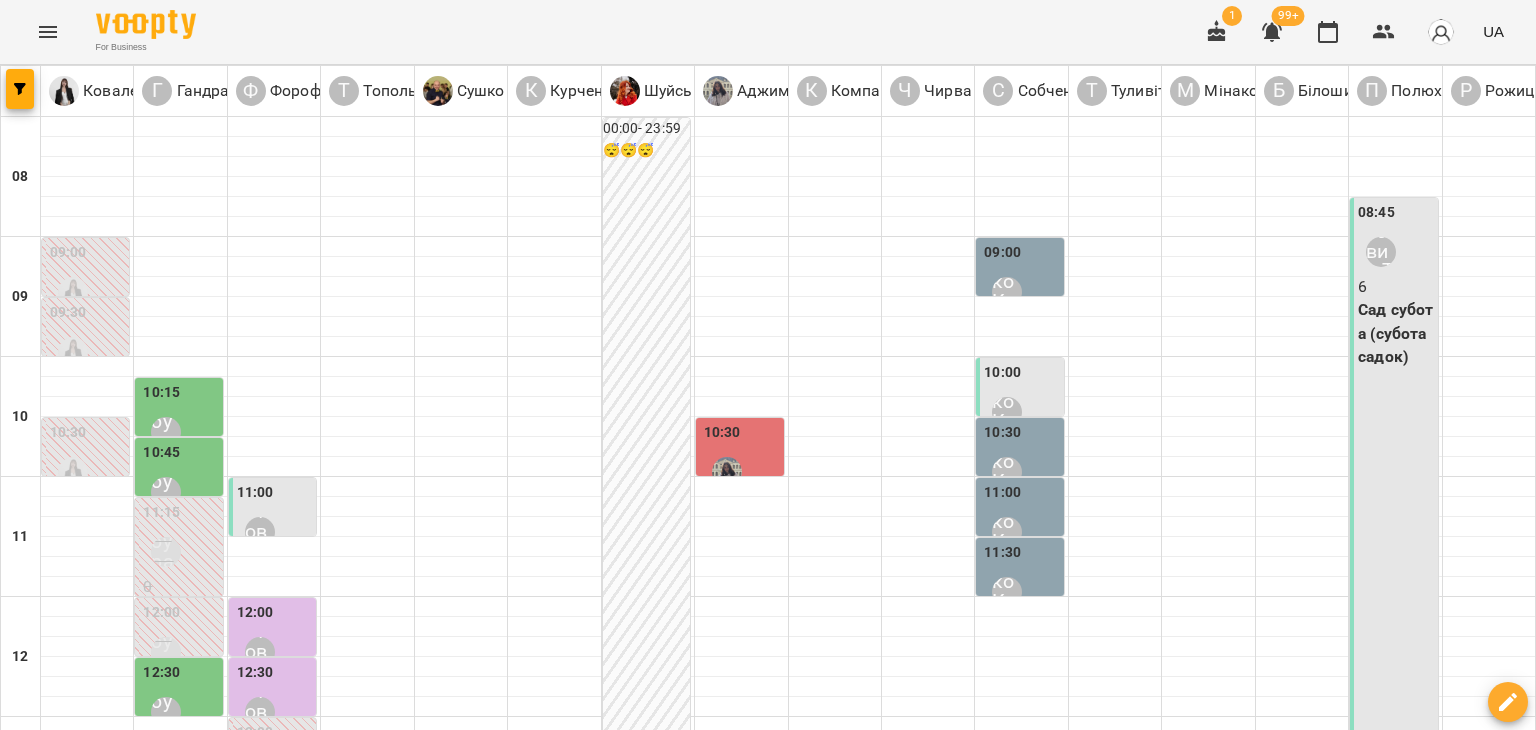 scroll, scrollTop: 212, scrollLeft: 0, axis: vertical 